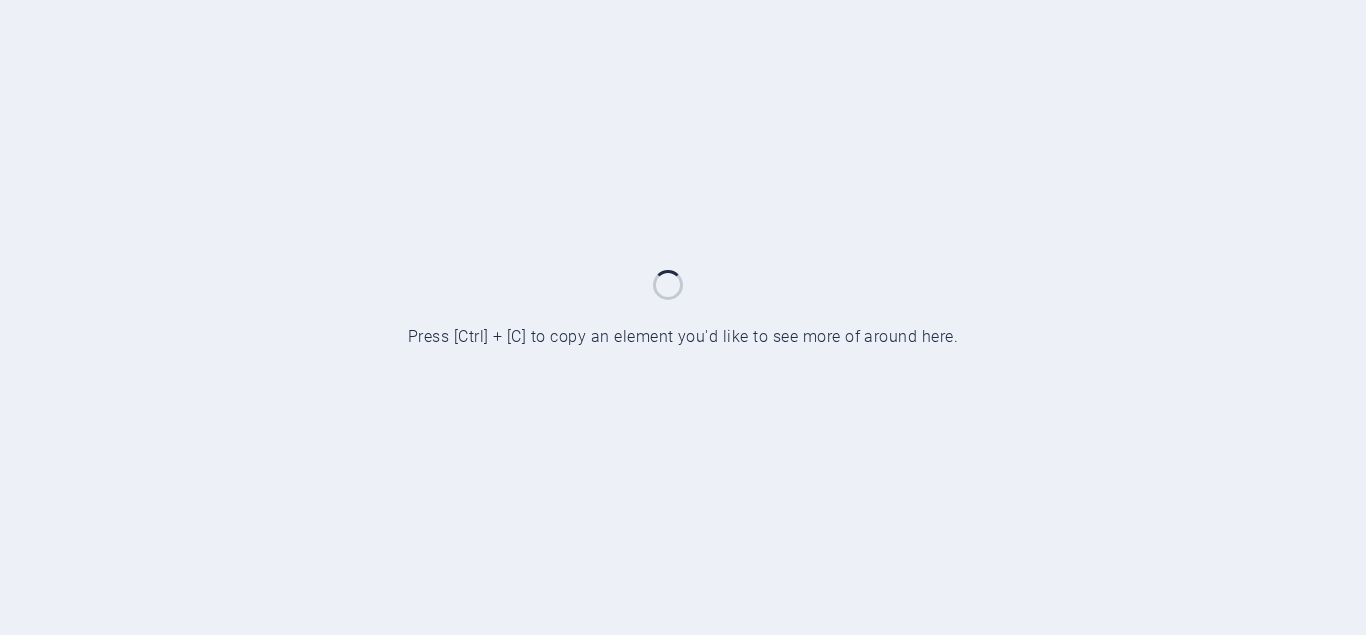 scroll, scrollTop: 0, scrollLeft: 0, axis: both 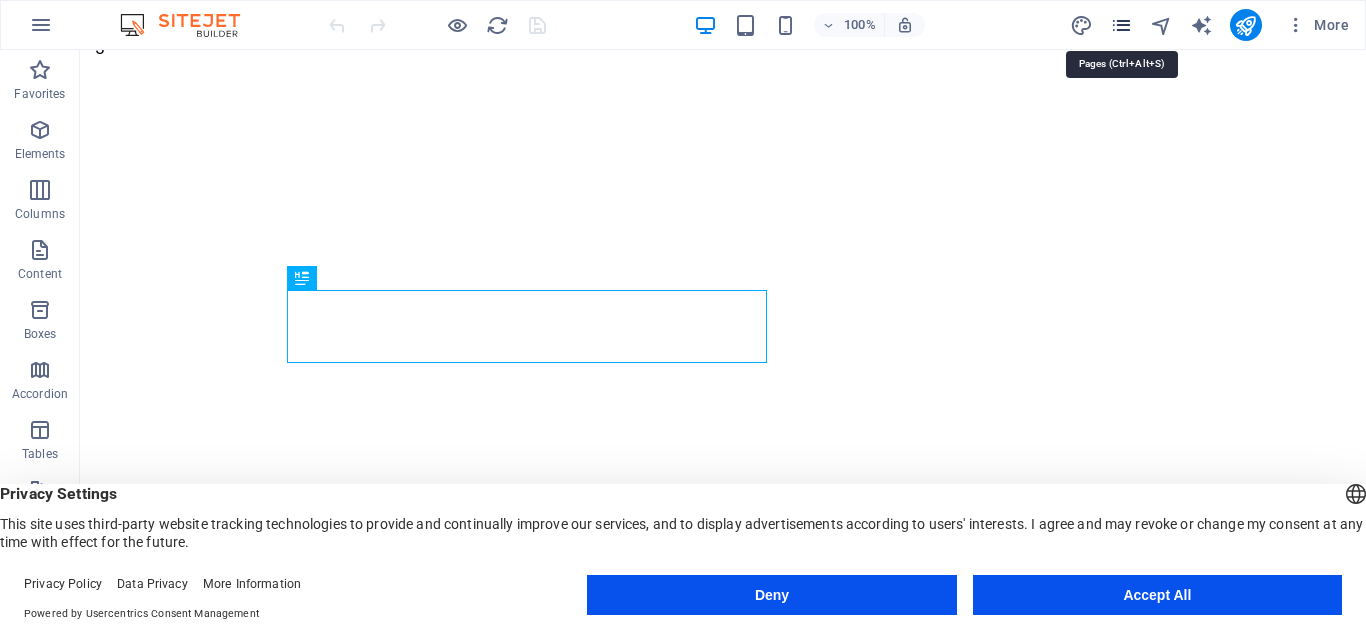 click at bounding box center (1121, 25) 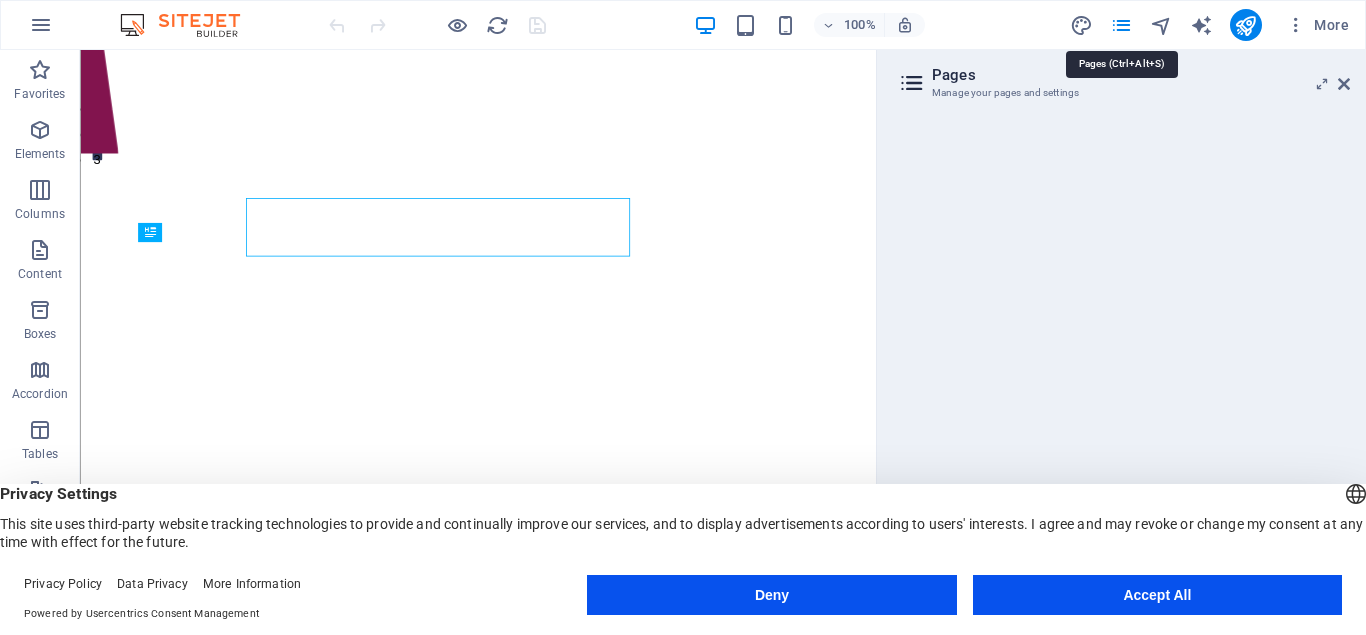 scroll, scrollTop: 617, scrollLeft: 0, axis: vertical 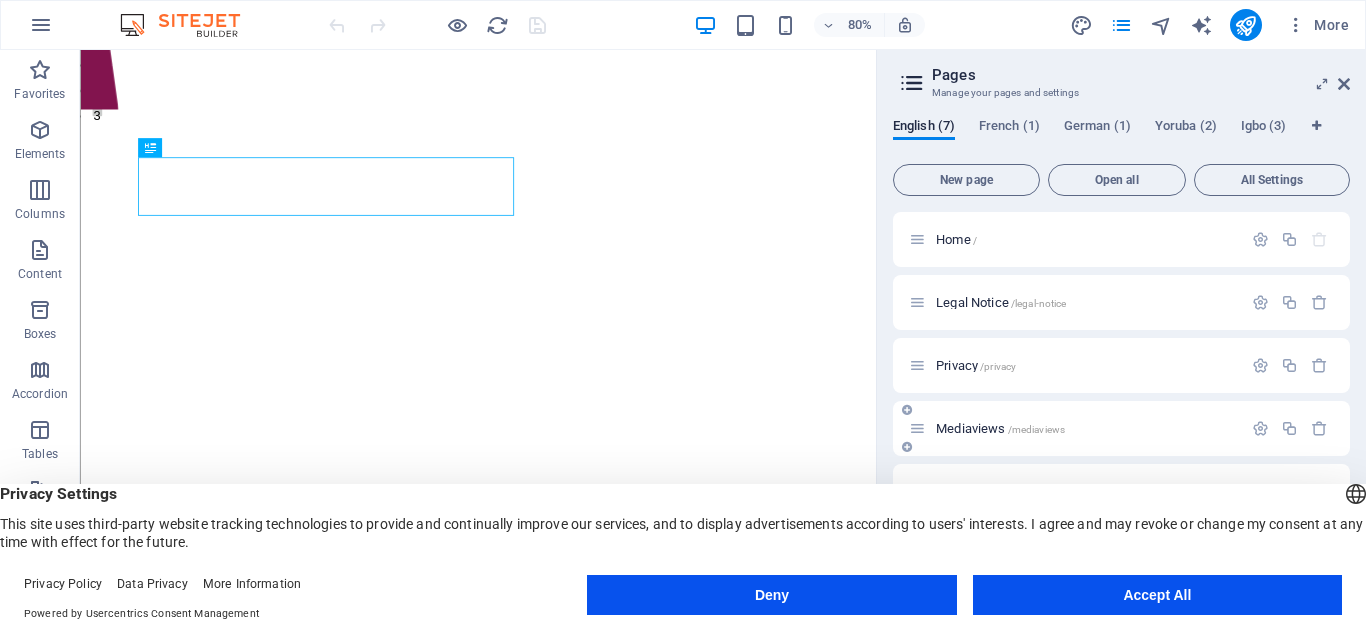 click on "Mediaviews /mediaviews" at bounding box center [1000, 428] 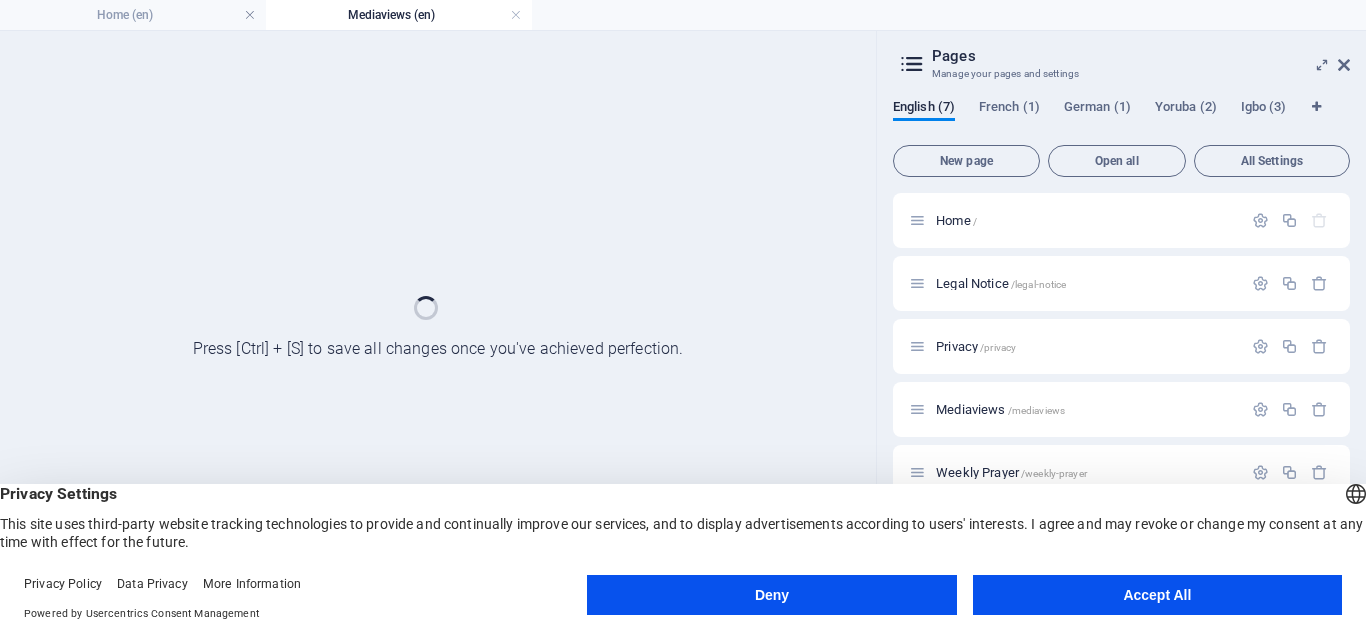 click on "Accept All" at bounding box center [1157, 595] 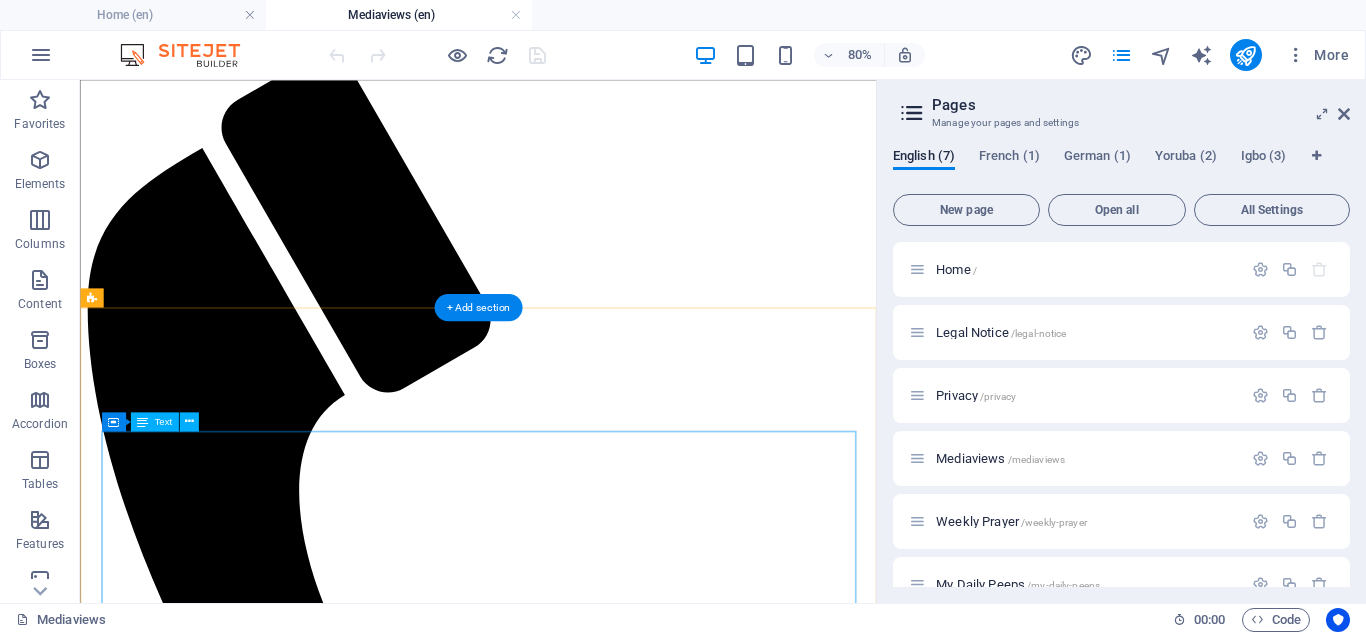 scroll, scrollTop: 306, scrollLeft: 0, axis: vertical 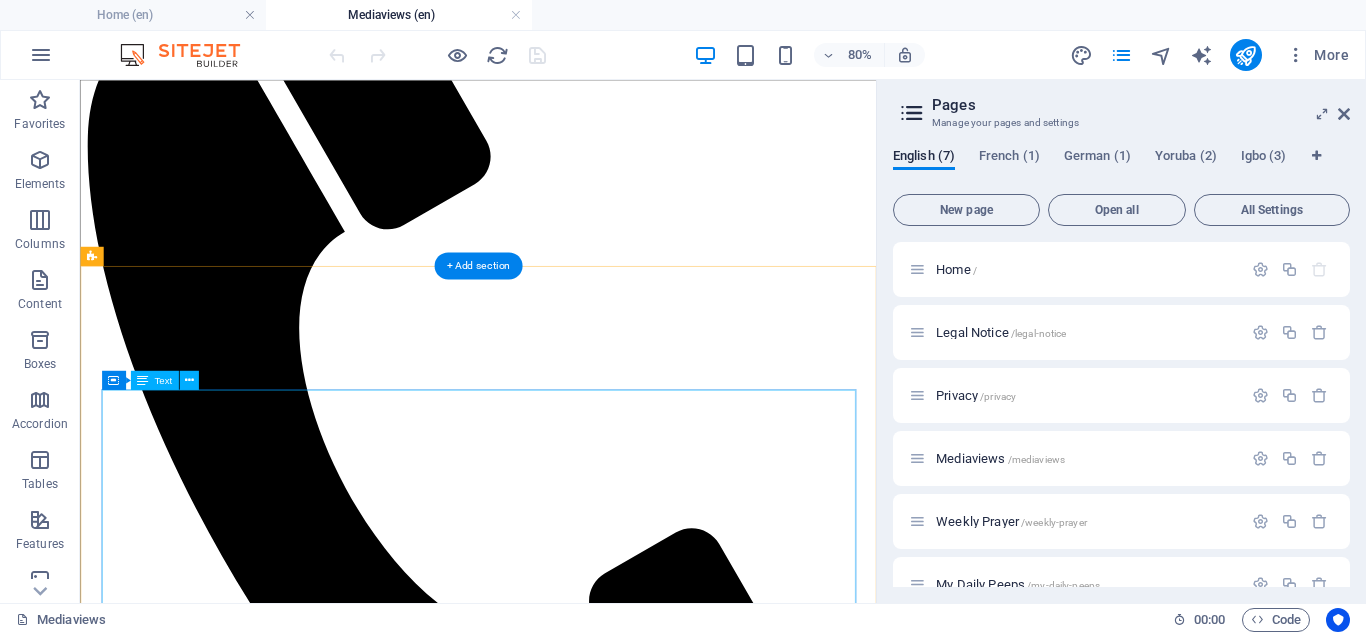 click on "PRAYER FOCUS DAY 1
MORNING SESSION
Bible text - john 4:35 3 5  Say not ye, There are yet four months, and then cometh harvest? behold, I say unto you, Lift up your eyes, and look on the fields; for they are white already to harvest. PRAYER GUIDE
1. Pray, O Lord My father, empower me to and to pray through in the name of Jesus.
2. My spirit open up to the Spirit of God this Morning.
3. I stand upon the Word of God the has declared my harvest this morning, to declare my harvest is ripe and ready to harvest in Jesus name.
4. You my head, be lifted in this season of harvest, in the name of Jesus.
5. Power of defeat, failure and disappointment bowing my head and shoulder in my season of harvest be destroyed and be disgraced in the name of Jesus.
6. My long awaited expectations, delay no more, receive speed for harvest, now! In the name of Jesus.
7. You power frustrating my harvest, I arrest you in the name of Jesus. Be destroyed and be nullified in the name of Jesus." at bounding box center [577, 2203] 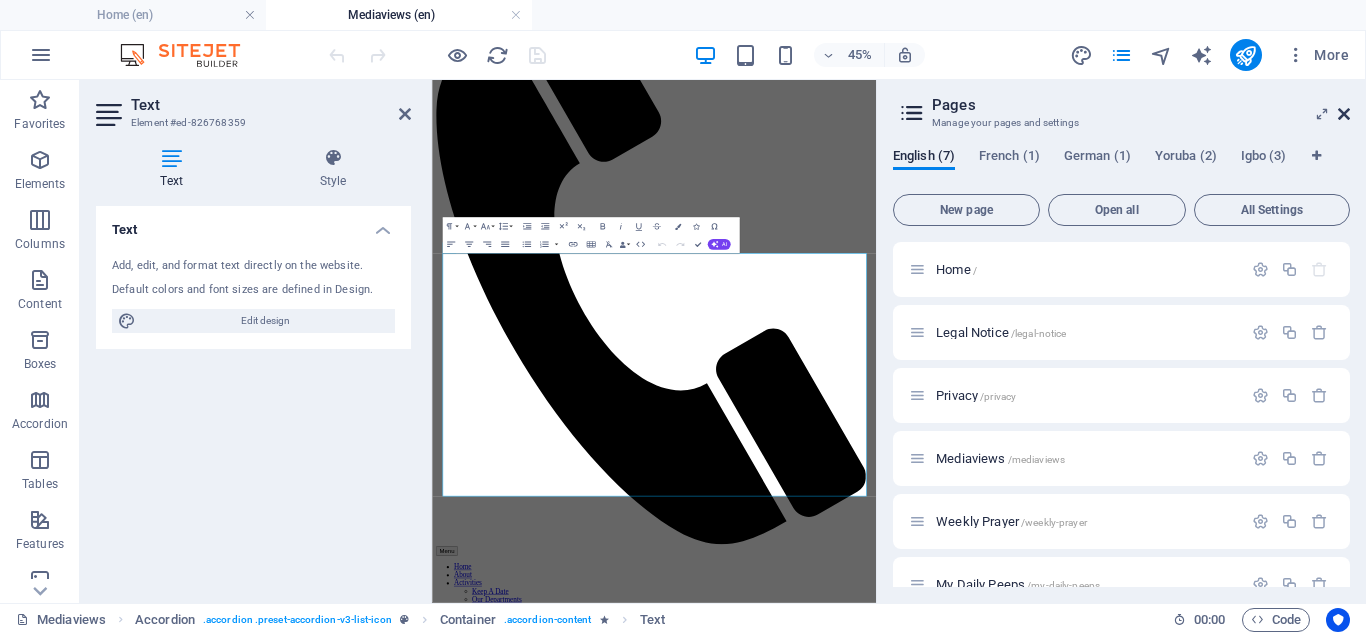 click at bounding box center (1344, 114) 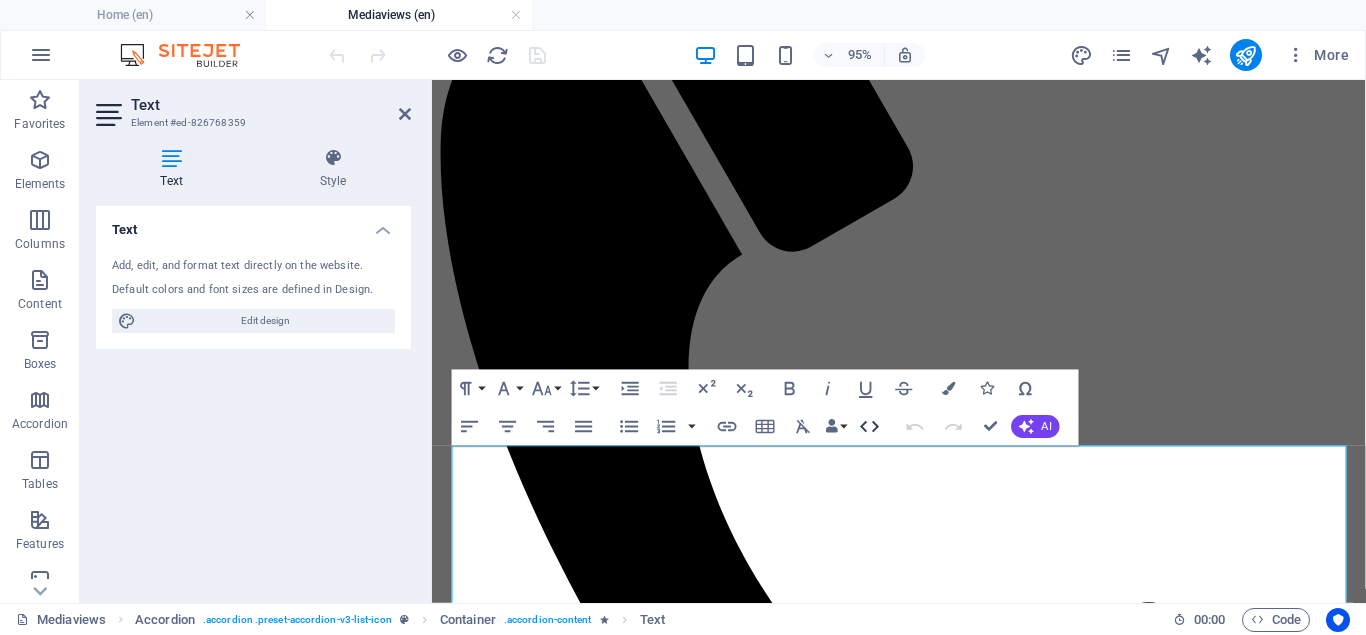 click 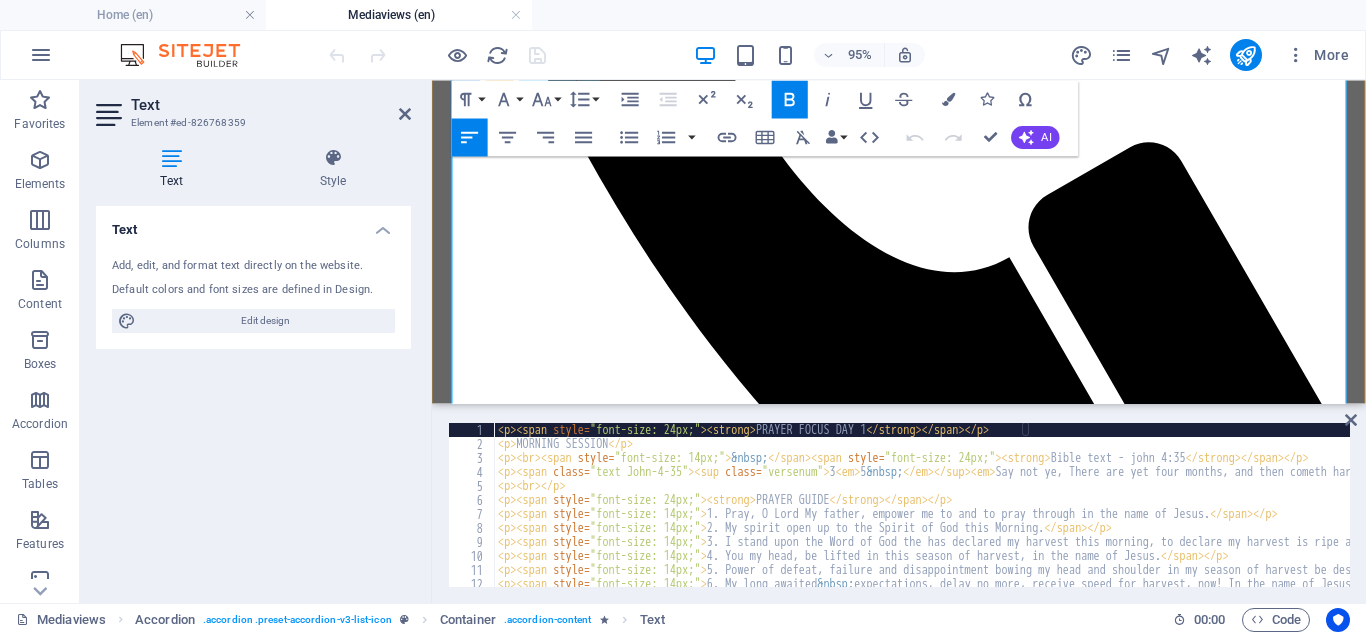 scroll, scrollTop: 688, scrollLeft: 0, axis: vertical 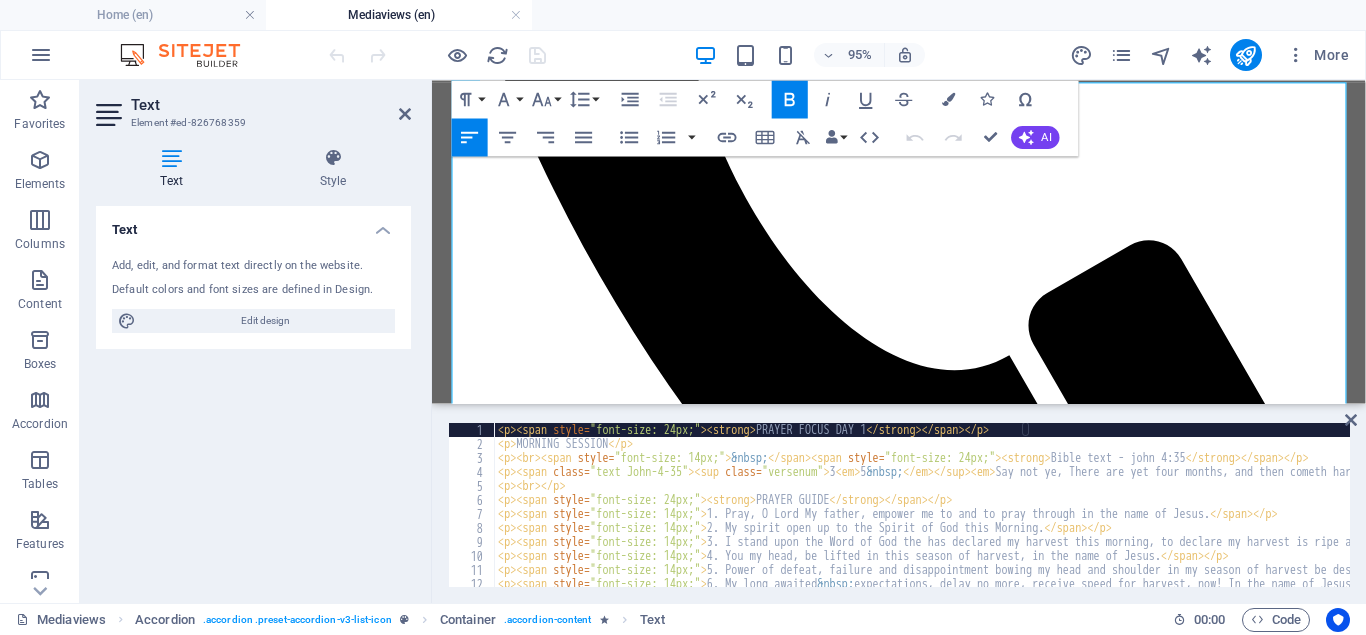 click on "< p > < span   style = "font-size: 24px;" > < strong > PRAYER FOCUS DAY 1 </ strong ></SPAN></p><p>MORNING SESSION</p><p><br></p><span   style = "font-size: 14px;" > &nbsp; </SPAN><span   style = "font-size: 24px;" > < strong > Bible text - john 4:35 </strong ></SPAN></p><p><span   class = "text John-4-35" > < sup   class = "versenum" > 3 < em > 5&nbsp;</em ></sup ></SPAN><em > Say not ye, There are yet four months, and then cometh harvest? behold, I say unto you, Lift up your eyes, and look on the fields; for they are white already to harvest.</em ></p><p><br></p><p><span   style = "font-size: 24px;" > < strong > PRAYER GUIDE </strong ></SPAN></p><p><span   style = "font-size: 14px;" > 1. Pray, O Lord My father, empower me to and to pray through in the name of [PERSON].</SPAN></p><p><span   style = "font-size: 14px;" > 2. My spirit open up to the Spirit of God this Morning.</SPAN></p><p><span   style = "" ></SPAN></p>" at bounding box center (1393, 519) 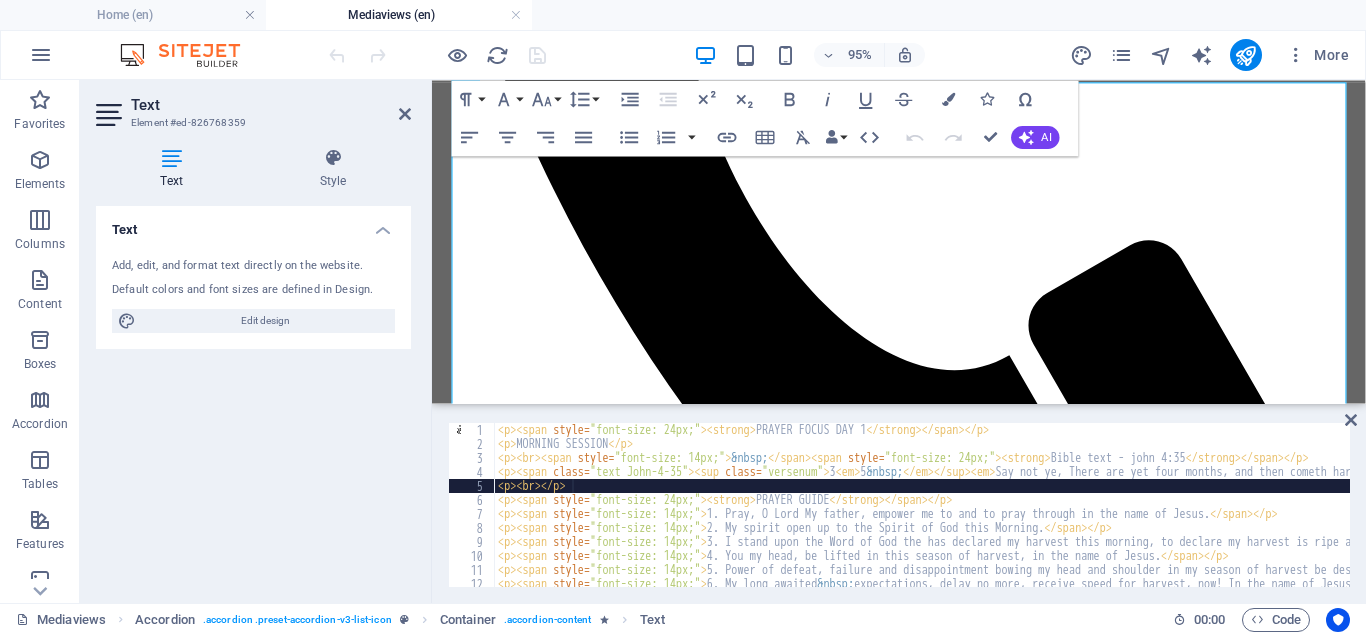 type on "<p><br></p><iframe width="560" height="315" src="https://www.youtube.com/embed/b5kcTsGawUQ?si=gJ0QvWWjN8hHpi-y" title="YouTube video player" frameborder="0" allow="accelerometer; autoplay; clipboard-write; encrypted-media; gyroscope; picture-in-picture; web-share" referrerpolicy="strict-origin-when-cross-origin" allowfullscreen></iframe>" 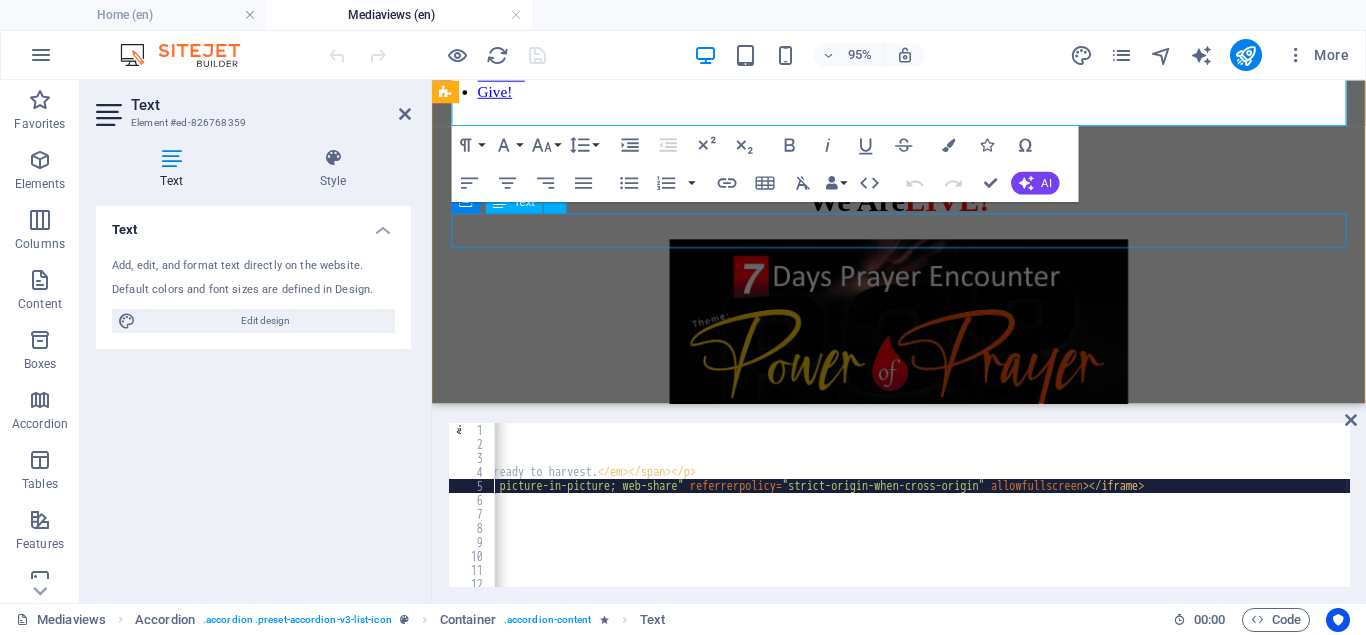 scroll, scrollTop: 1504, scrollLeft: 0, axis: vertical 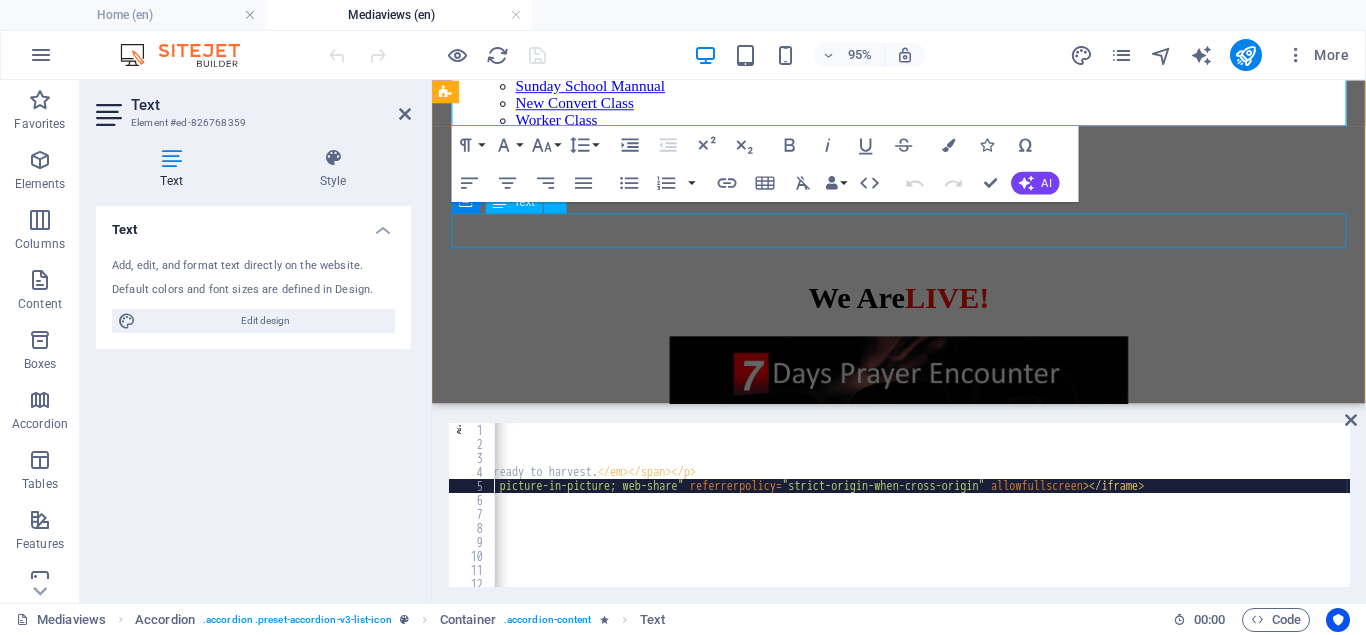 click on "Coming up  6AM & 6PM, 05-08-2025" at bounding box center (923, 1726) 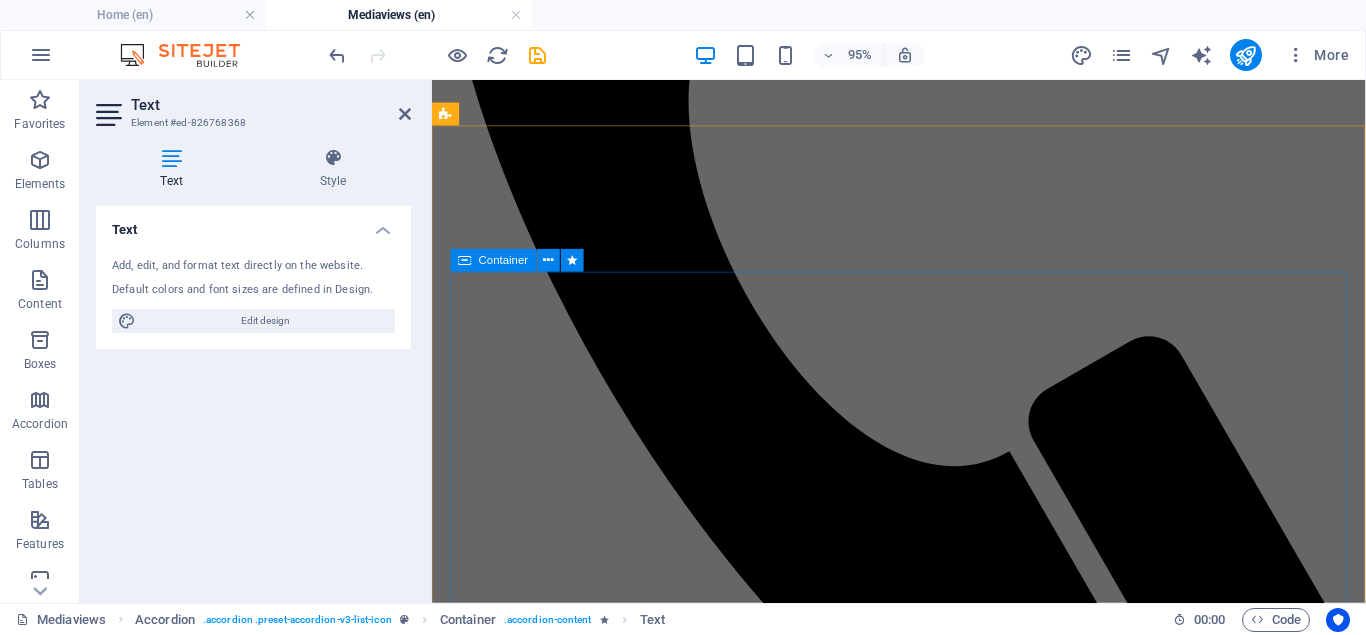 scroll, scrollTop: 484, scrollLeft: 0, axis: vertical 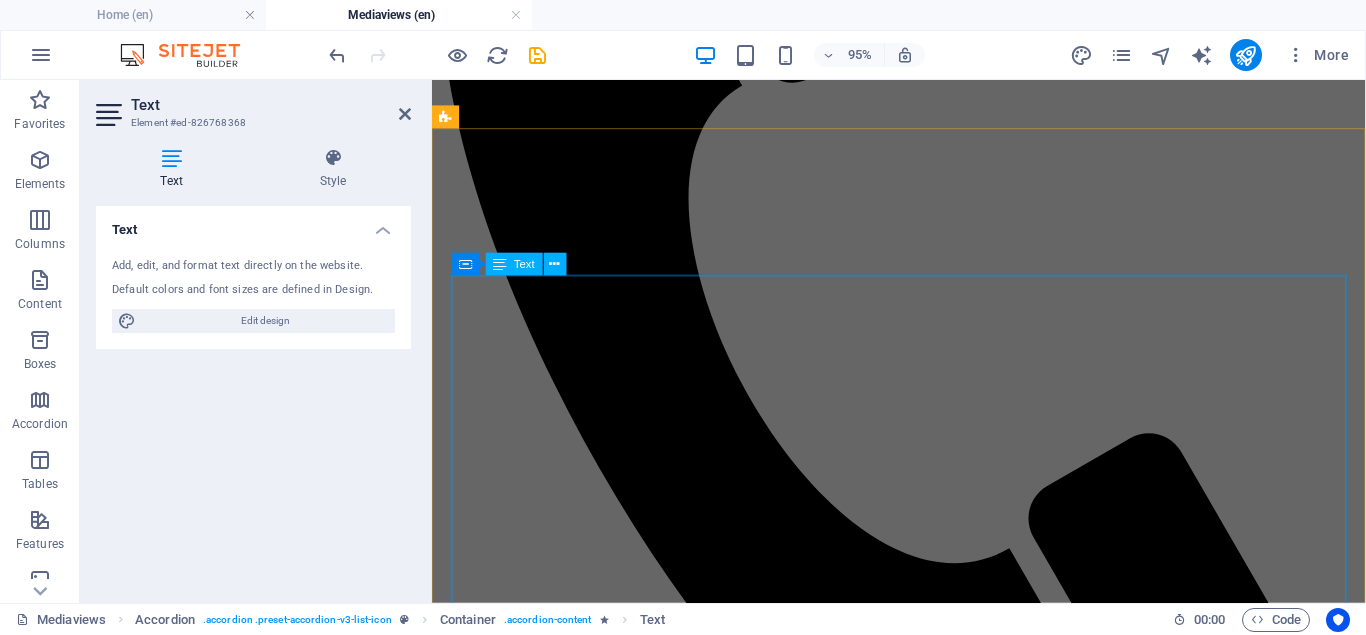 click on "PRAYER FOCUS DAY 1
MORNING SESSION
Bible text - john 4:35
3 5  Say not ye, There are yet four months, and then cometh harvest? behold, I say unto you, Lift up your eyes, and look on the fields; for they are white already to harvest.
PRAYER GUIDE
1. Pray, O Lord My father, empower me to and to pray through in the name of Jesus.
2. My spirit open up to the Spirit of God this Morning.
3. I stand upon the Word of God the has declared my harvest this morning, to declare my harvest is ripe and ready to harvest in Jesus name.
4. You my head, be lifted in this season of harvest, in the name of Jesus.
5. Power of defeat, failure and disappointment bowing my head and shoulder in my season of harvest be destroyed and be disgraced in the name of Jesus.
6. My long awaited expectations, delay no more, receive speed for harvest, now! In the name of Jesus.
7. You power frustrating my harvest, I arrest you in the name of Jesus. Be destroyed and be nullified in the name of Jesus." at bounding box center [923, 2174] 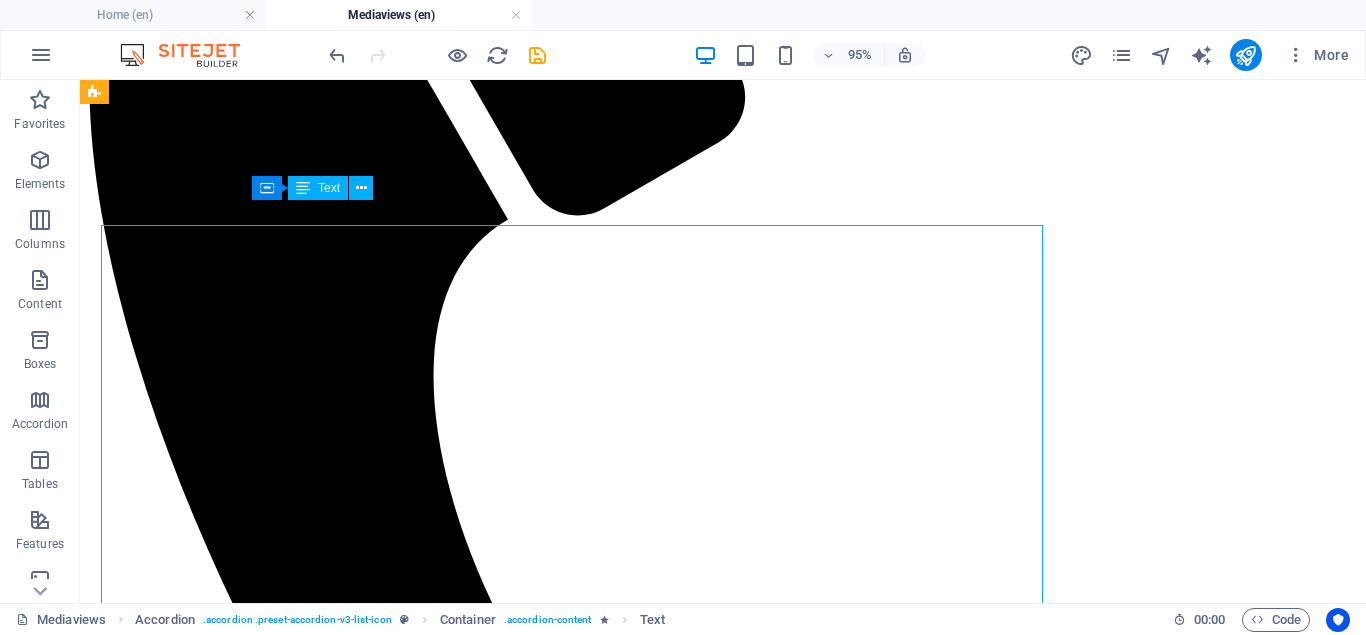 scroll, scrollTop: 545, scrollLeft: 0, axis: vertical 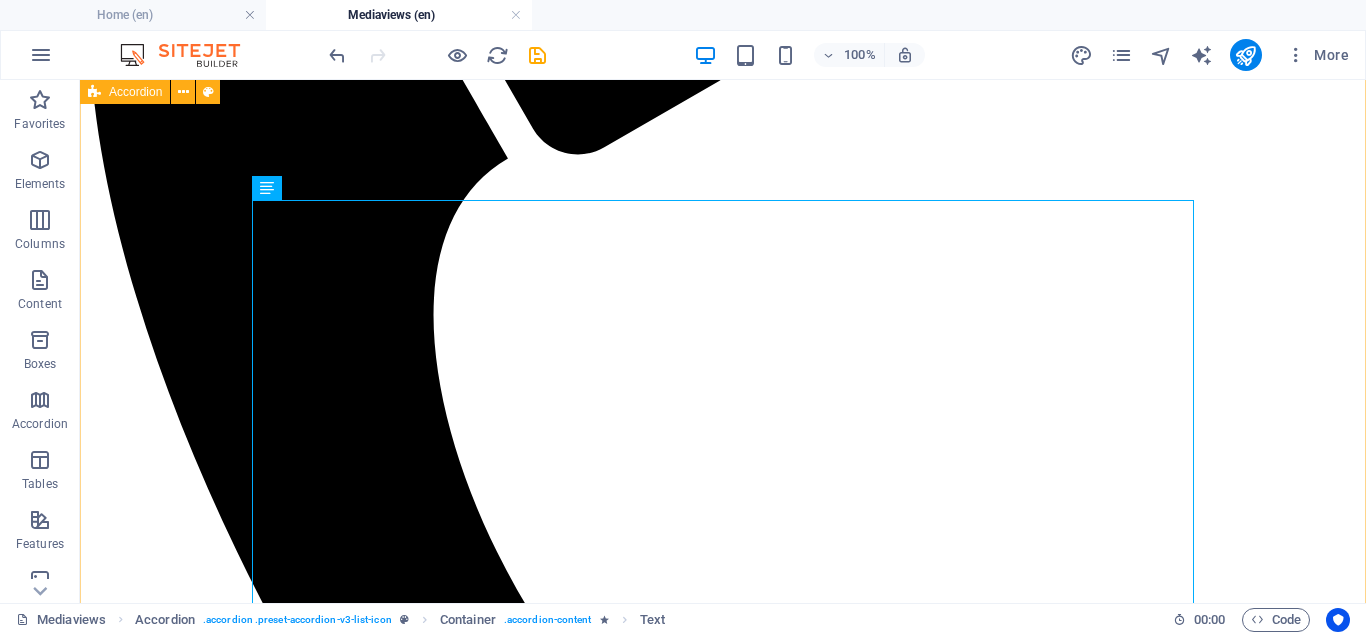 click on "POP - Day 1 PRAYER FOCUS DAY 1
MORNING SESSION
Bible text - john 4:35
3 5  Say not ye, There are yet four months, and then cometh harvest? behold, I say unto you, Lift up your eyes, and look on the fields; for they are white already to harvest.
PRAYER GUIDE
1. Pray, O Lord My father, empower me to and to pray through in the name of Jesus.
2. My spirit open up to the Spirit of God this Morning.
3. I stand upon the Word of God the has declared my harvest this morning, to declare my harvest is ripe and ready to harvest in Jesus name.
4. You my head, be lifted in this season of harvest, in the name of Jesus.
5. Power of defeat, failure and disappointment bowing my head and shoulder in my season of harvest be destroyed and be disgraced in the name of Jesus.
6. My long awaited expectations, delay no more, receive speed for harvest, now! In the name of Jesus.
7. You power frustrating my harvest, I arrest you in the name of Jesus. Be destroyed and be nullified in the name of Jesus." at bounding box center [723, 2804] 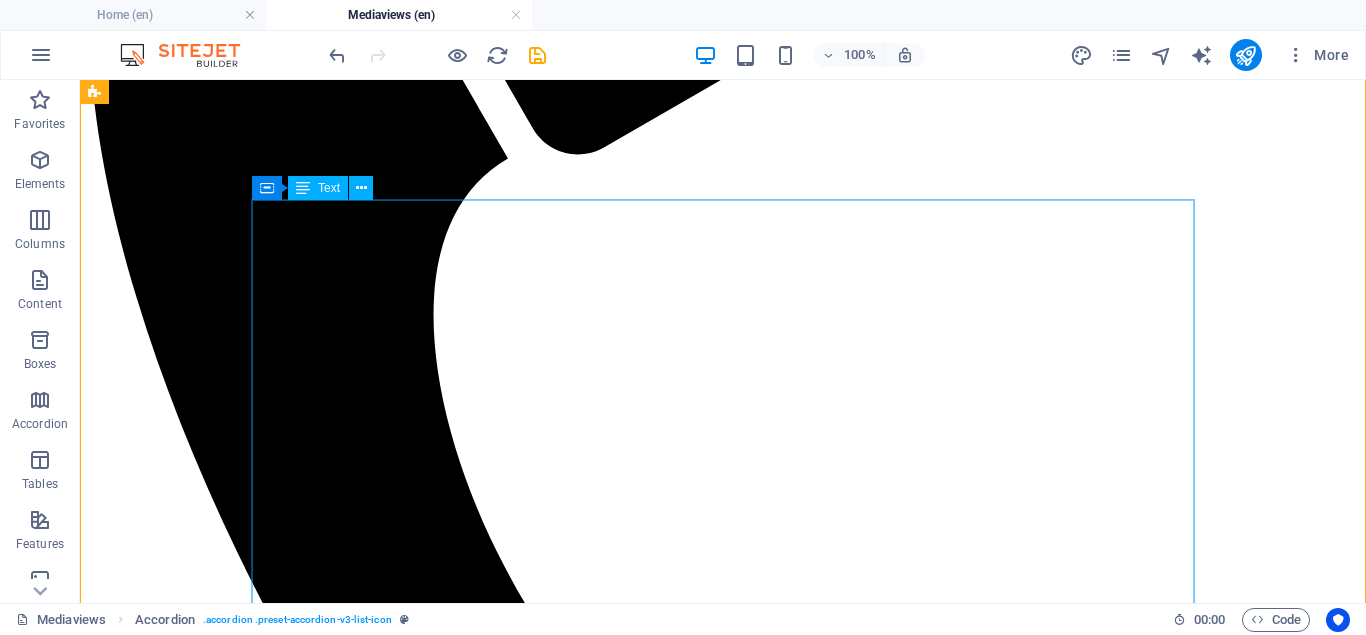 click on "PRAYER FOCUS DAY 1
MORNING SESSION
Bible text - john 4:35
3 5  Say not ye, There are yet four months, and then cometh harvest? behold, I say unto you, Lift up your eyes, and look on the fields; for they are white already to harvest.
PRAYER GUIDE
1. Pray, O Lord My father, empower me to and to pray through in the name of Jesus.
2. My spirit open up to the Spirit of God this Morning.
3. I stand upon the Word of God the has declared my harvest this morning, to declare my harvest is ripe and ready to harvest in Jesus name.
4. You my head, be lifted in this season of harvest, in the name of Jesus.
5. Power of defeat, failure and disappointment bowing my head and shoulder in my season of harvest be destroyed and be disgraced in the name of Jesus.
6. My long awaited expectations, delay no more, receive speed for harvest, now! In the name of Jesus.
7. You power frustrating my harvest, I arrest you in the name of Jesus. Be destroyed and be nullified in the name of Jesus." at bounding box center (723, 2568) 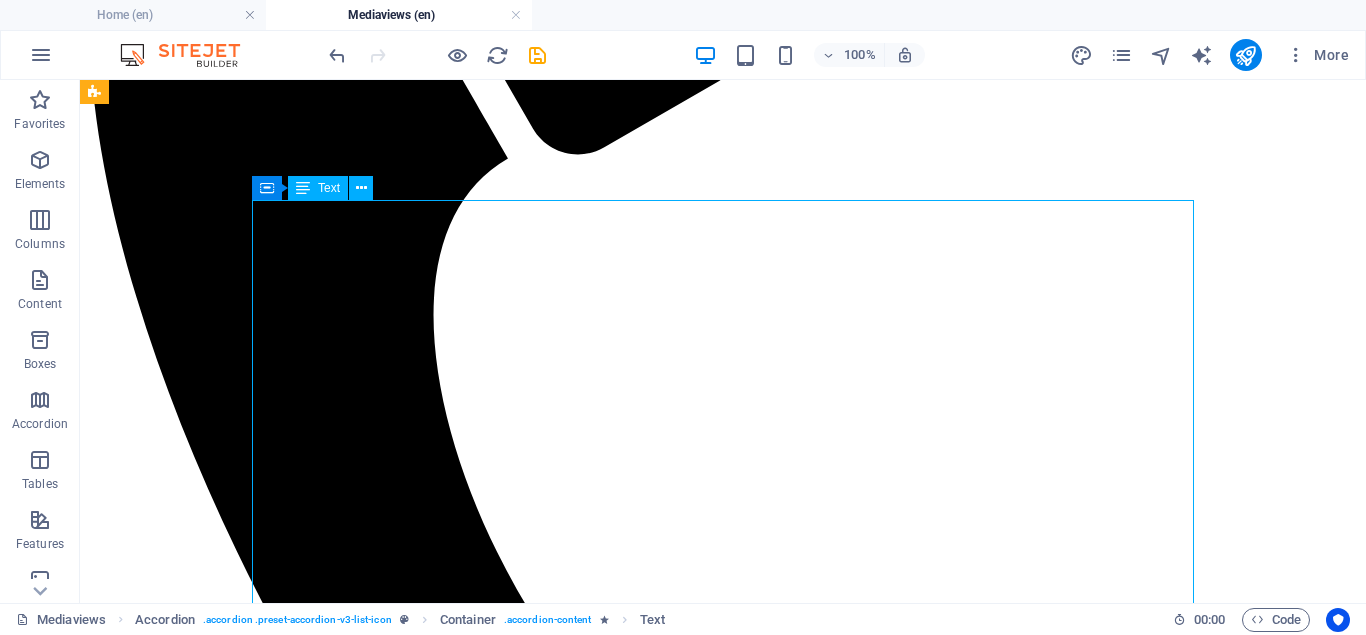 click on "PRAYER FOCUS DAY 1
MORNING SESSION
Bible text - john 4:35
3 5  Say not ye, There are yet four months, and then cometh harvest? behold, I say unto you, Lift up your eyes, and look on the fields; for they are white already to harvest.
PRAYER GUIDE
1. Pray, O Lord My father, empower me to and to pray through in the name of Jesus.
2. My spirit open up to the Spirit of God this Morning.
3. I stand upon the Word of God the has declared my harvest this morning, to declare my harvest is ripe and ready to harvest in Jesus name.
4. You my head, be lifted in this season of harvest, in the name of Jesus.
5. Power of defeat, failure and disappointment bowing my head and shoulder in my season of harvest be destroyed and be disgraced in the name of Jesus.
6. My long awaited expectations, delay no more, receive speed for harvest, now! In the name of Jesus.
7. You power frustrating my harvest, I arrest you in the name of Jesus. Be destroyed and be nullified in the name of Jesus." at bounding box center (723, 2568) 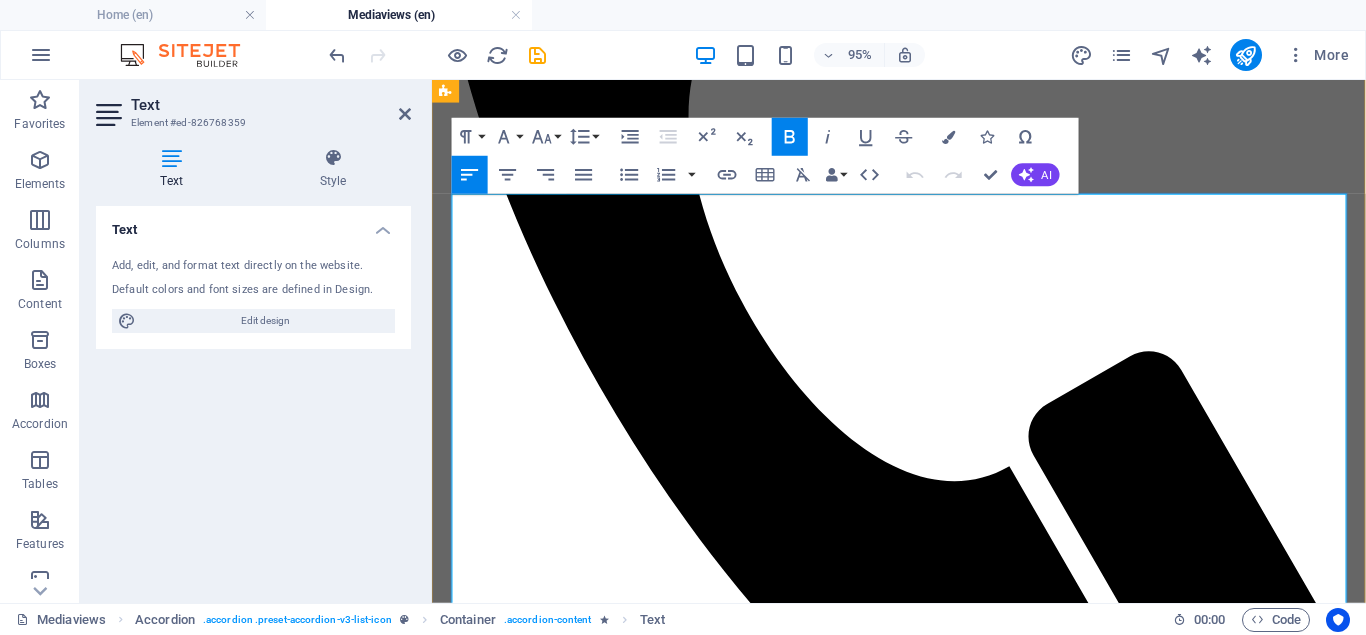 drag, startPoint x: 712, startPoint y: 355, endPoint x: 454, endPoint y: 215, distance: 293.53705 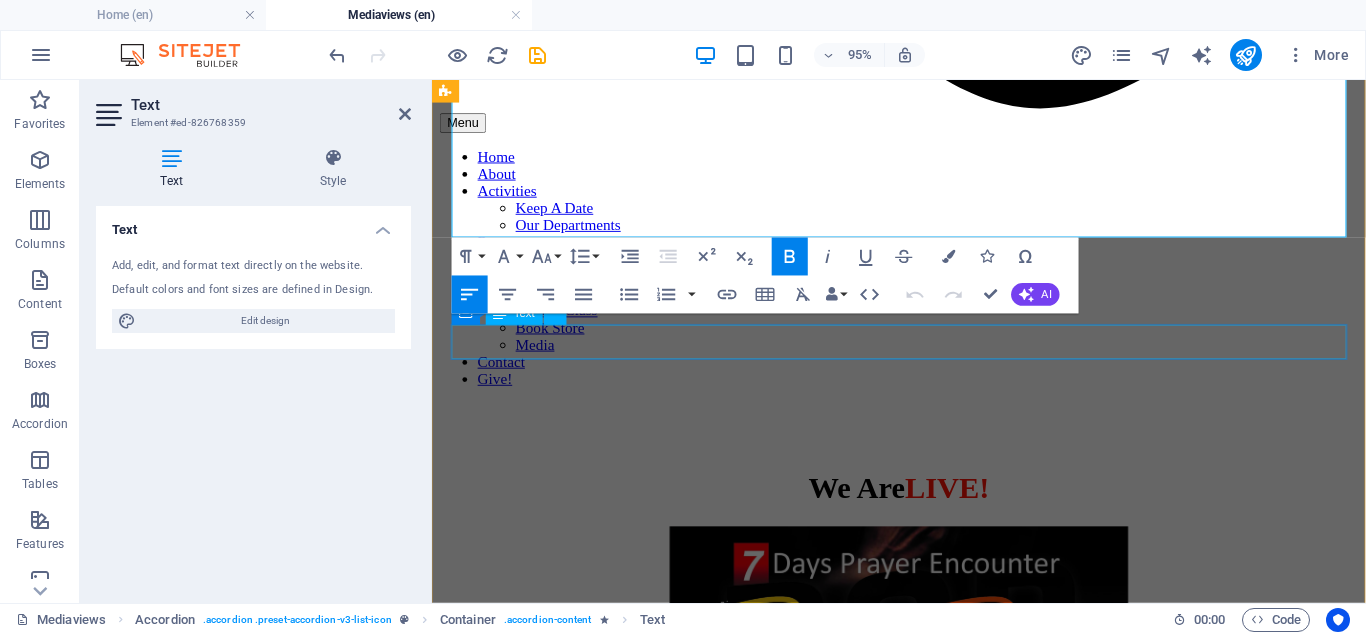 scroll, scrollTop: 1387, scrollLeft: 0, axis: vertical 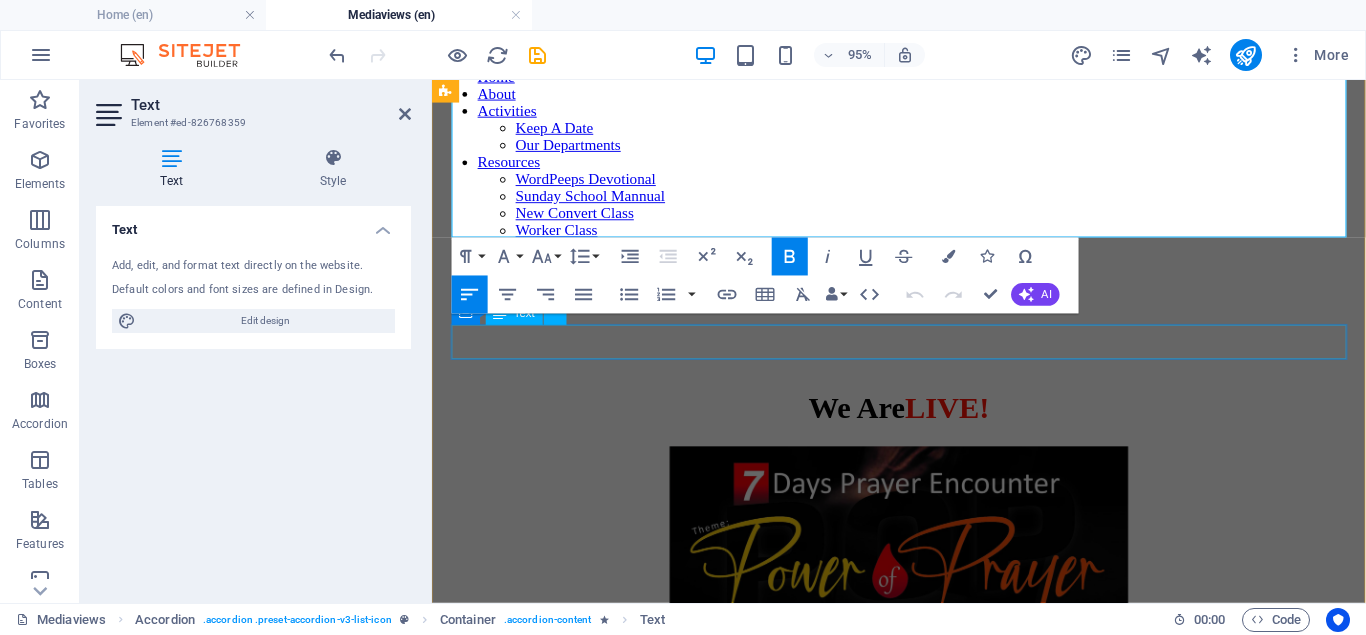 click on "Coming up  6AM & 6PM, 05-08-2025" at bounding box center [923, 1843] 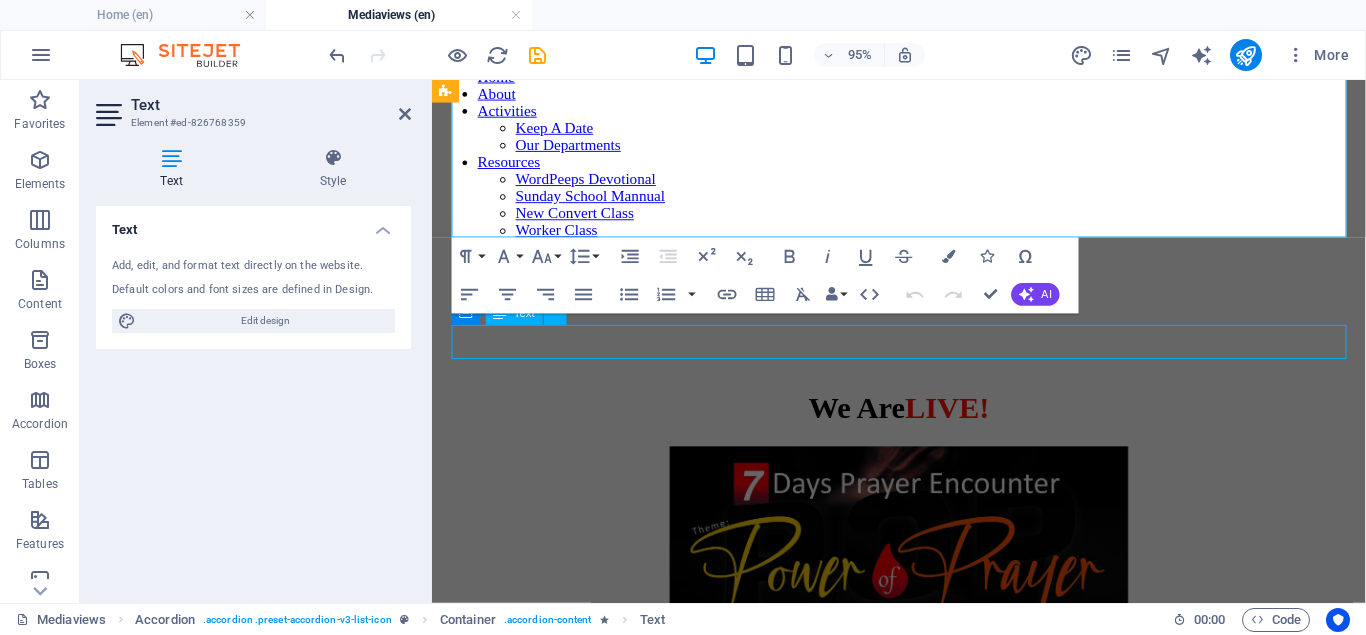 click on "Coming up  6AM & 6PM, 05-08-2025" at bounding box center [923, 1843] 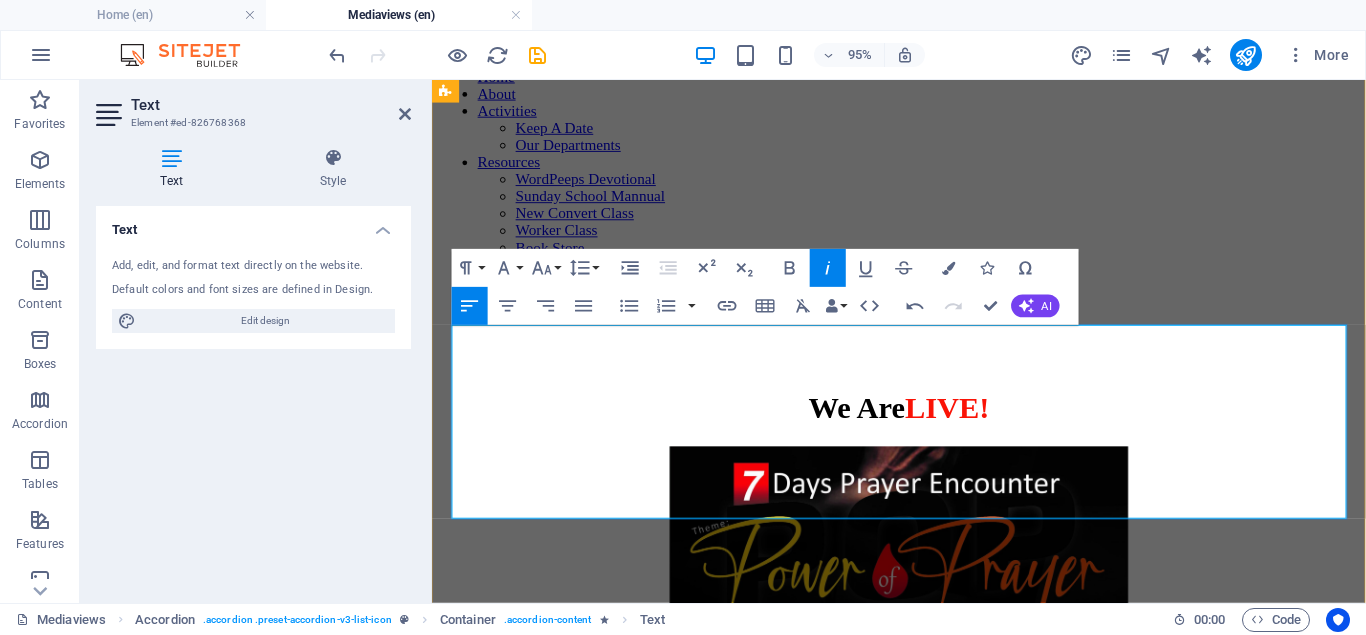 click on "Coming up  6AM & 6PM, 05-08-2025" at bounding box center (923, 2037) 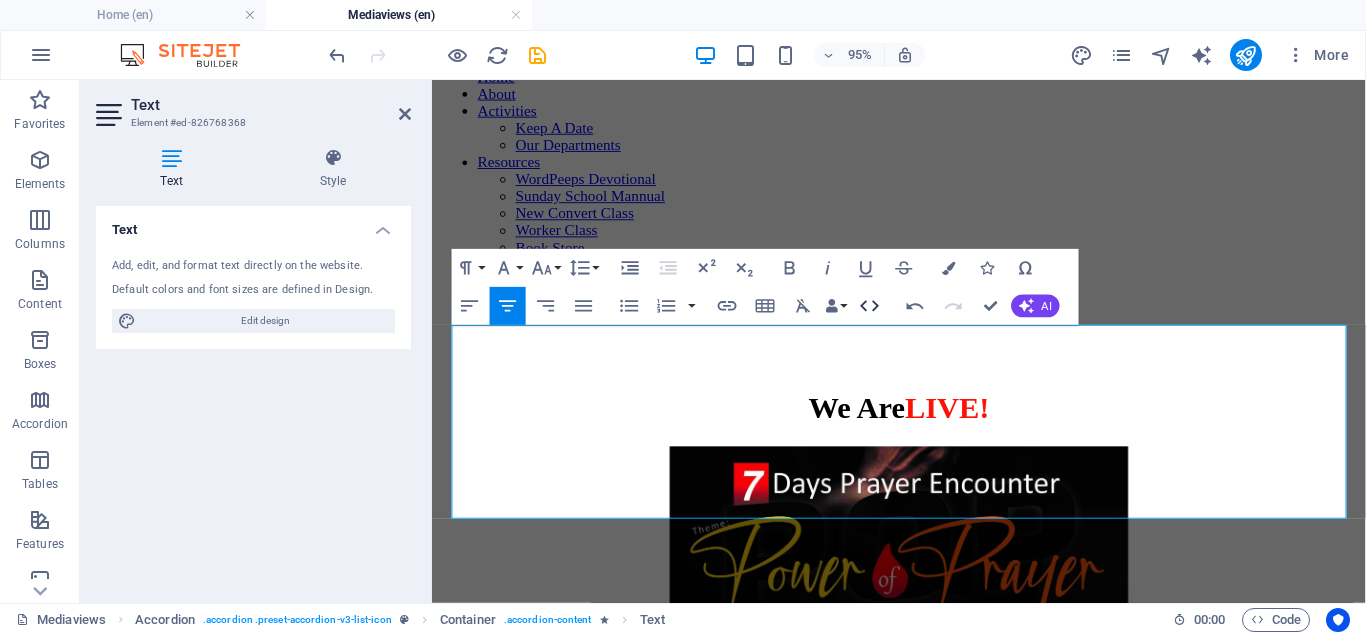click 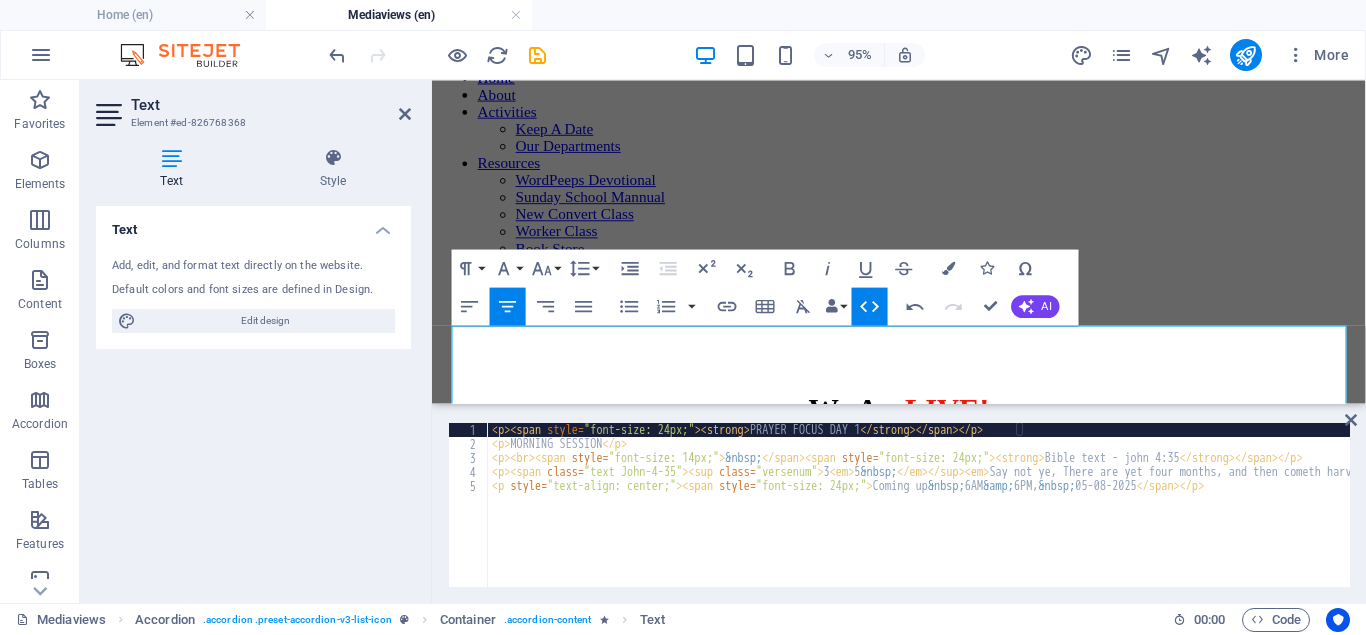 click on "< p > < span   style = "font-size: 24px;" > < strong > PRAYER FOCUS DAY 1 </ strong ></SPAN></p><p>MORNING SESSION</p><p><br></p><span   style = "font-size: 14px;" > &nbsp; </SPAN><span   style = "font-size: 24px;" > < strong > Bible text - john 4:35 </strong ></SPAN></p><p><span   class = "text John-4-35" > < sup   class = "versenum" > 3 < em > 5&nbsp;</em ></sup ></SPAN><em > Say not ye, There are yet four months, and then cometh harvest? behold, I say unto you, Lift up your eyes, and look on the fields; for they are white already to harvest.</em ></p><p   style = "text-align: center;" > < span   style = "font-size: 24px;" > Coming up &nbsp;  6AM  &amp;  6PM, &nbsp; 05-08-2025 </SPAN></p>" at bounding box center (1387, 519) 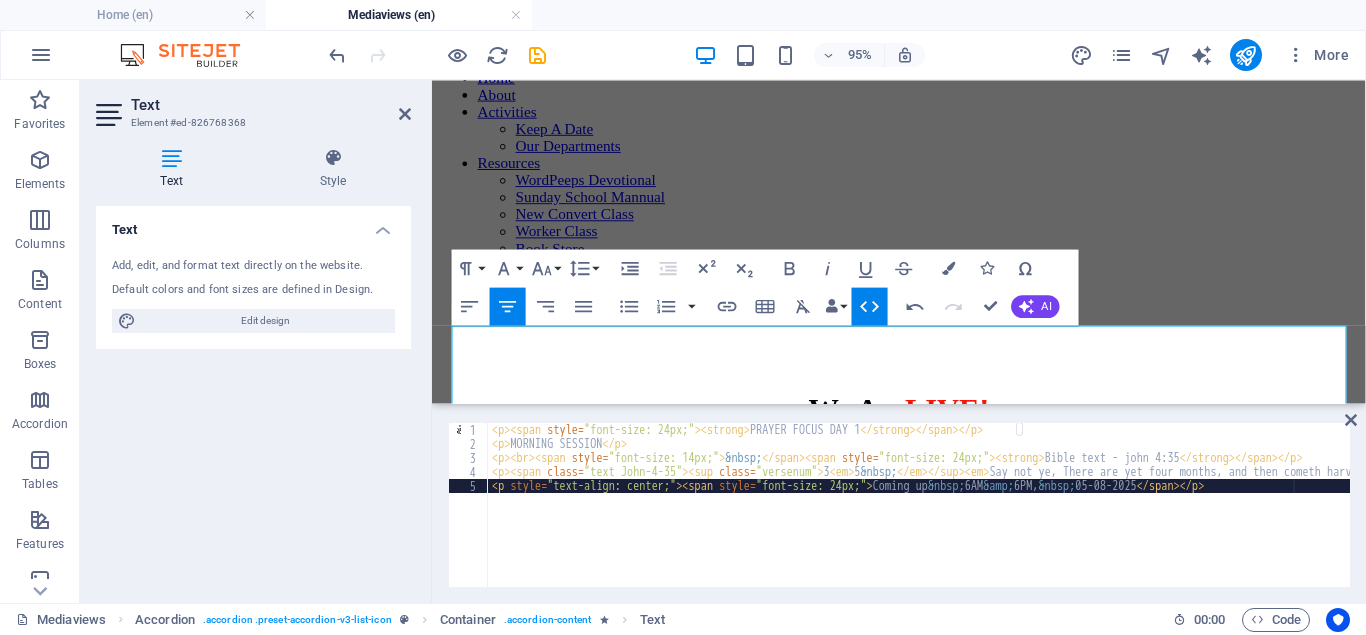 type on "<p style="text-align: center;"><span style="font-size: 24px;">Coming up&nbsp; 6AM &amp; 6PM,&nbsp;05-08-2025</span></p>" 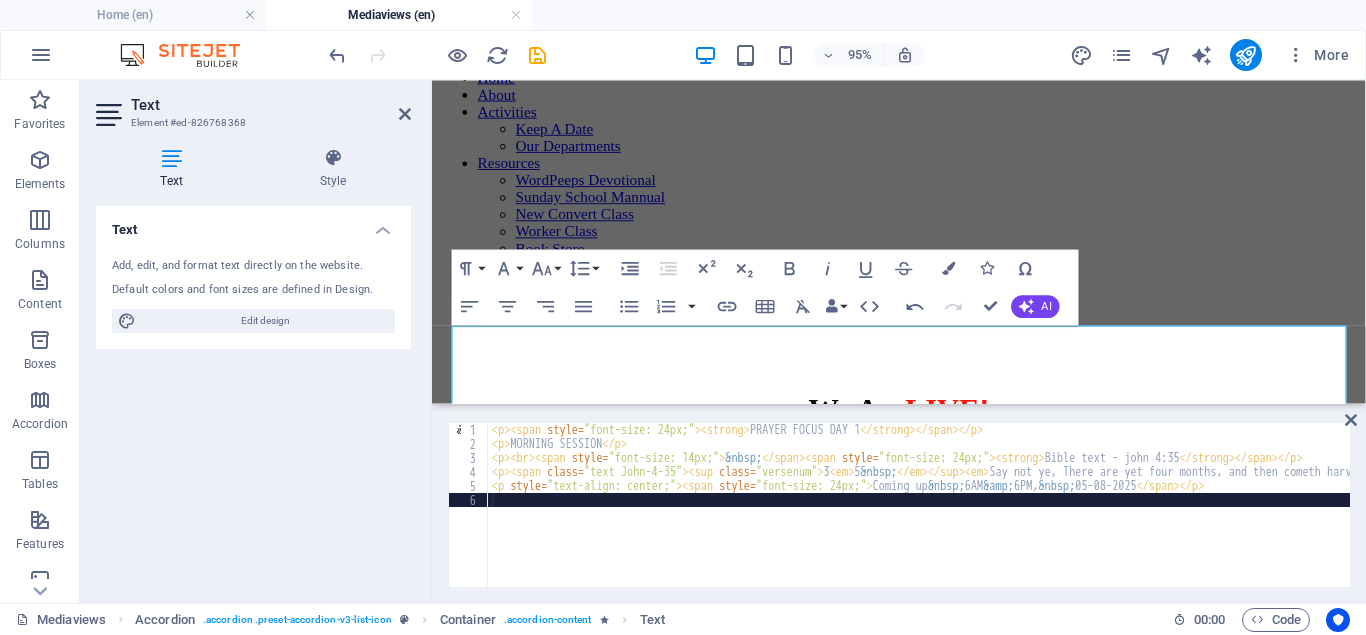 scroll, scrollTop: 0, scrollLeft: 1368, axis: horizontal 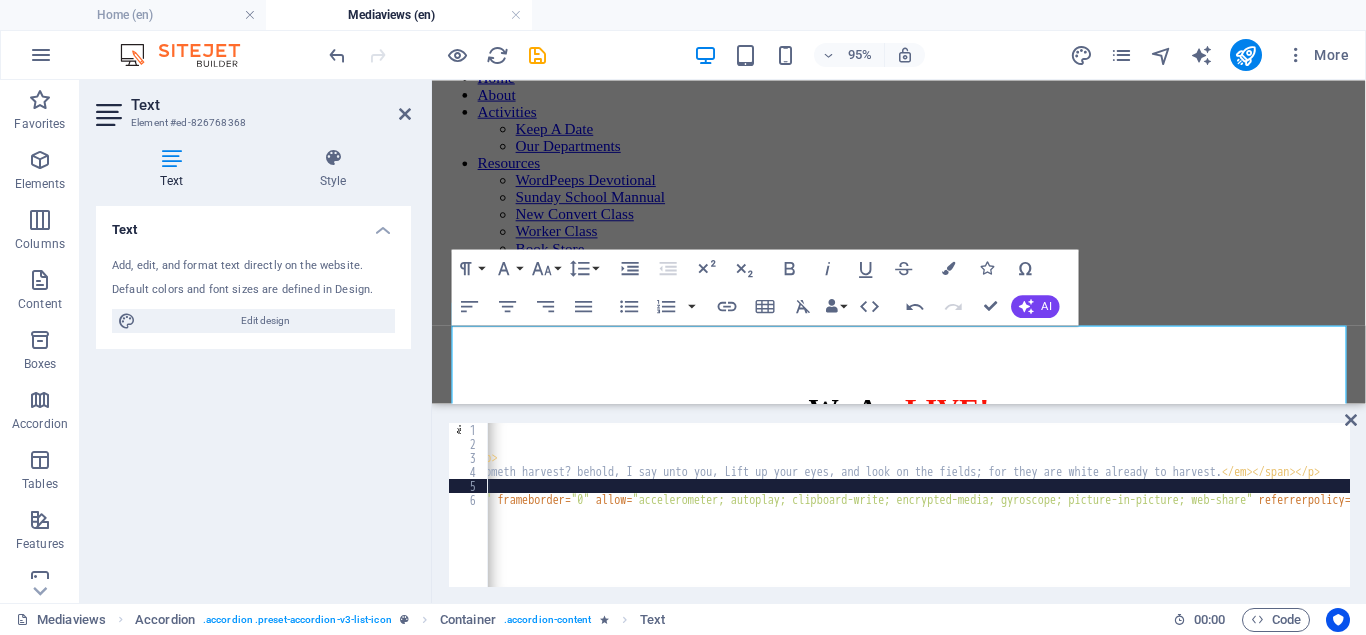 click on "< p > < span   style = "font-size: 24px;" > < strong > PRAYER FOCUS DAY 1 </ strong ></SPAN></p><p>MORNING SESSION</p><p><br></p><span   style = "font-size: 14px;" > &nbsp; </SPAN><span   style = "font-size: 24px;" > < strong > Bible text - john 4:35 </strong ></SPAN></p><p><span   class = "text John-4-35" > < sup   class = "versenum" > 3 < em > 5&nbsp;</em ></sup ></SPAN><em > Say not ye, There are yet four months, and then cometh harvest? behold, I say unto you, Lift up your eyes, and look on the fields; for they are white already to harvest.</em ></p><p   style = "text-align: center;" > < span   style = "font-size: 24px;" > Coming up &nbsp;  6AM  &amp;  6PM, &nbsp; 05-08-2025 </SPAN></p><iframe   width = "681"   height = "383"   src = "https://www.youtube.com/embed/wQvjJmLMb2E"   title = "MY TIME OF HARVEST IS NOW! - DAY2- EVENING"   frameborder = "0"   allow =   referrerpolicy = "strict-origin-when-cross-origin"   allowfullscreen ></iframe>" at bounding box center (798, 519) 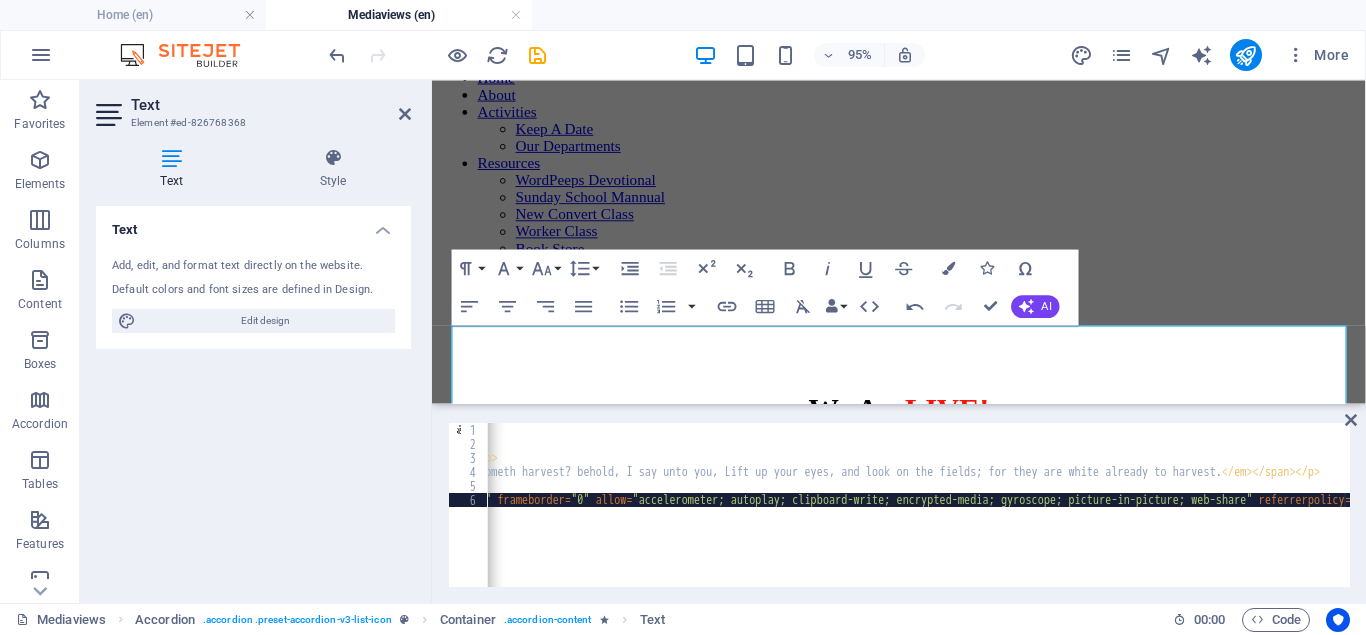 click on "< p > < span   style = "font-size: 24px;" > < strong > PRAYER FOCUS DAY 1 </ strong ></SPAN></p><p>MORNING SESSION</p><p><br></p><span   style = "font-size: 14px;" > &nbsp; </SPAN><span   style = "font-size: 24px;" > < strong > Bible text - john 4:35 </strong ></SPAN></p><p><span   class = "text John-4-35" > < sup   class = "versenum" > 3 < em > 5&nbsp;</em ></sup ></SPAN><em > Say not ye, There are yet four months, and then cometh harvest? behold, I say unto you, Lift up your eyes, and look on the fields; for they are white already to harvest.</em ></p><p   style = "text-align: center;" > < span   style = "font-size: 24px;" > Coming up &nbsp;  6AM  &amp;  6PM, &nbsp; 05-08-2025 </SPAN></p><iframe   width = "681"   height = "383"   src = "https://www.youtube.com/embed/wQvjJmLMb2E"   title = "MY TIME OF HARVEST IS NOW! - DAY2- EVENING"   frameborder = "0"   allow =   referrerpolicy = "strict-origin-when-cross-origin"   allowfullscreen ></iframe>" at bounding box center [798, 519] 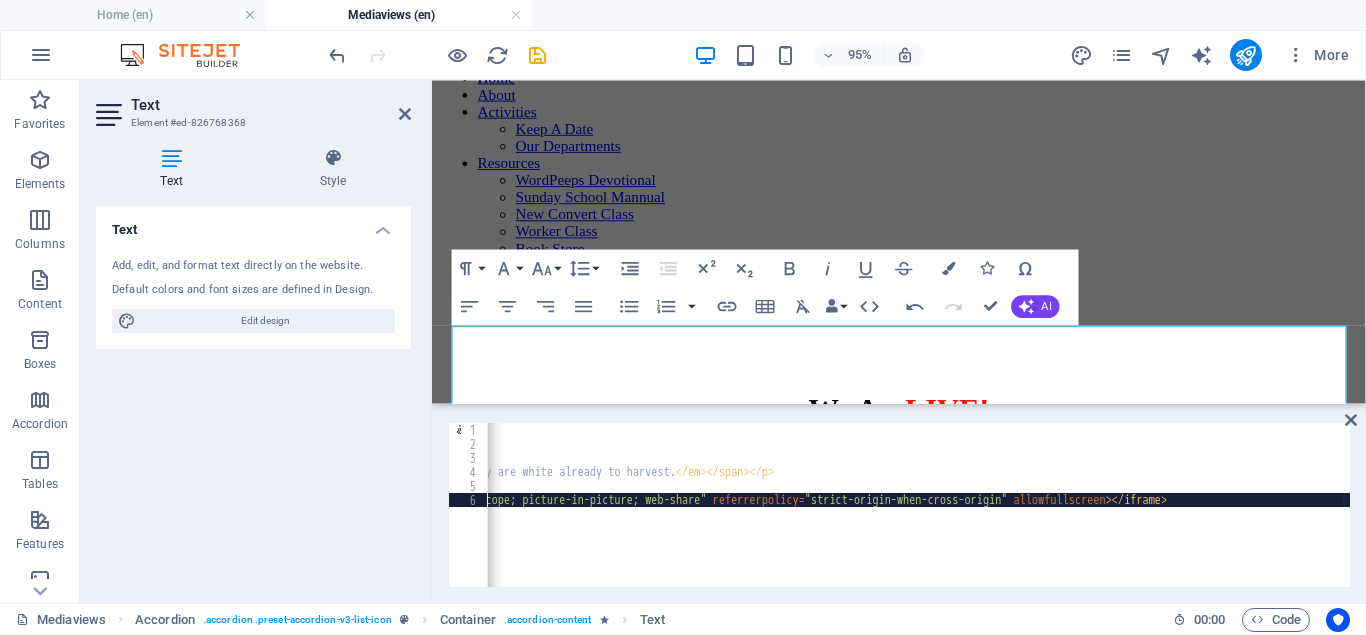 scroll, scrollTop: 0, scrollLeft: 1368, axis: horizontal 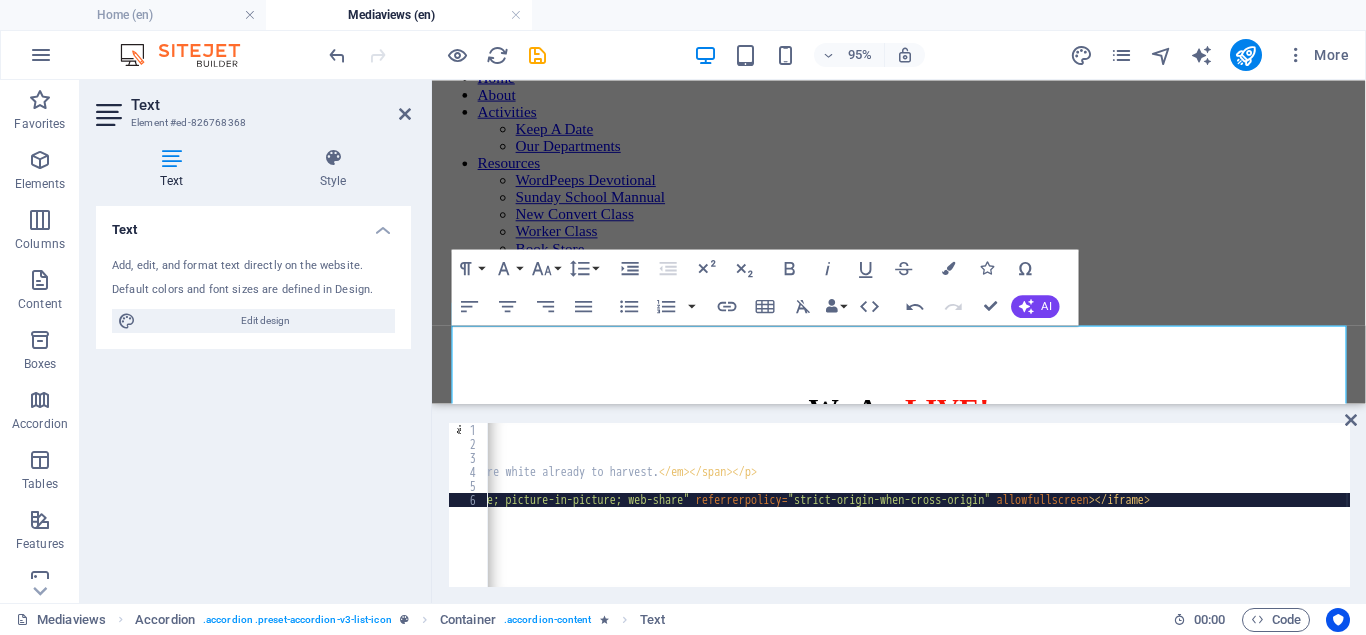 click on "< p > < span   style = "font-size: 24px;" > < strong > PRAYER FOCUS DAY 1 </ strong ></SPAN></p><p>MORNING SESSION</p><p><br></p><span   style = "font-size: 14px;" > &nbsp; </SPAN><span   style = "font-size: 24px;" > < strong > Bible text - john 4:35 </strong ></SPAN></p><p><span   class = "text John-4-35" > < sup   class = "versenum" > 3 < em > 5&nbsp;</em ></sup ></SPAN><em > Say not ye, There are yet four months, and then cometh harvest? behold, I say unto you, Lift up your eyes, and look on the fields; for they are white already to harvest.</em ></p><p   style = "text-align: center;" > < span   style = "font-size: 24px;" > Coming up &nbsp;  6AM  &amp;  6PM, &nbsp; 05-08-2025 </SPAN></p><iframe   width = "681"   height = "383"   src = "https://www.youtube.com/embed/wQvjJmLMb2E"   title = "MY TIME OF HARVEST IS NOW! - DAY2- EVENING"   frameborder = "0"   allow =   referrerpolicy = "strict-origin-when-cross-origin"   allowfullscreen ></iframe>" at bounding box center (235, 519) 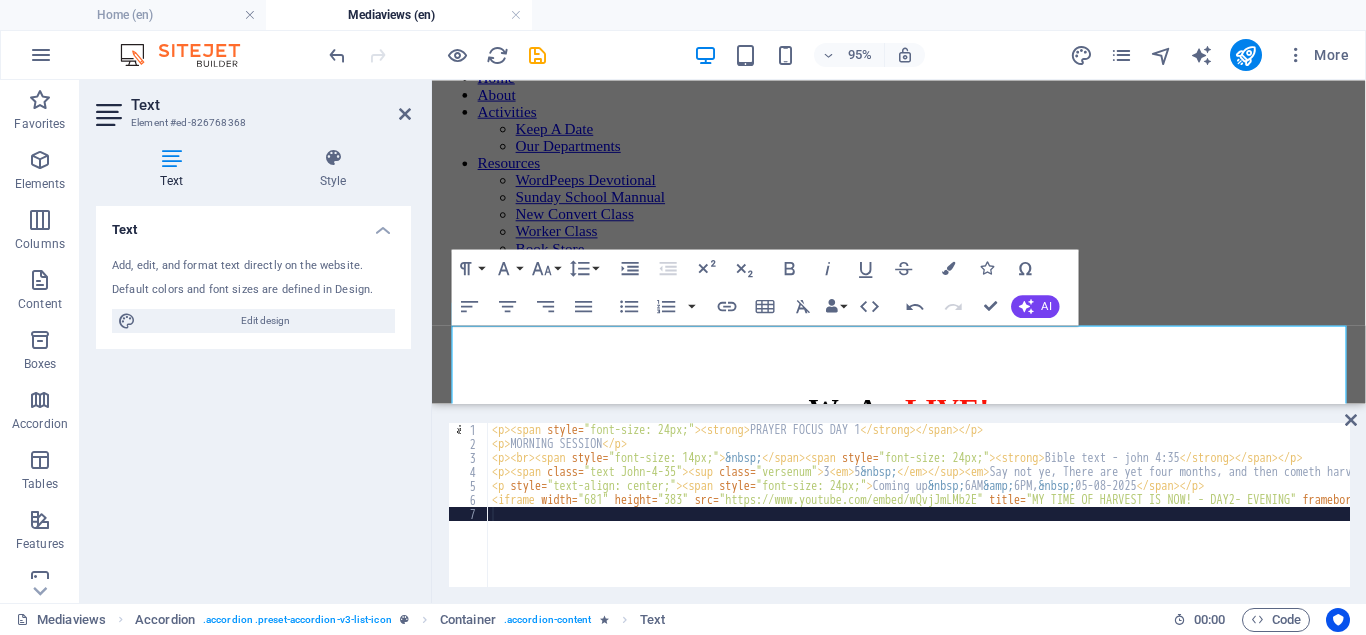 scroll, scrollTop: 0, scrollLeft: 0, axis: both 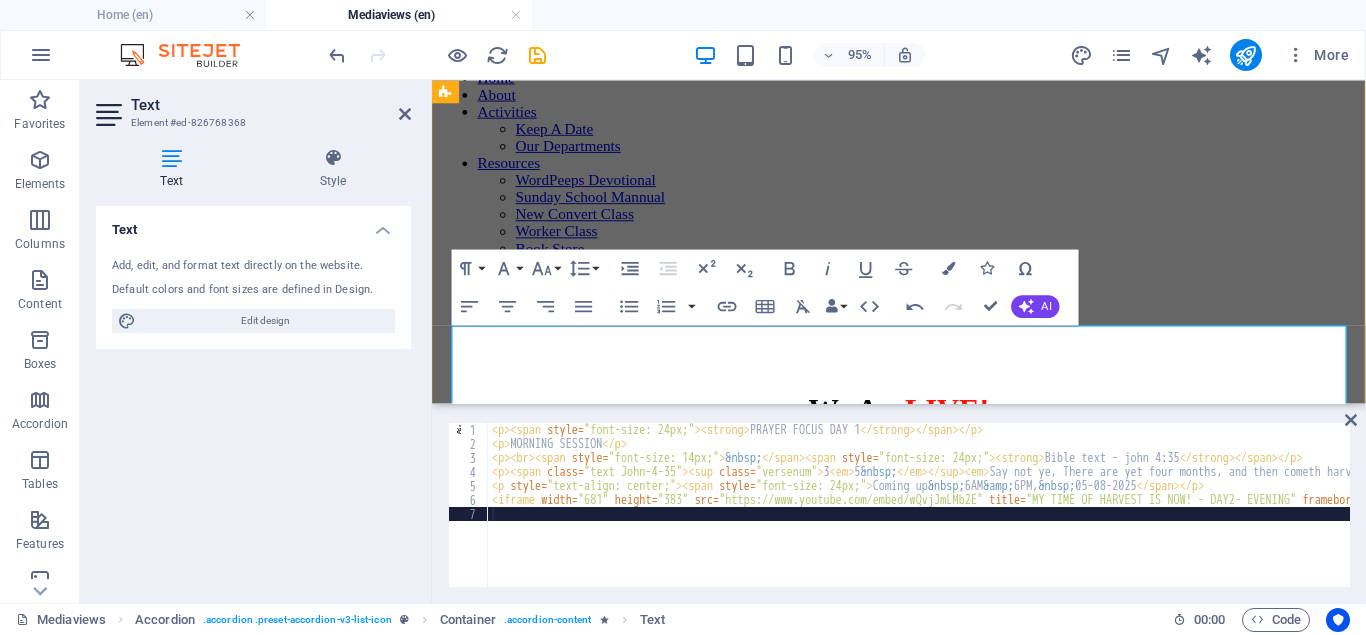 type 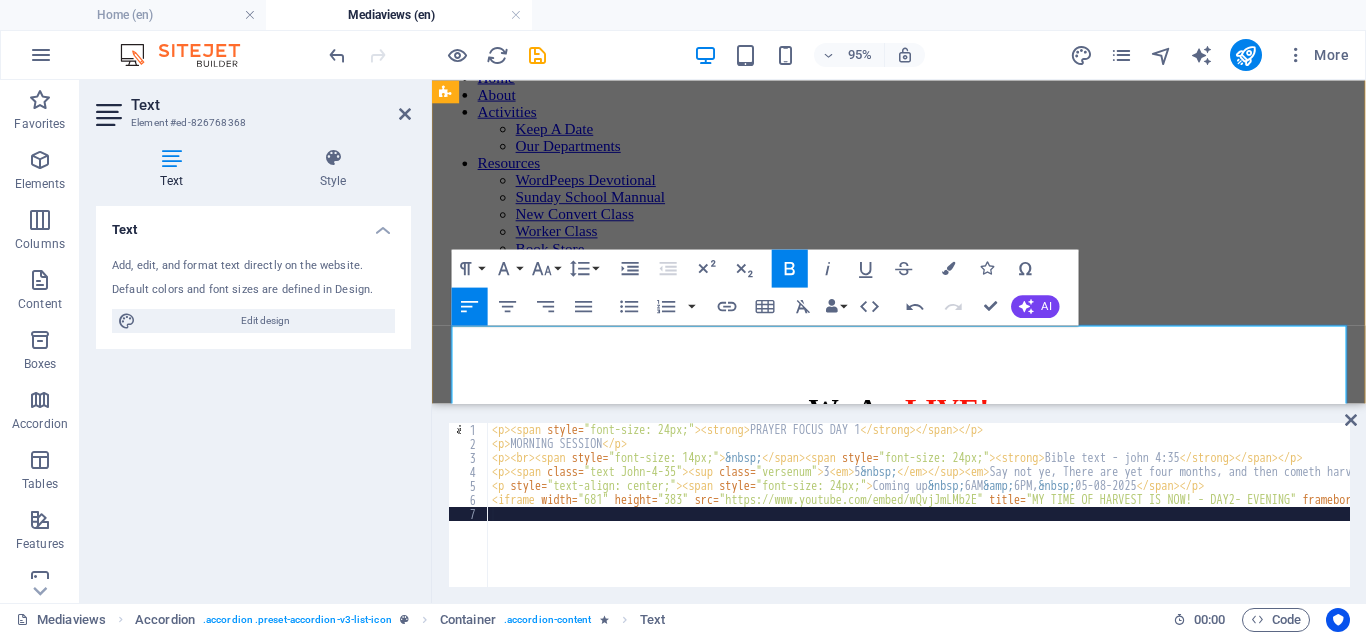drag, startPoint x: 704, startPoint y: 357, endPoint x: 721, endPoint y: 351, distance: 18.027756 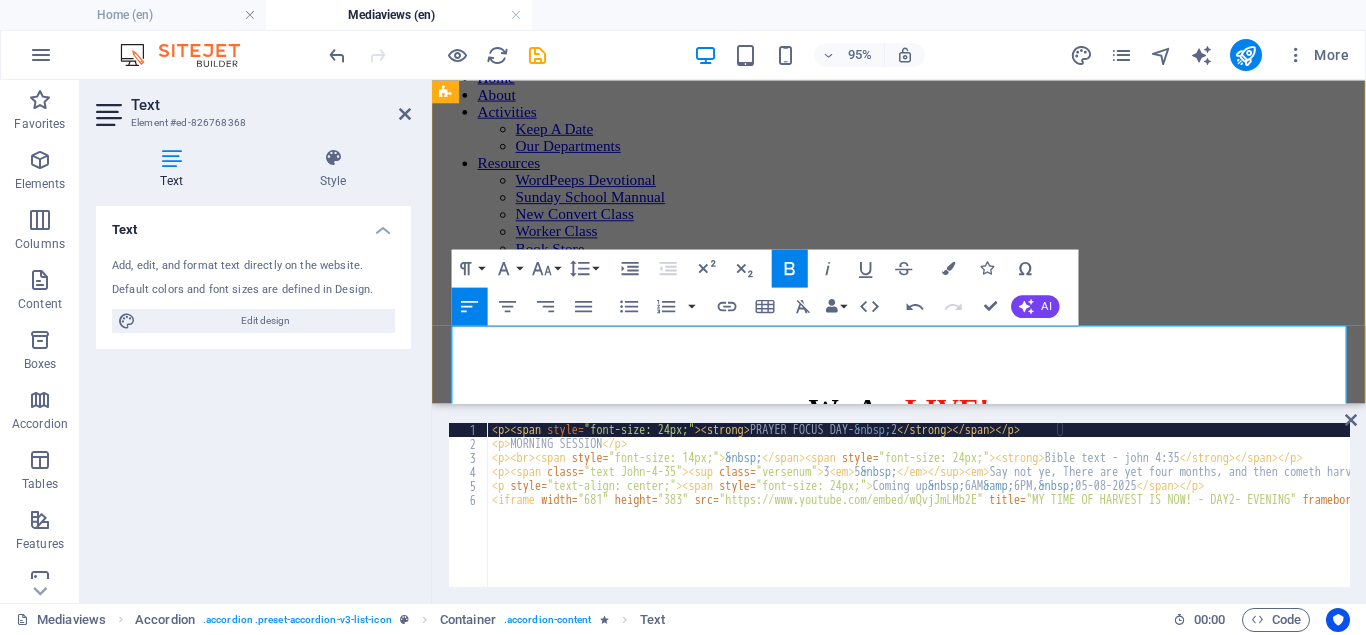 drag, startPoint x: 528, startPoint y: 387, endPoint x: 451, endPoint y: 388, distance: 77.00649 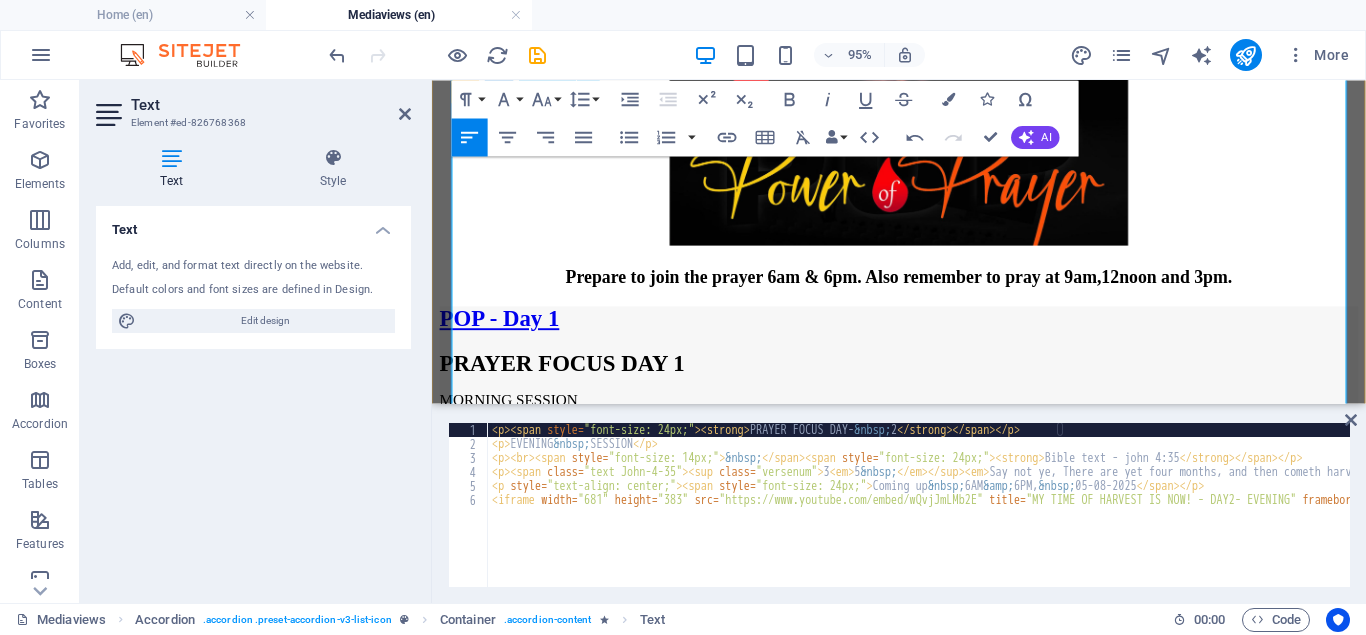 scroll, scrollTop: 1999, scrollLeft: 0, axis: vertical 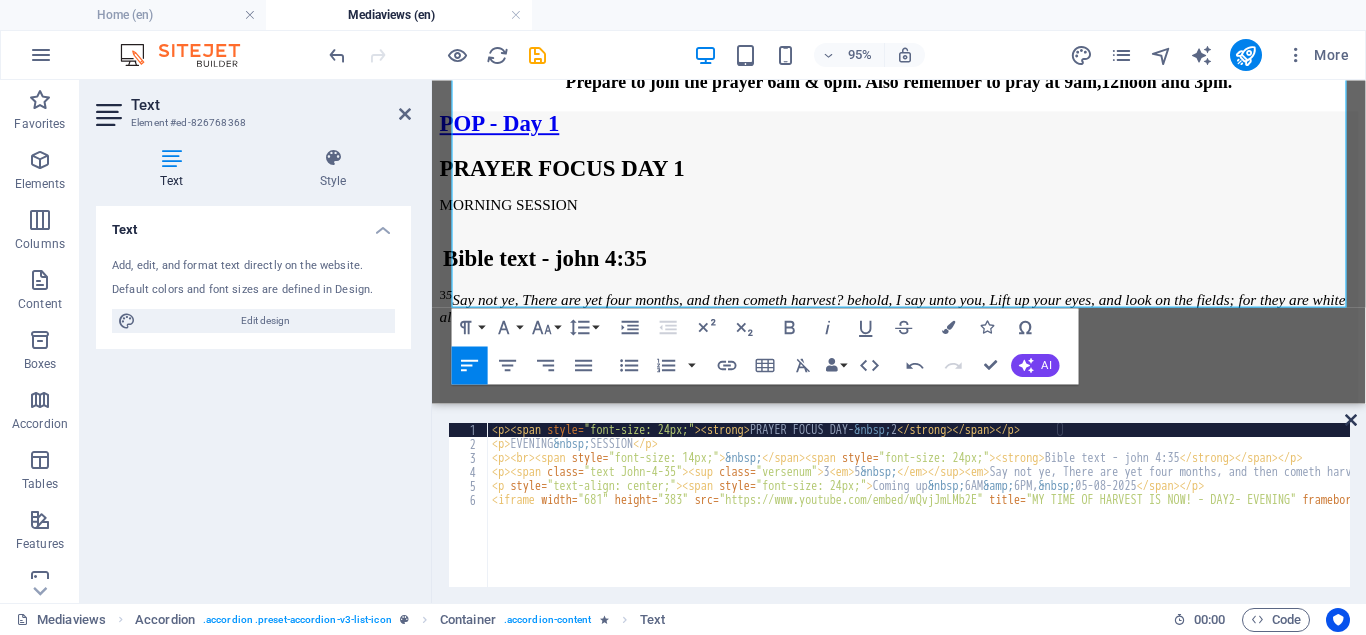 drag, startPoint x: 1352, startPoint y: 419, endPoint x: 684, endPoint y: 275, distance: 683.3447 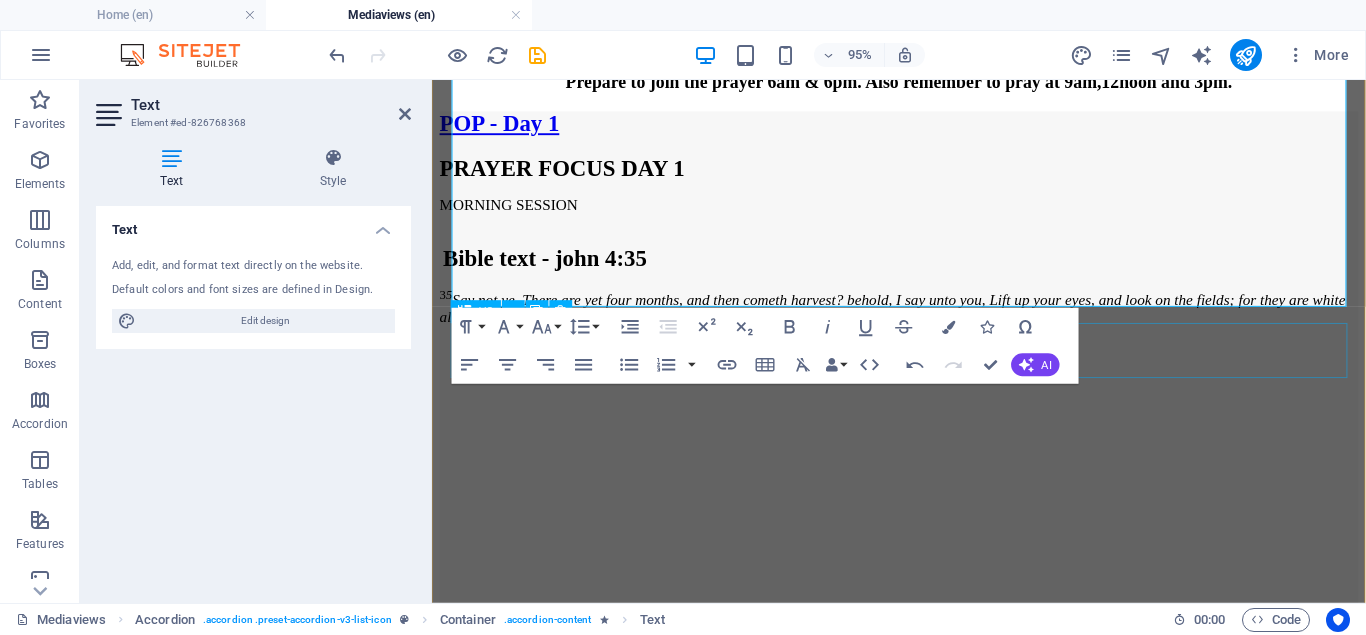 click on "PRAYER FOCUS DAY- 2
EVENING SESSION
Bible text - john 4:35
3 5  Say not ye, There are yet four months, and then cometh harvest? behold, I say unto you, Lift up your eyes, and look on the fields; for they are white already to harvest.
Coming up  6AM & 6PM, 05-08-2025
<span class="fr-mk" style="display: none;">&nbsp;</span><span class="fr-mk" style="display: none;">&nbsp;</span><span class="fr-mk" style="display: none;">&nbsp;</span>" at bounding box center [923, 1530] 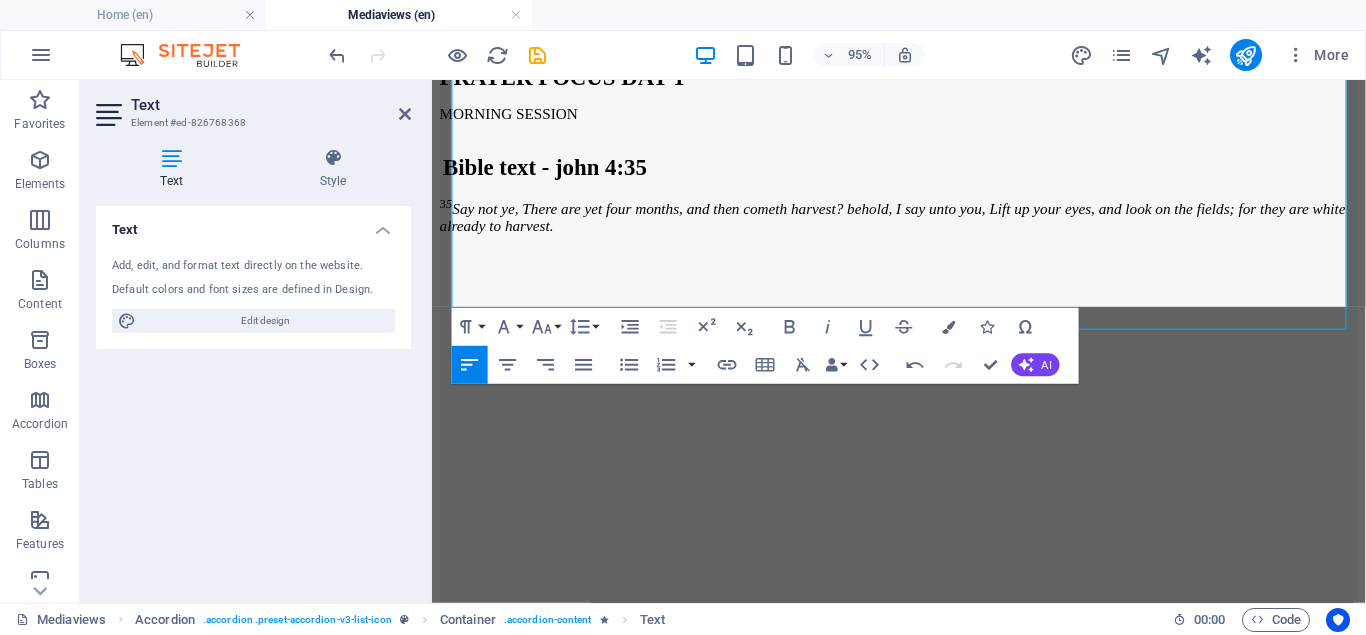scroll, scrollTop: 2071, scrollLeft: 0, axis: vertical 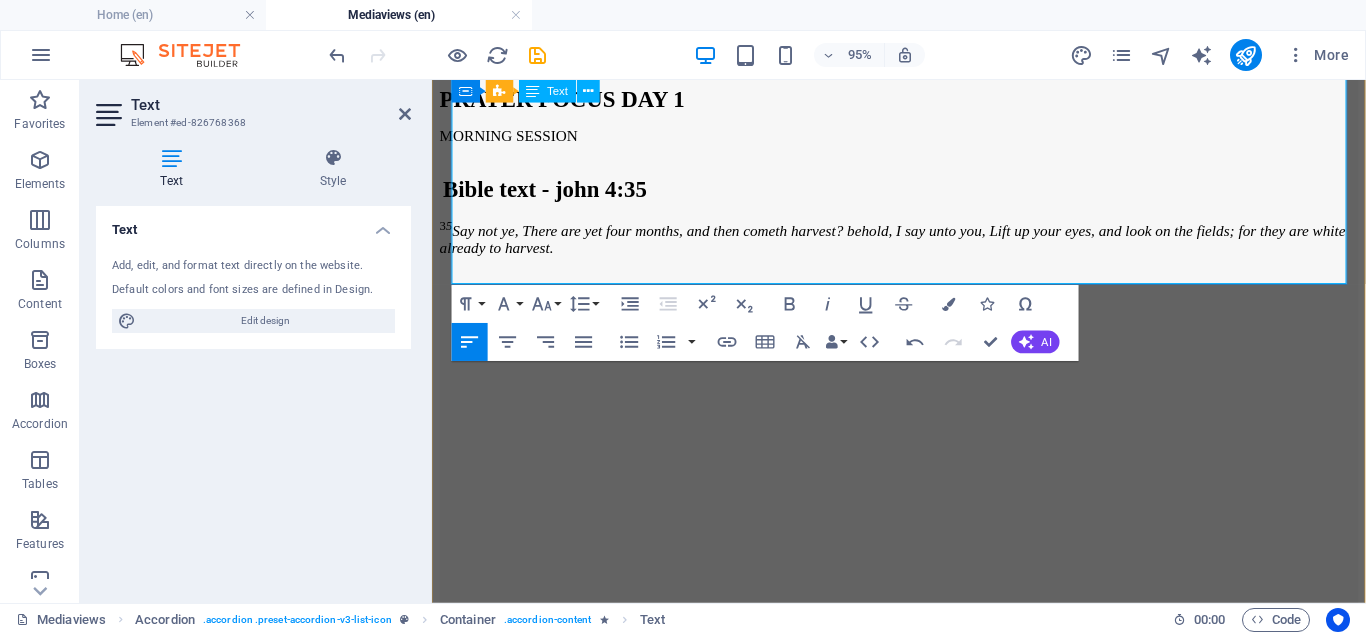click on "1. O'Lord my father, empower me to pray tonight in the name of Jesus." at bounding box center (923, 1829) 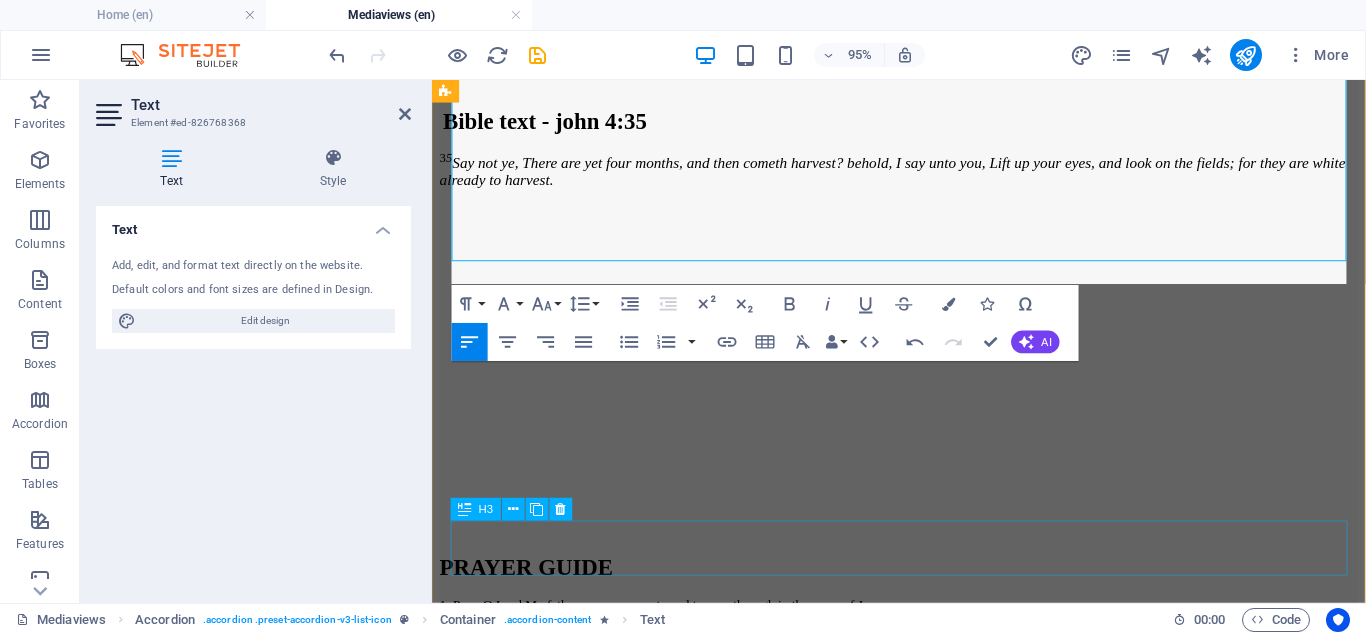 scroll, scrollTop: 2167, scrollLeft: 0, axis: vertical 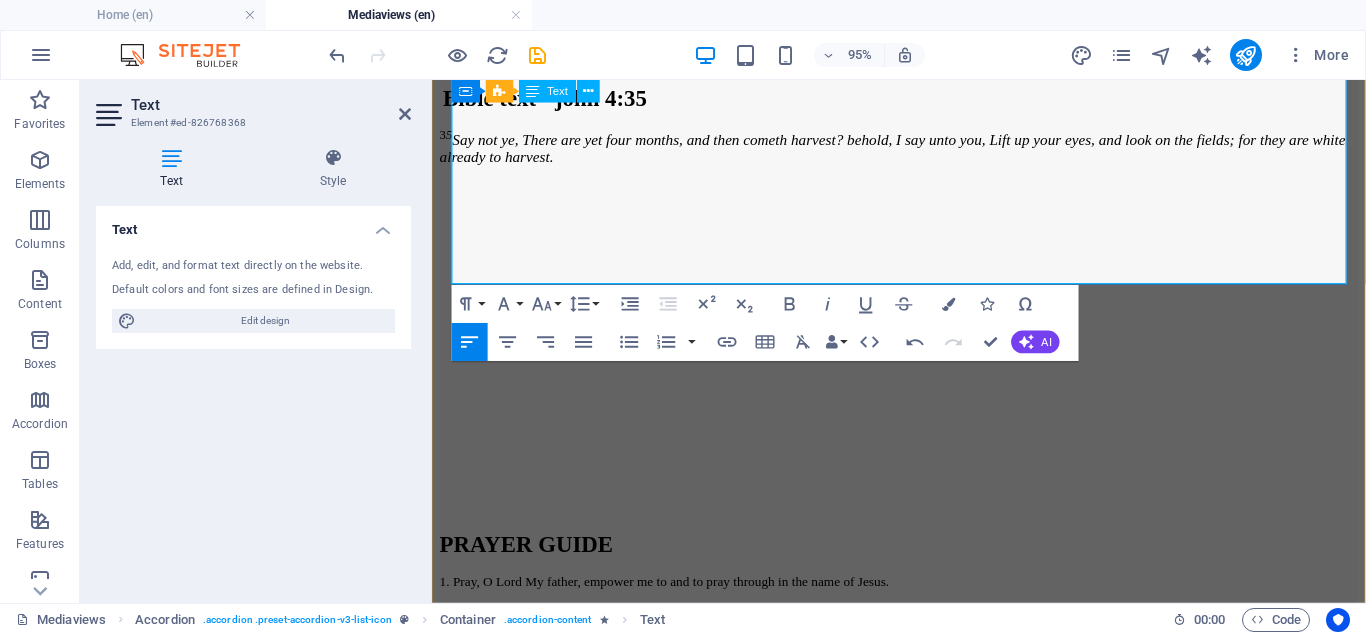 click at bounding box center [537, 55] 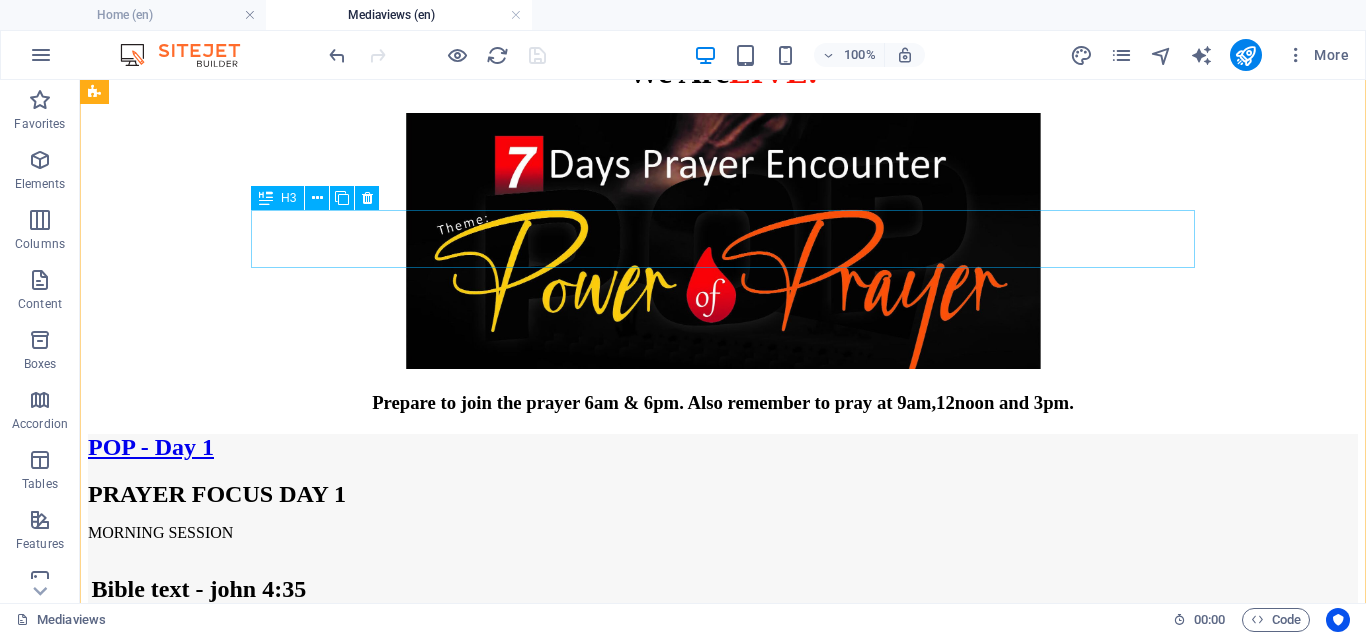 scroll, scrollTop: 2244, scrollLeft: 0, axis: vertical 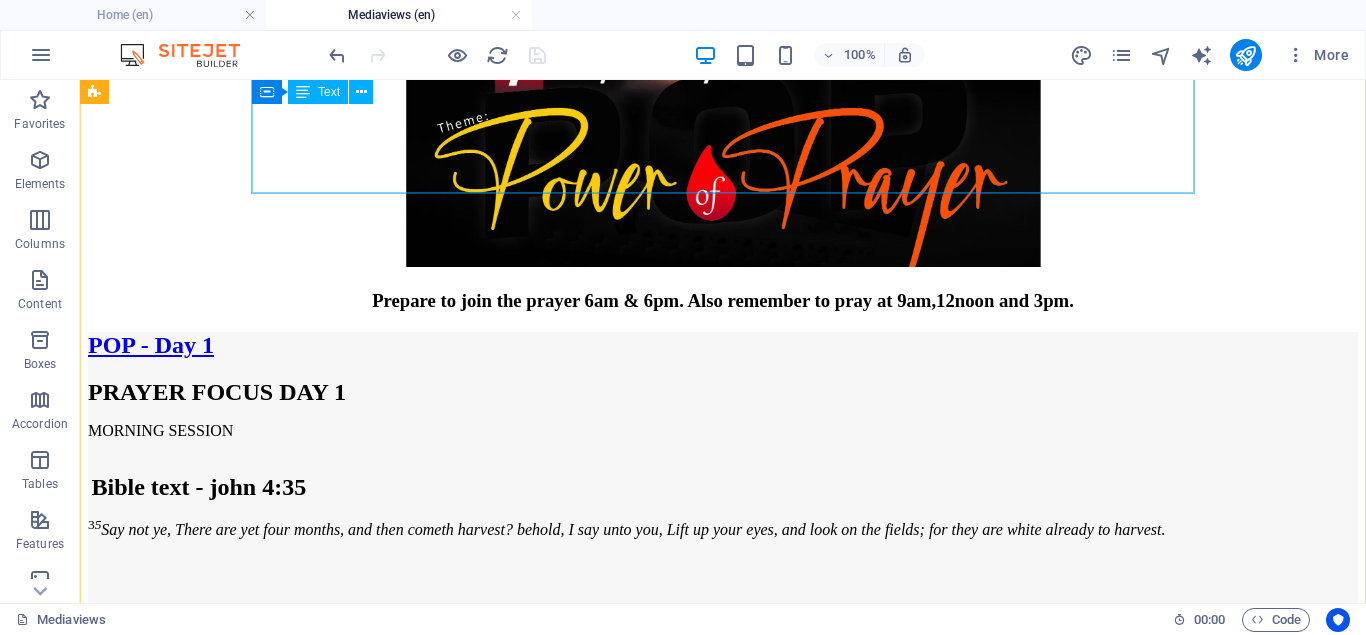 click on "PRAYER FOCUS DAY- 2
EVENING SESSION
Bible text - john 4:35
3 5  Say not ye, There are yet four months, and then cometh harvest? behold, I say unto you, Lift up your eyes, and look on the fields; for they are white already to harvest.
Coming up  6AM & 6PM, 05-08-2025
<span class="fr-mk" style="display: none;">&nbsp;</span><span class="fr-mk" style="display: none;">&nbsp;</span><span class="fr-mk" style="display: none;">&nbsp;</span> PRAYER GUIDE 1. O'Lord my father, empower me to pray tonight in the name of Jesus. 2. O'Lord my father, empower my seeds to produce good harvest. 3. Every seed I have planted in error and ignorance, receive the mercy of God and realigned with my harvest in the name of Jesus. 4. You power that destroys harvest be powerless over my harvest in the name of Jesus. 5. My father and my God," at bounding box center (723, 1824) 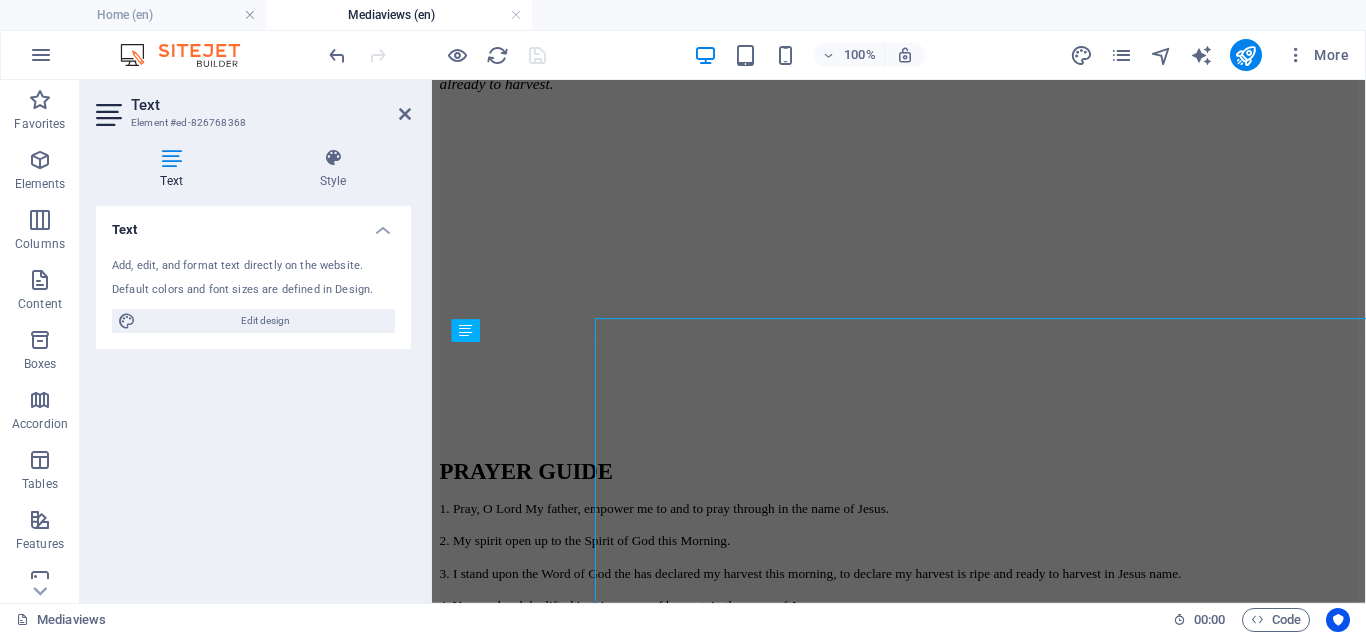 scroll, scrollTop: 1368, scrollLeft: 0, axis: vertical 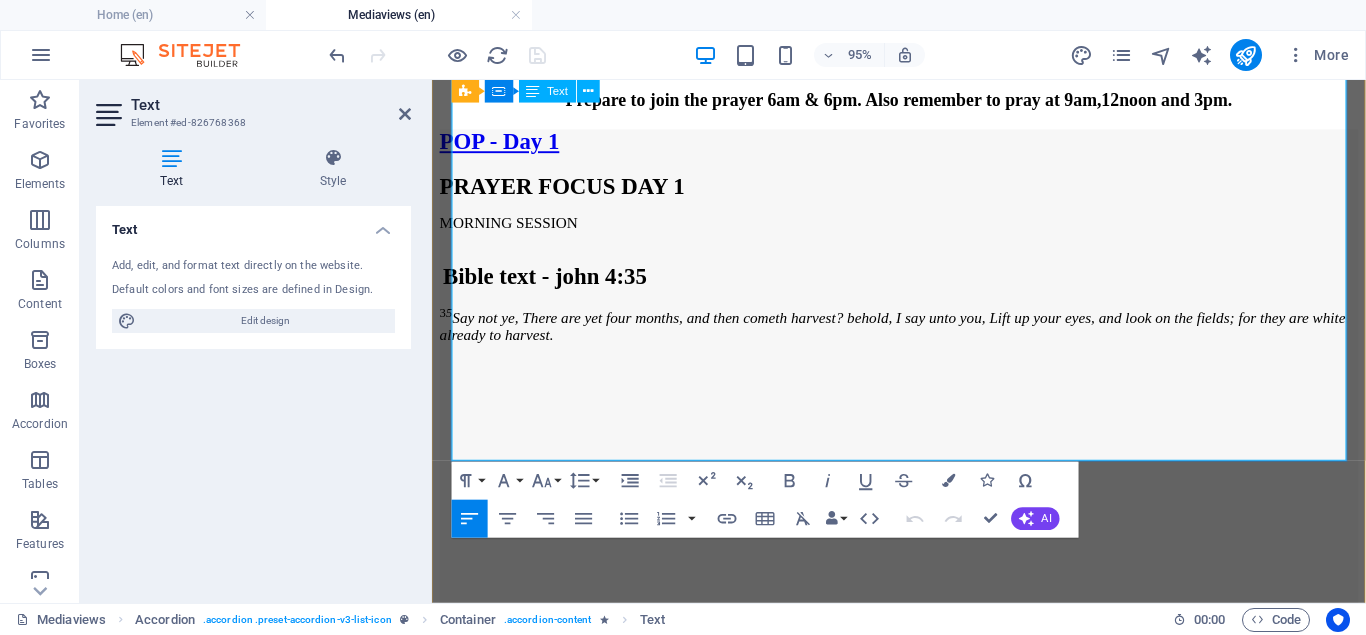 drag, startPoint x: 578, startPoint y: 345, endPoint x: 454, endPoint y: 355, distance: 124.40257 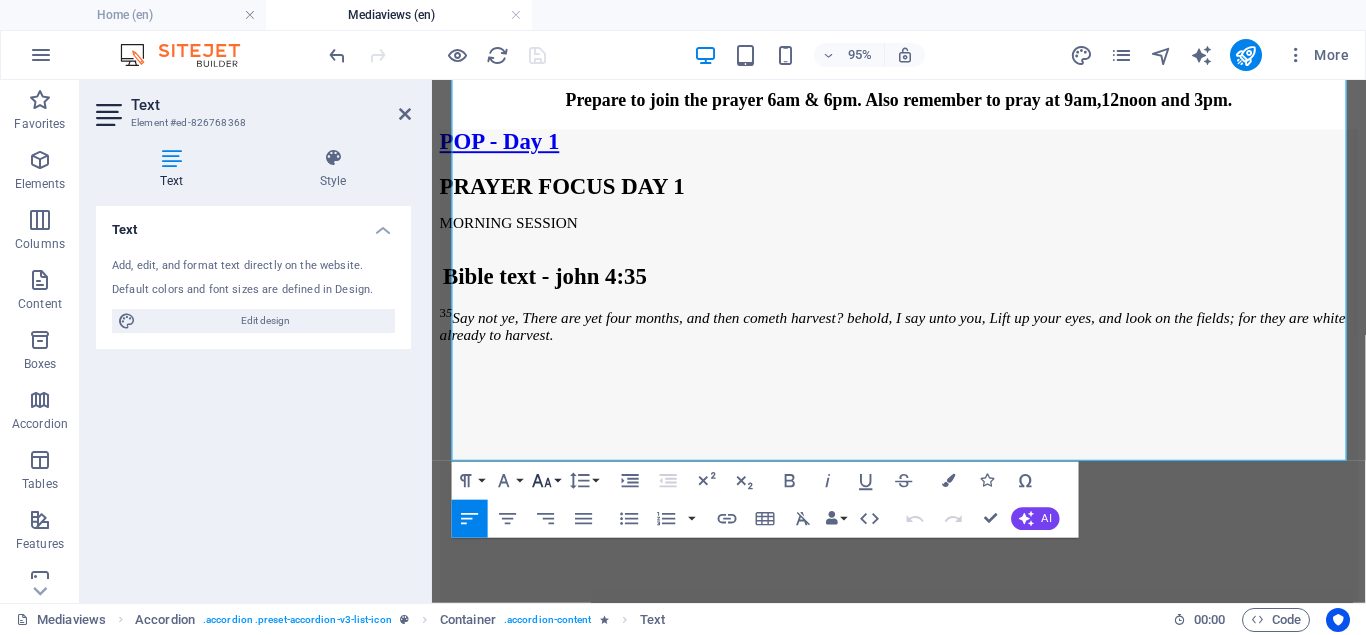 click 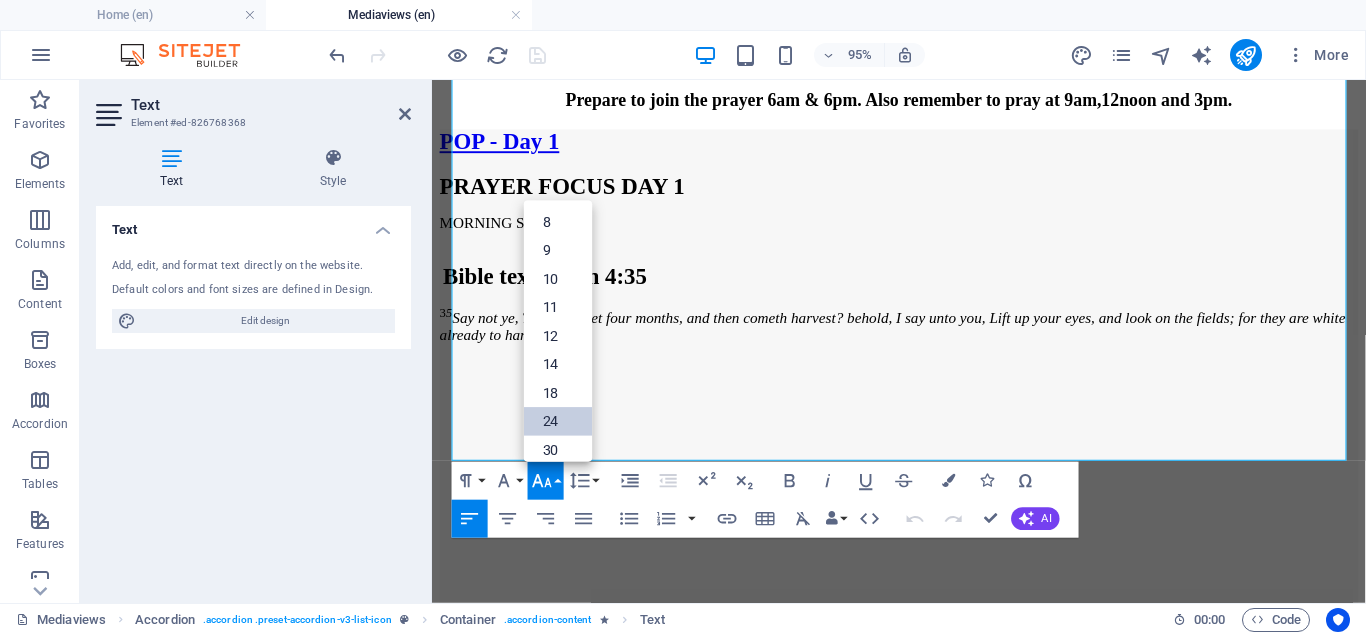 click on "24" at bounding box center [558, 422] 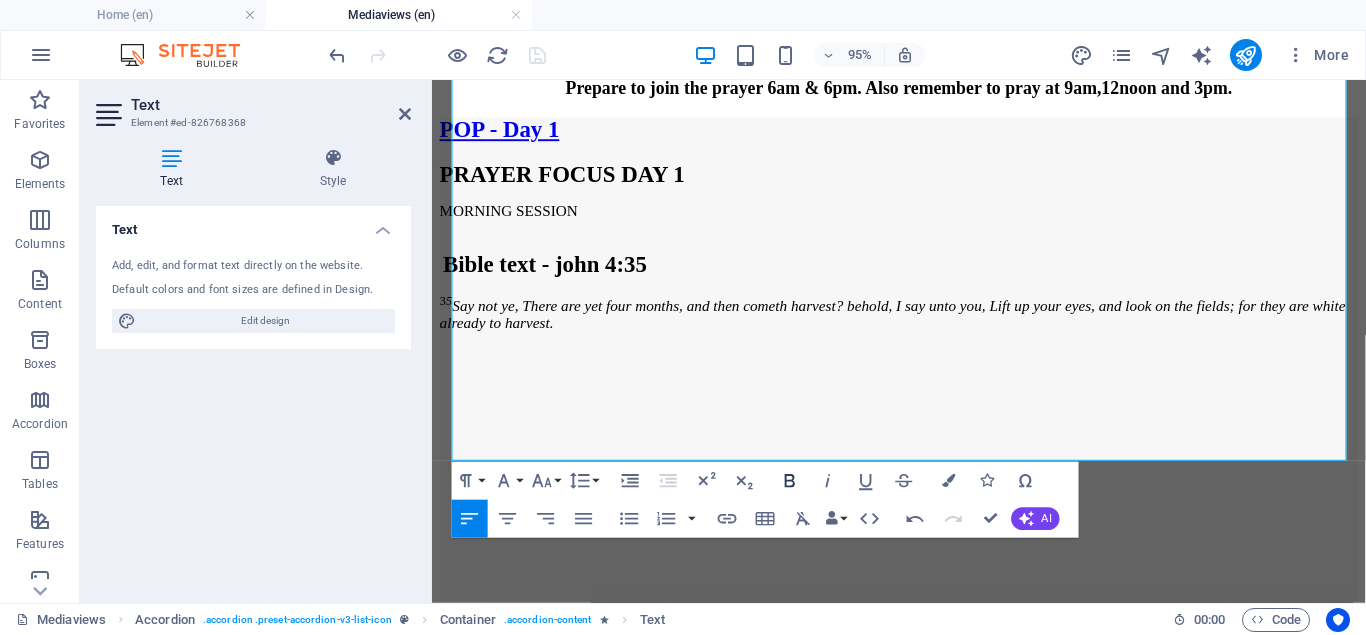 click 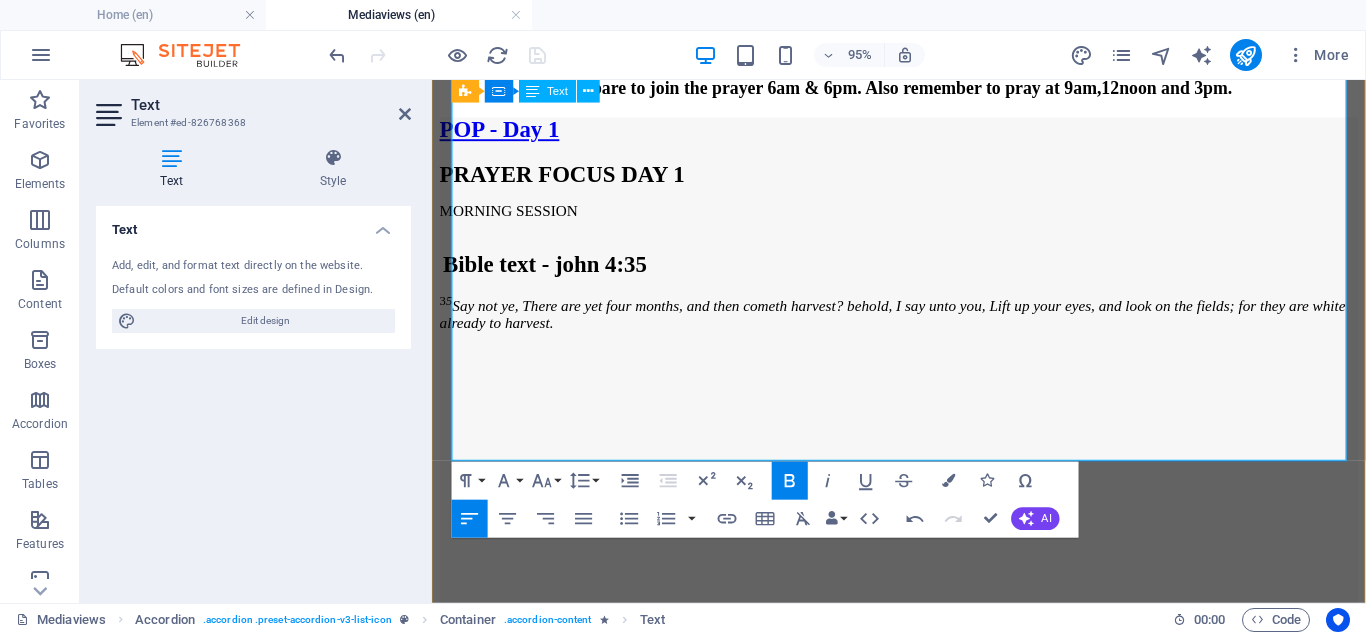 drag, startPoint x: 576, startPoint y: 426, endPoint x: 624, endPoint y: 418, distance: 48.6621 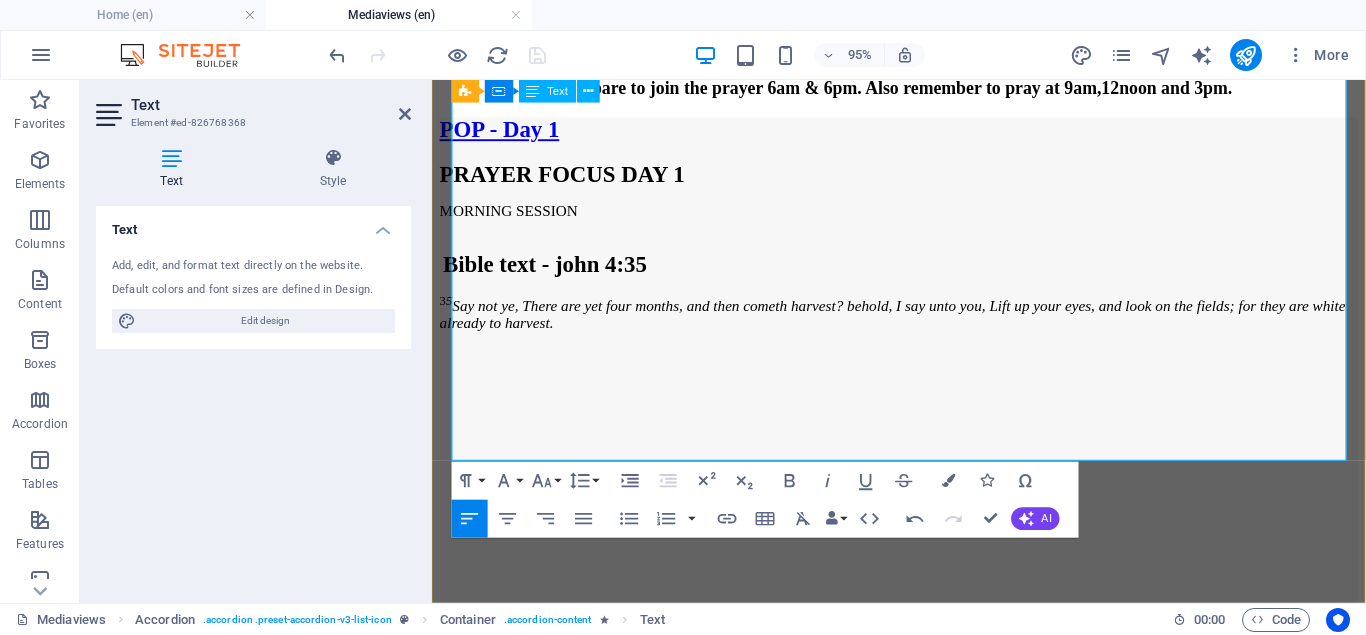 click on "4. You power that destroys harvest be powerless over my harvest in the name of Jesus." at bounding box center (923, 2019) 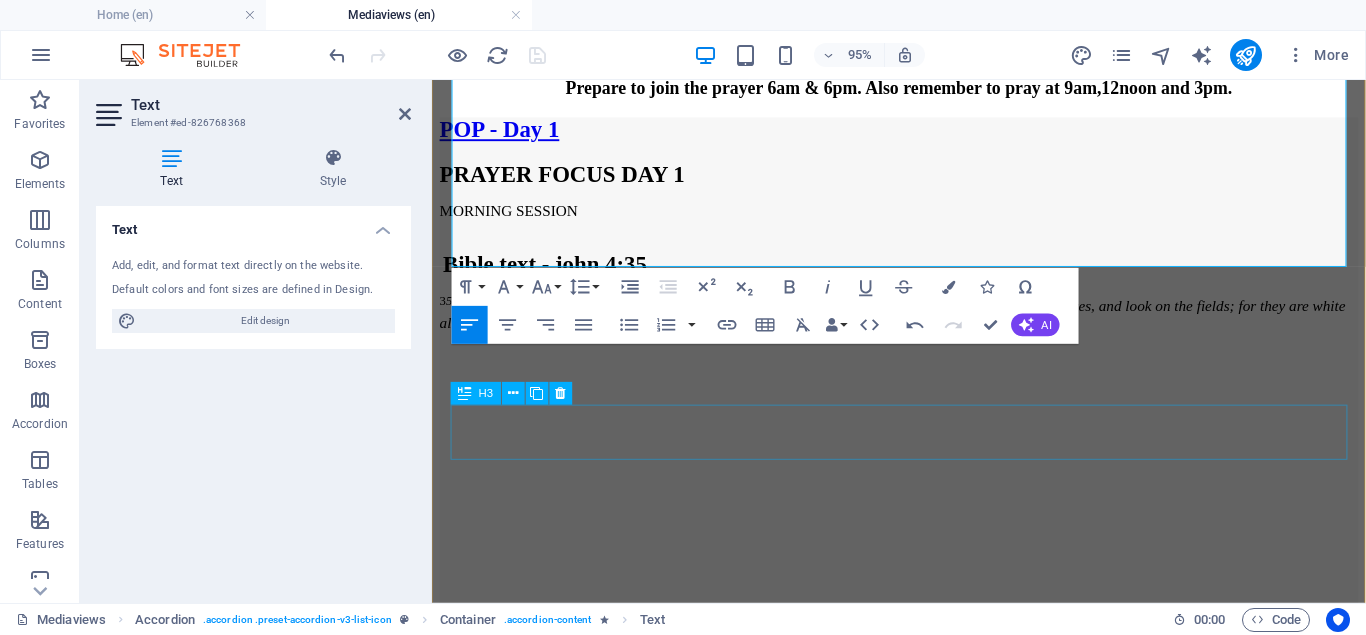 scroll, scrollTop: 2196, scrollLeft: 0, axis: vertical 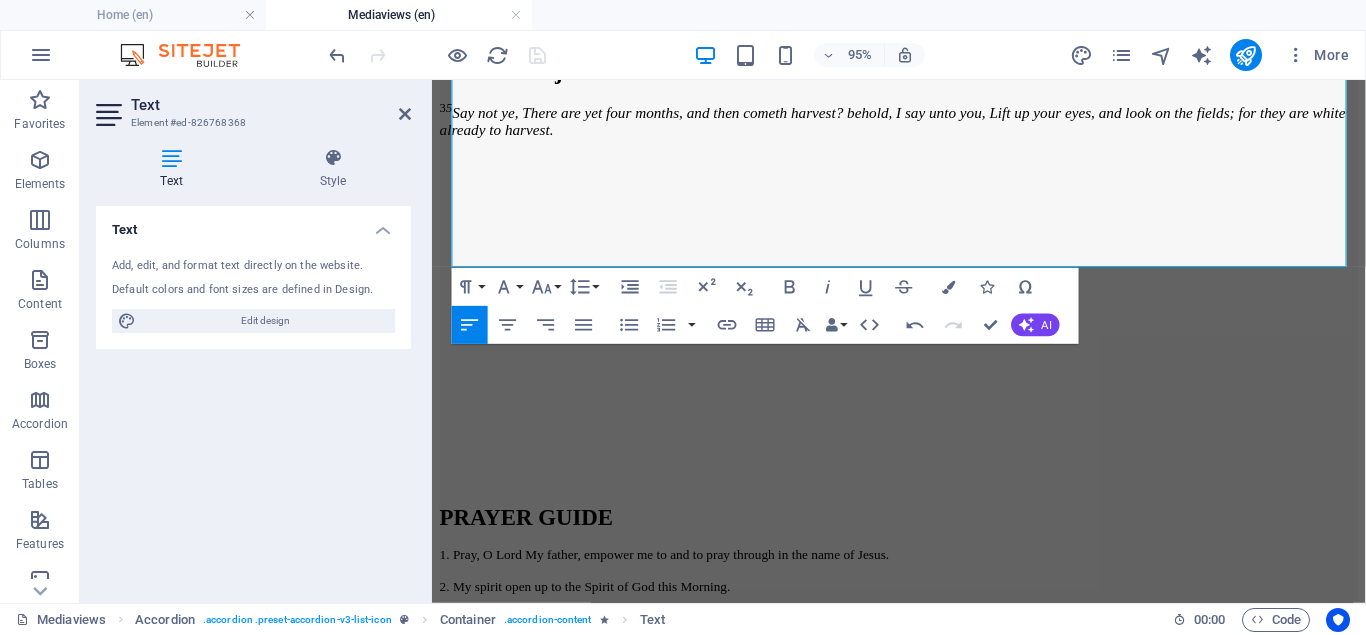 click on "harvest ," 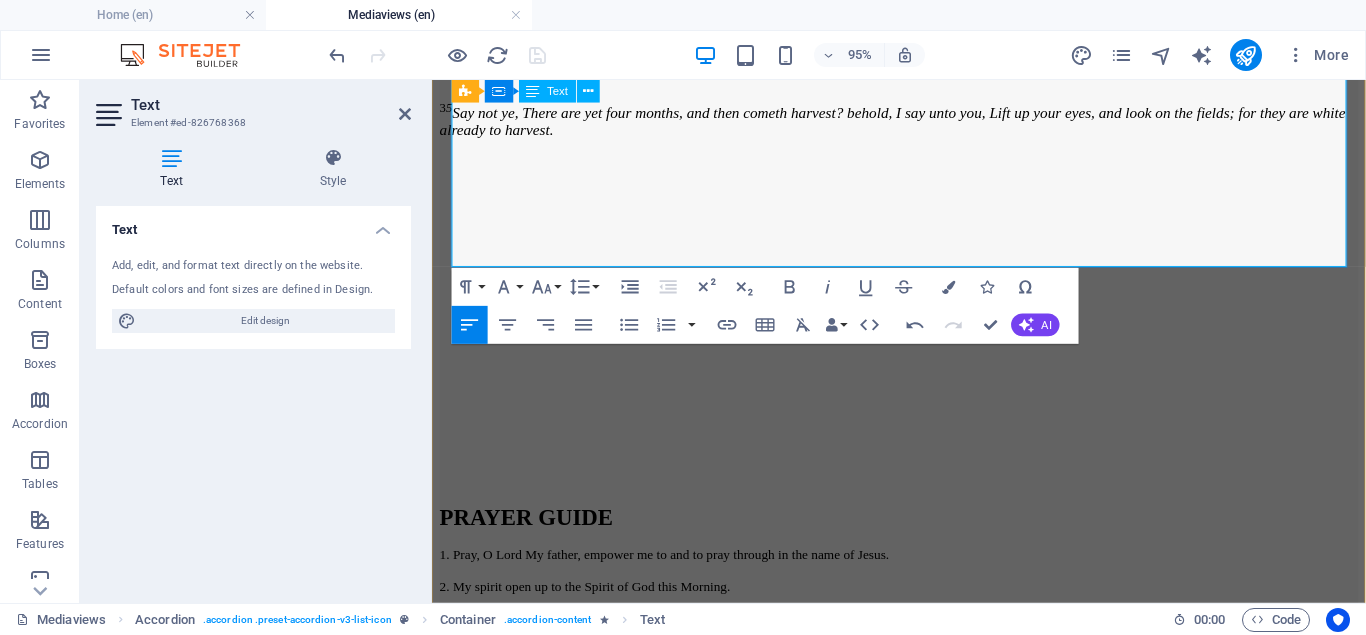 click on "5. My father and my God," at bounding box center [923, 1849] 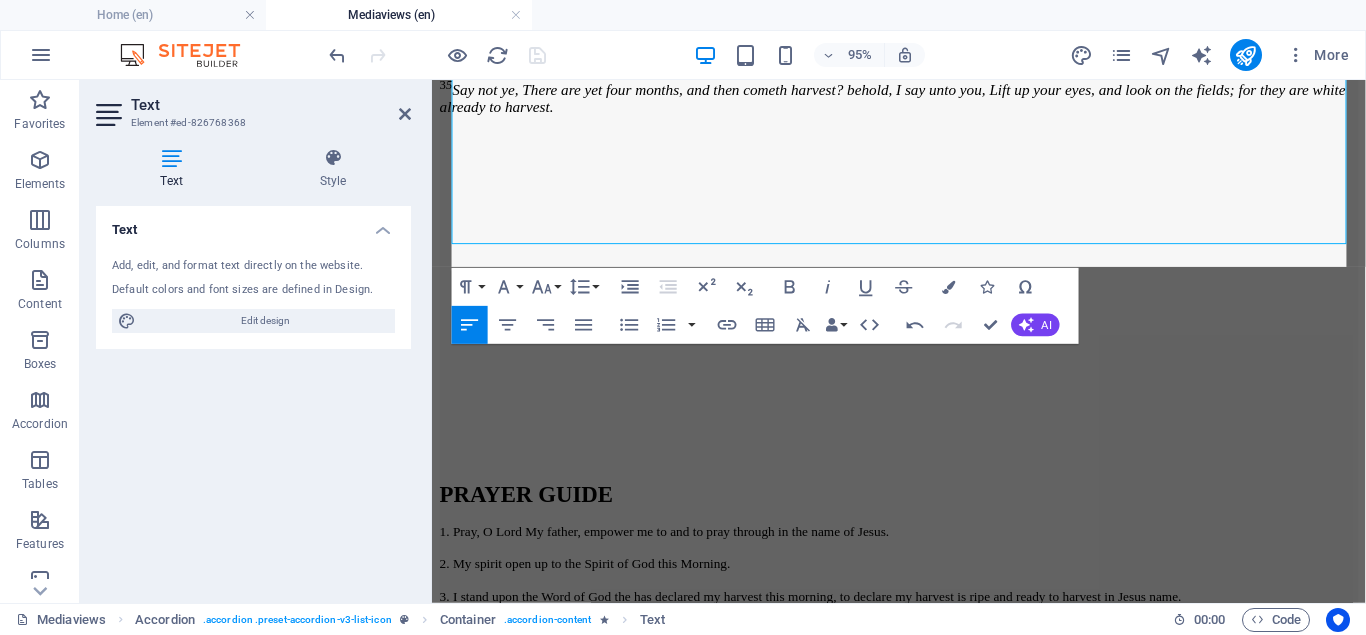 scroll, scrollTop: 2244, scrollLeft: 0, axis: vertical 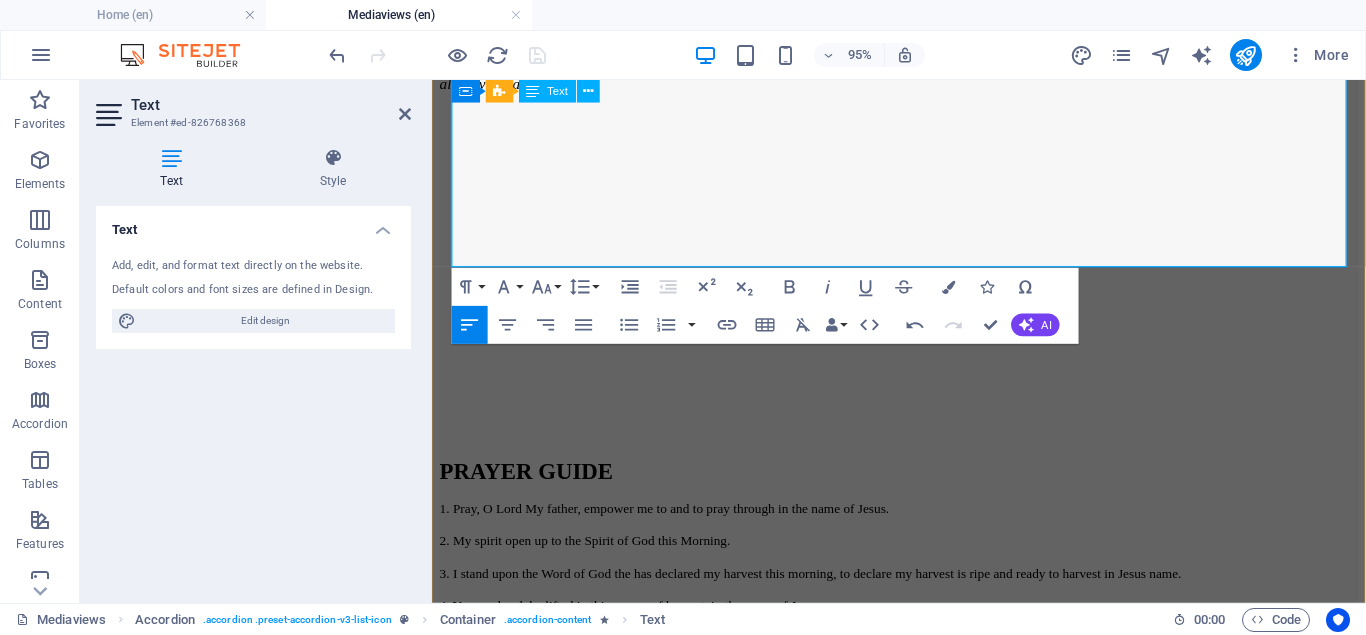 click at bounding box center [923, 1869] 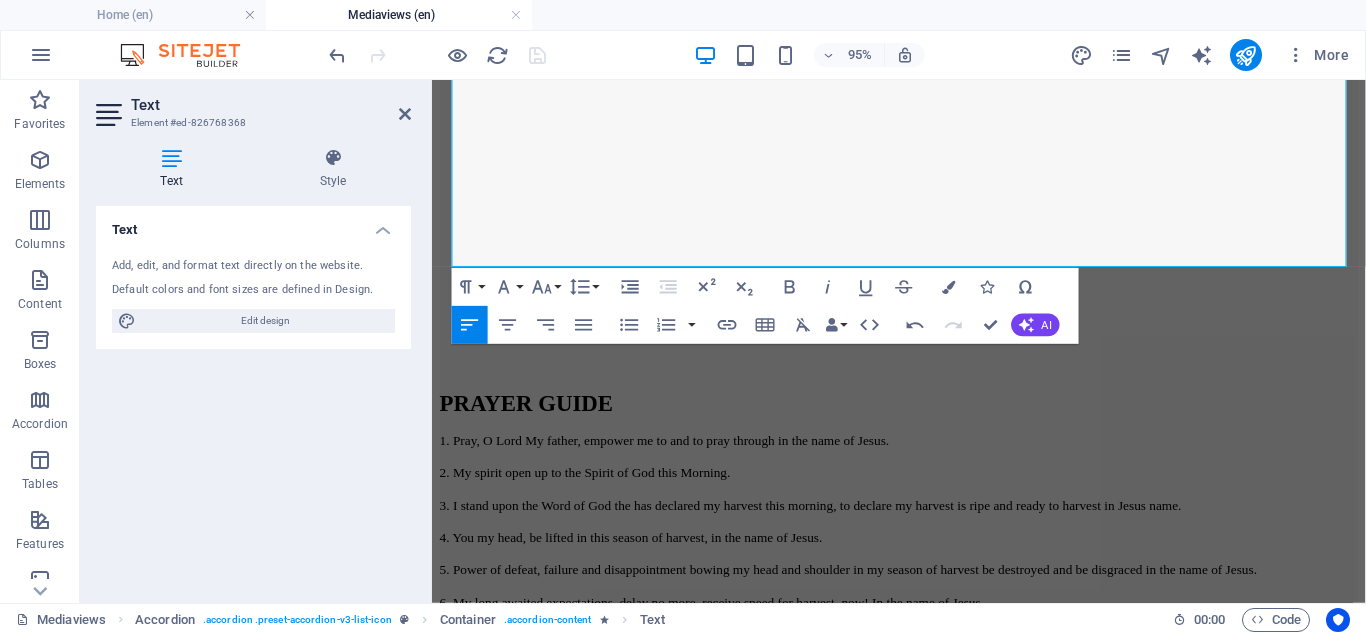 scroll, scrollTop: 2340, scrollLeft: 0, axis: vertical 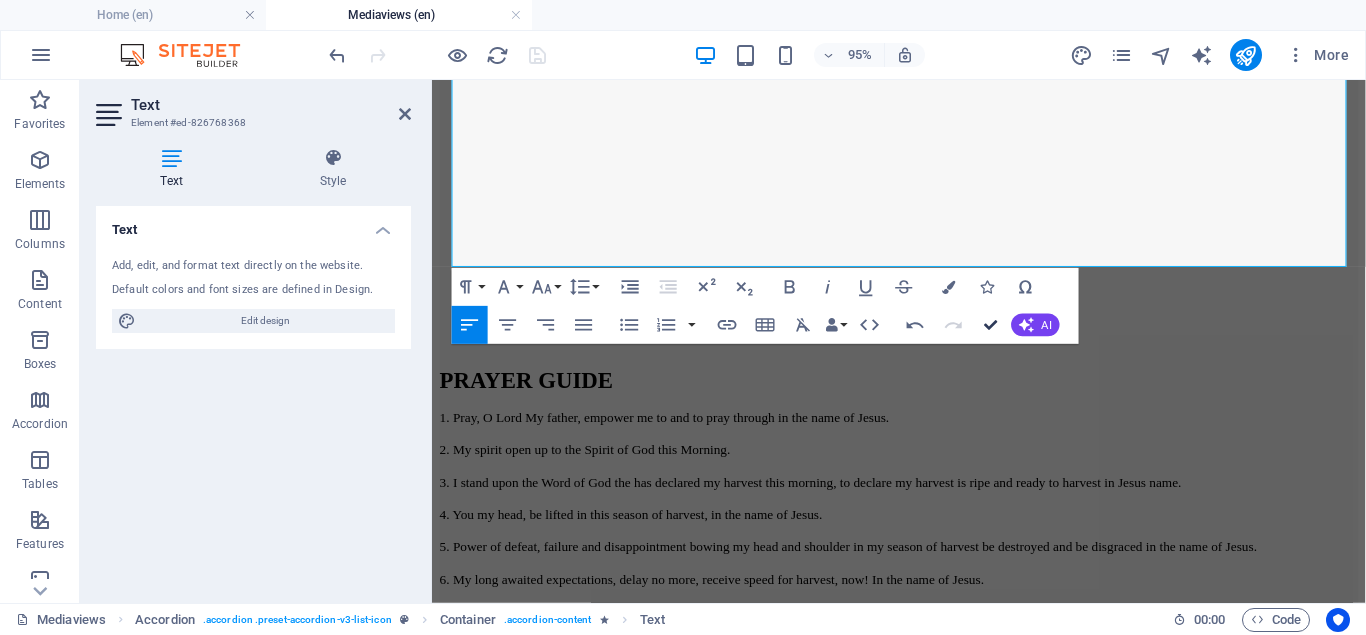 drag, startPoint x: 987, startPoint y: 325, endPoint x: 907, endPoint y: 246, distance: 112.432205 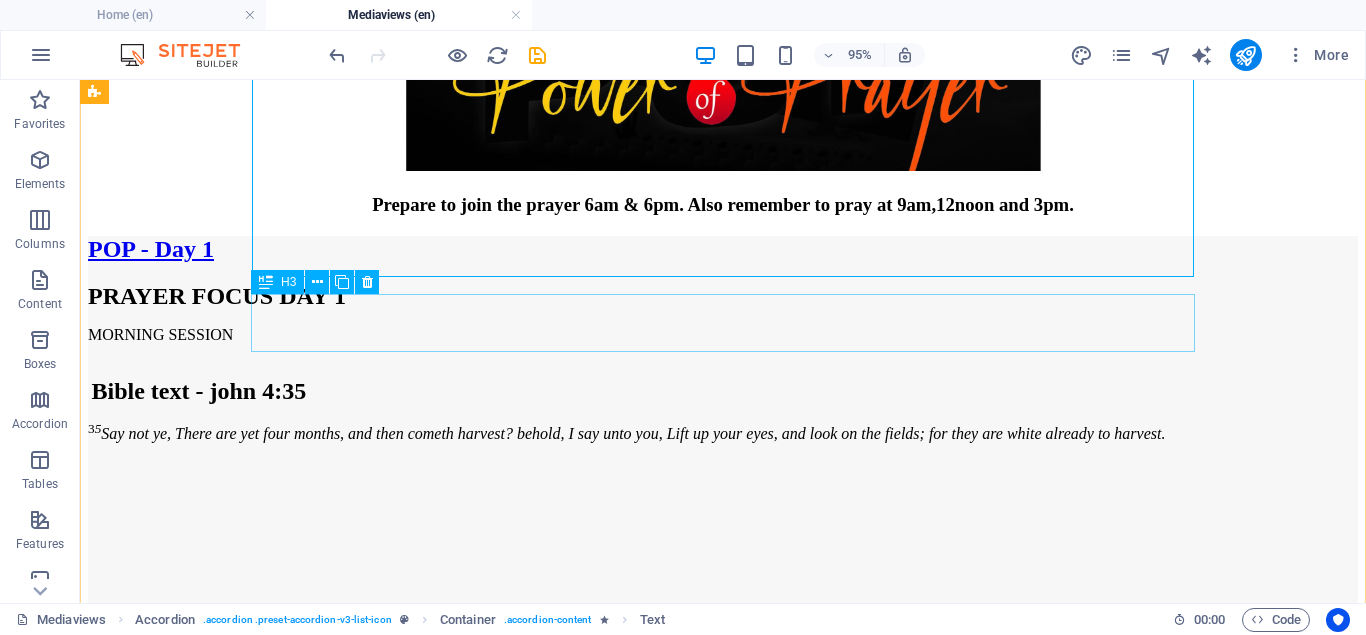 scroll, scrollTop: 2315, scrollLeft: 0, axis: vertical 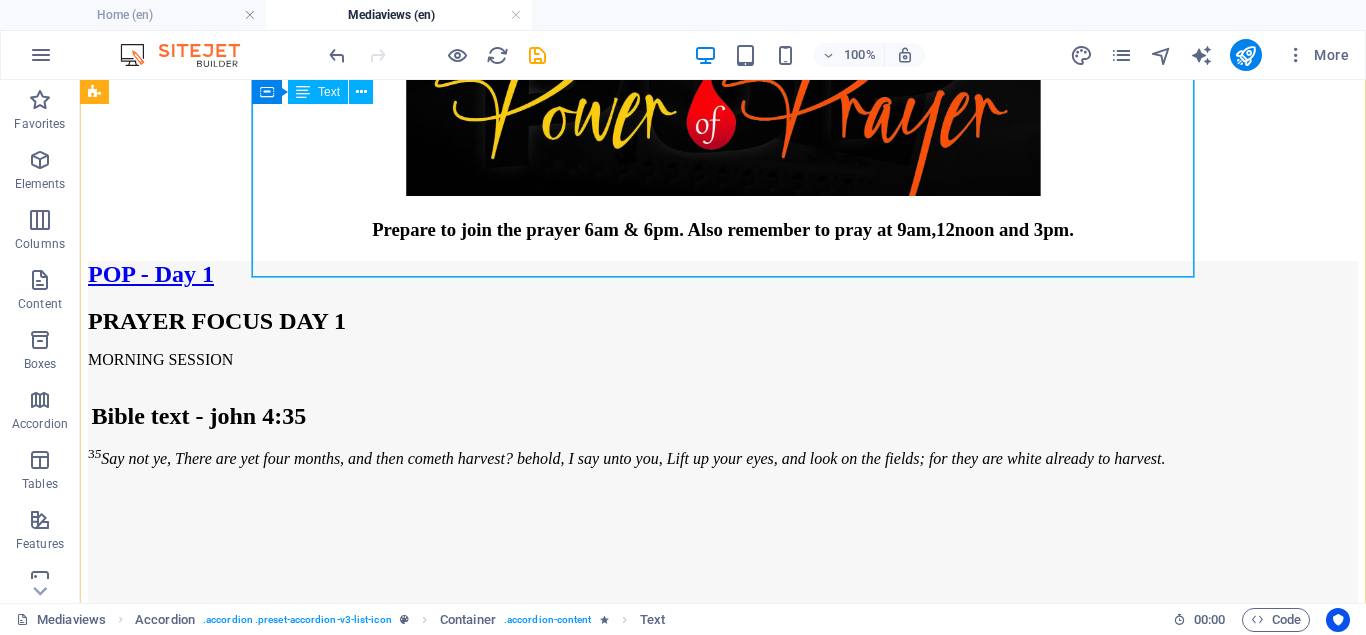 click on "PRAYER FOCUS DAY- 2
EVENING SESSION
Bible text - john 4:35
3 5  Say not ye, There are yet four months, and then cometh harvest? behold, I say unto you, Lift up your eyes, and look on the fields; for they are white already to harvest.
Coming up  6AM & 6PM, 05-08-2025
<span class="fr-mk" style="display: none;">&nbsp;</span><span class="fr-mk" style="display: none;">&nbsp;</span><span class="fr-mk" style="display: none;">&nbsp;</span><span class="fr-mk" style="display: none;">&nbsp;</span> PRAYER GUIDE 1. O'Lord my father, empower me to pray tonight in the name of [PERSON]. 2. O'Lord my father, empower my seeds to produce good harvest. 3. Every seed I have planted in error and ignorance, receive the mercy of God and realigned with my harvest in the name of [PERSON]. 4. You power that destroys harvest, be powerless over my harvest in the name of [PERSON]. 5. My father and my God,  empower my eyes to see my harvest. in the name of [PERSON]." at bounding box center [723, 1842] 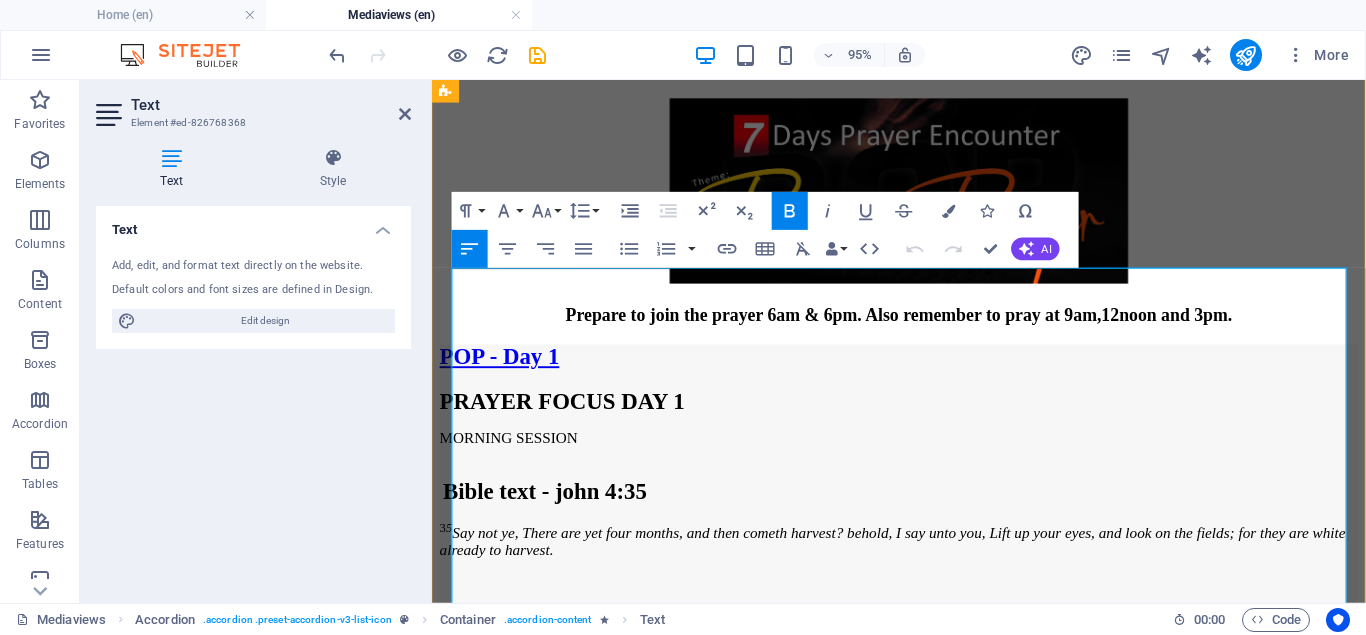 scroll, scrollTop: 1446, scrollLeft: 0, axis: vertical 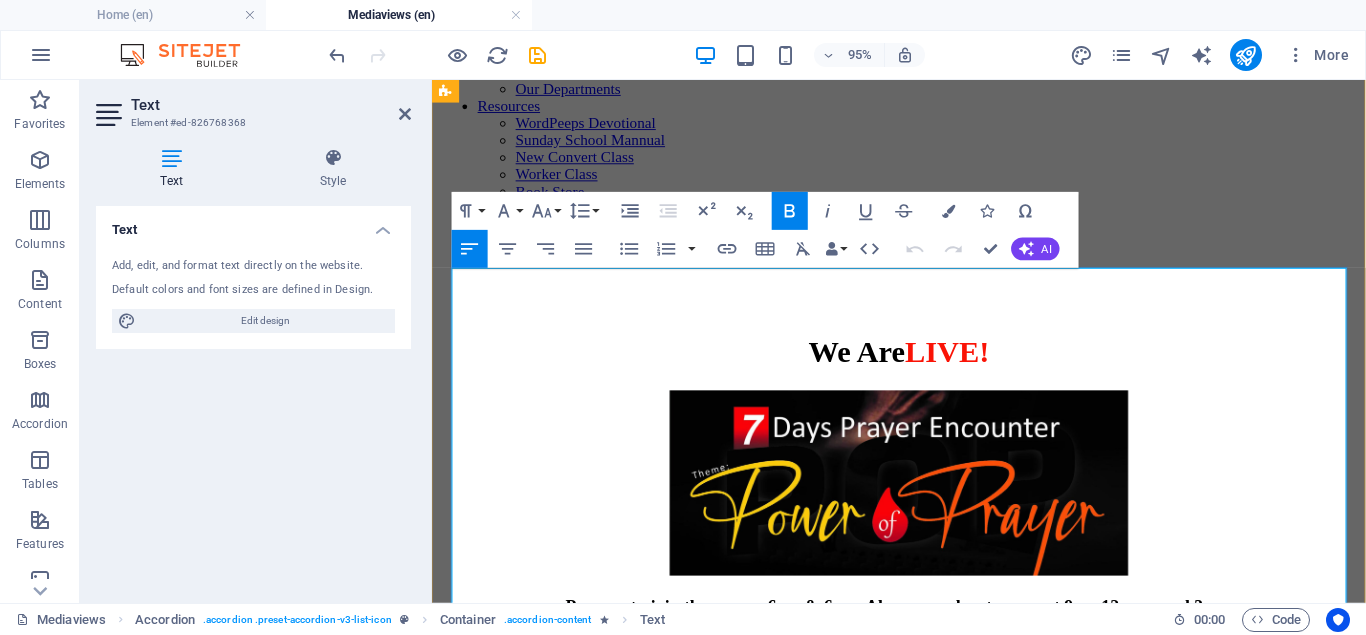 drag, startPoint x: 726, startPoint y: 467, endPoint x: 931, endPoint y: 463, distance: 205.03902 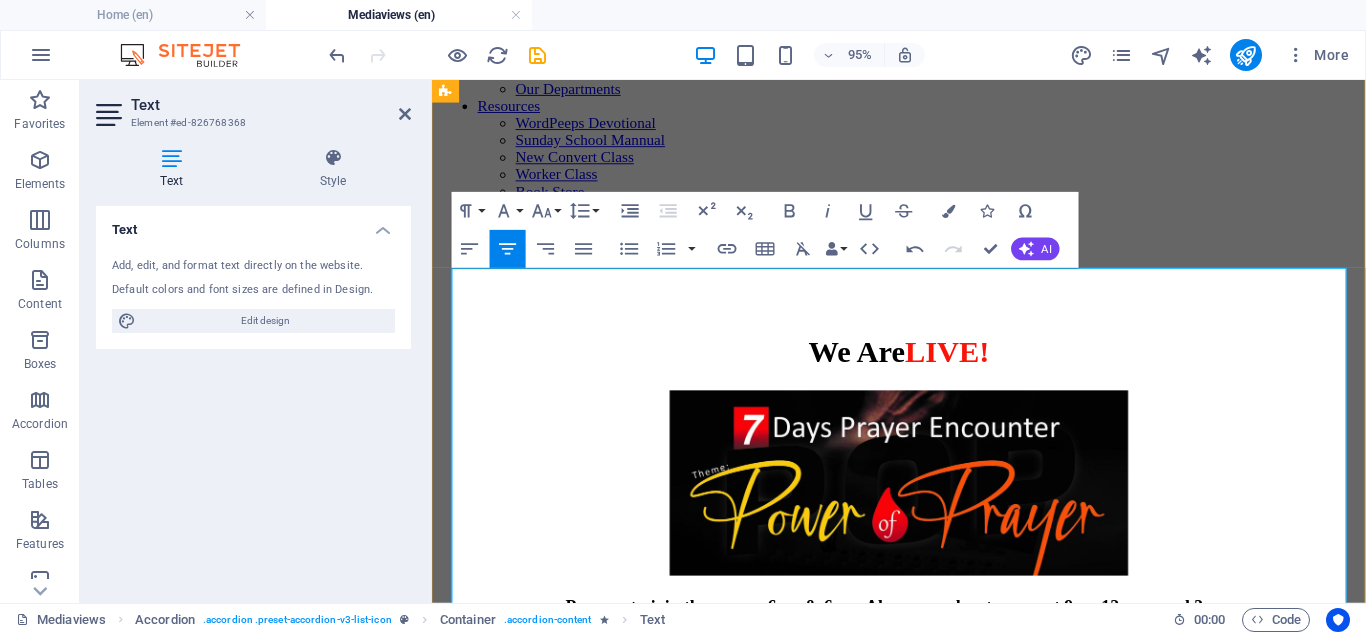 drag, startPoint x: 831, startPoint y: 463, endPoint x: 1045, endPoint y: 477, distance: 214.45746 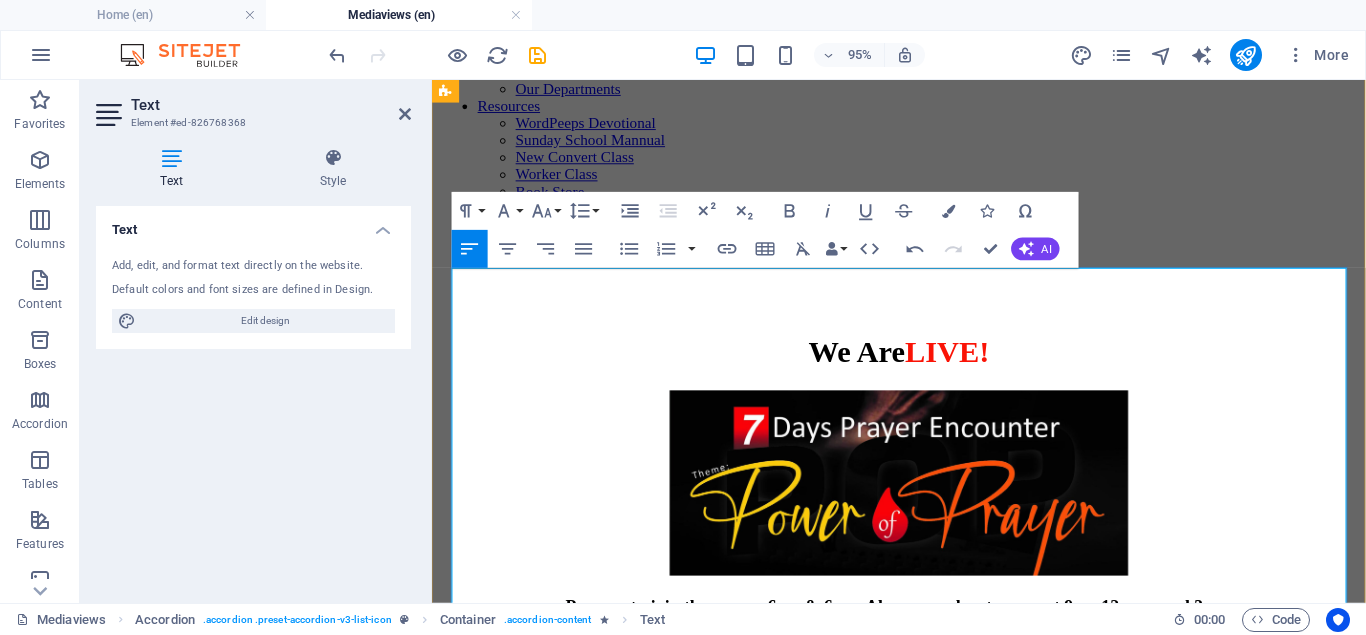 click on "6PM, 05-08-2025" at bounding box center (923, 1978) 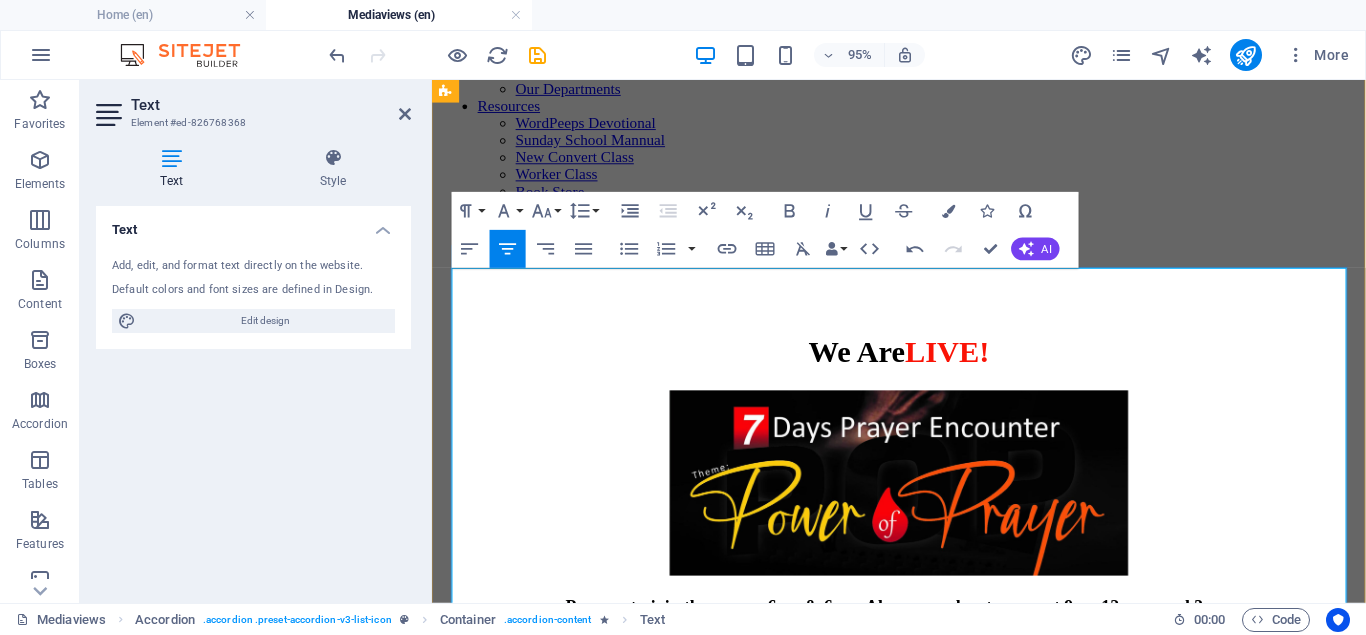 drag, startPoint x: 832, startPoint y: 464, endPoint x: 1026, endPoint y: 485, distance: 195.13329 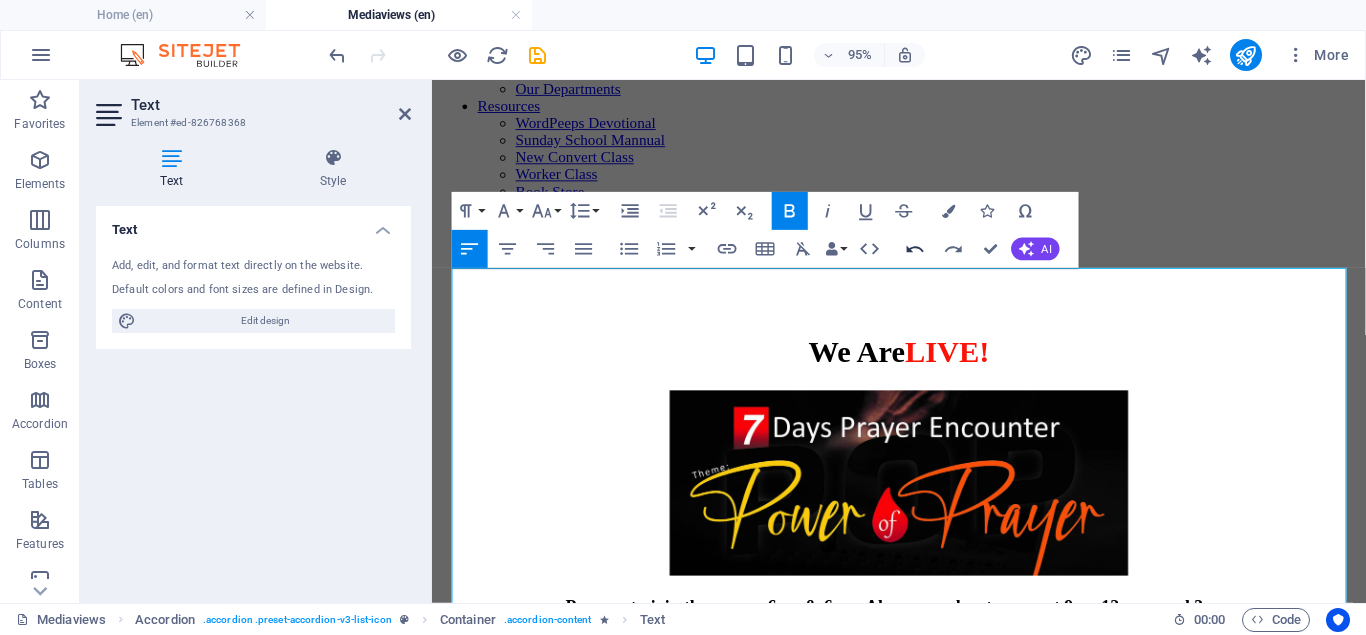 click 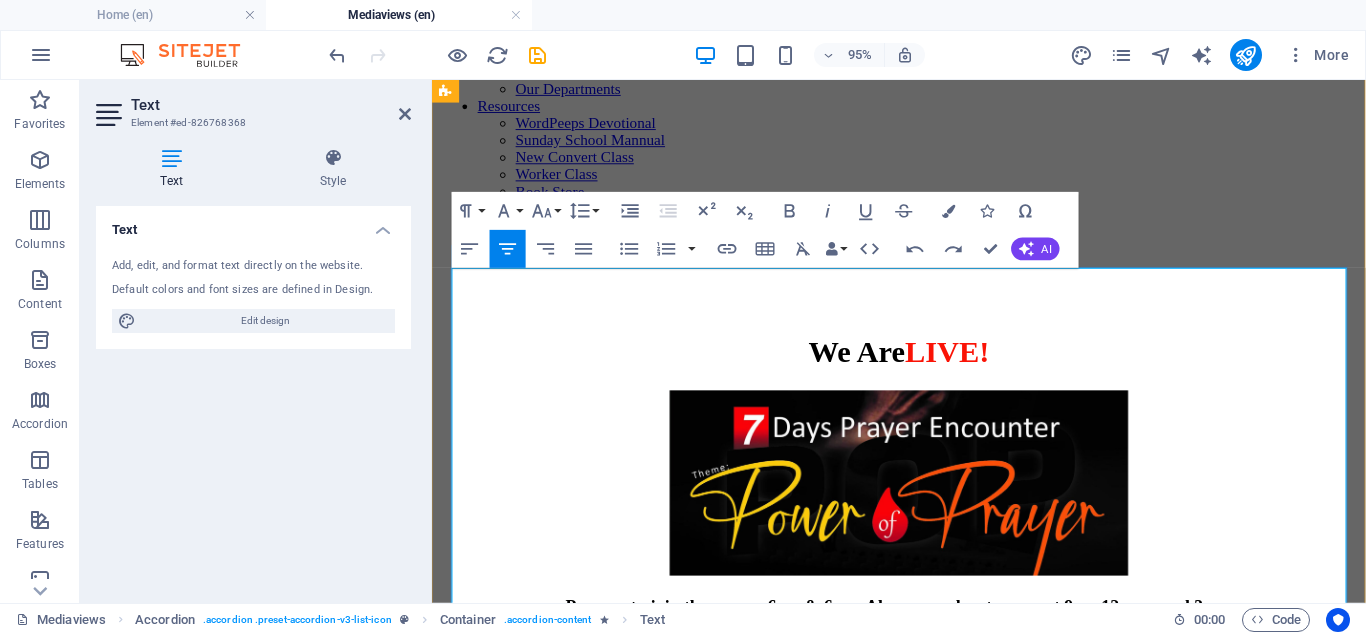 click on "6PM, 05-08-2025" at bounding box center (923, 1978) 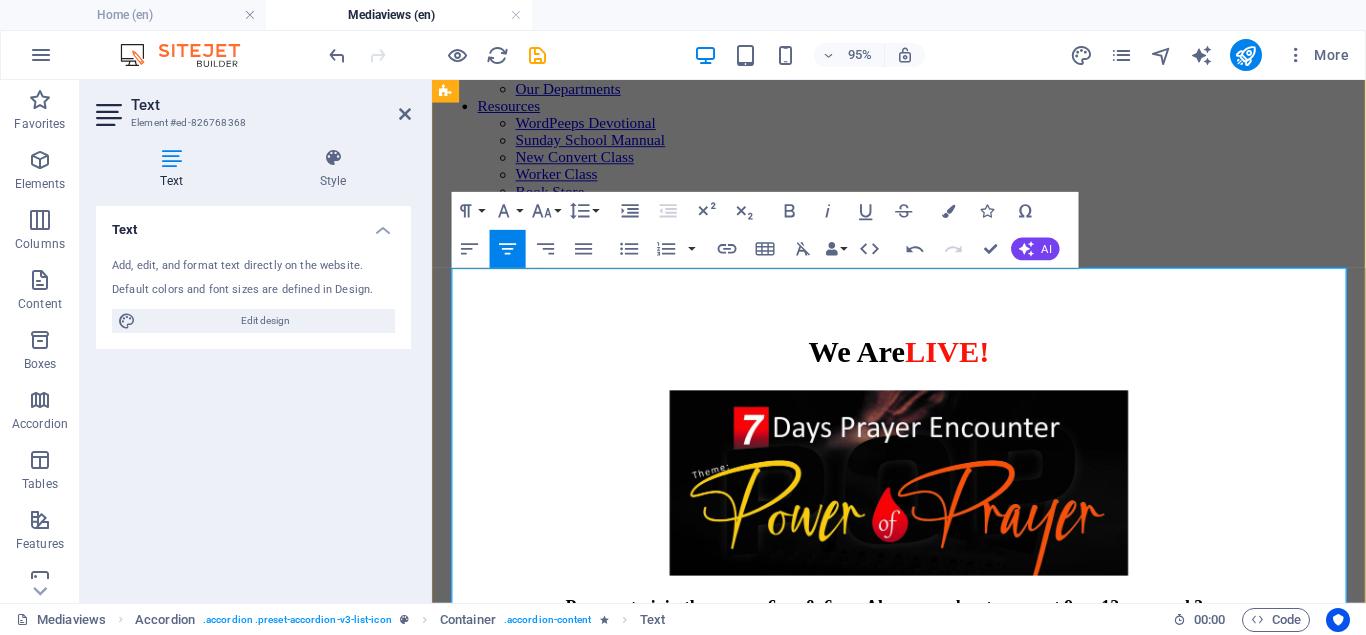 click on "EVENING SESSION" at bounding box center [923, 1823] 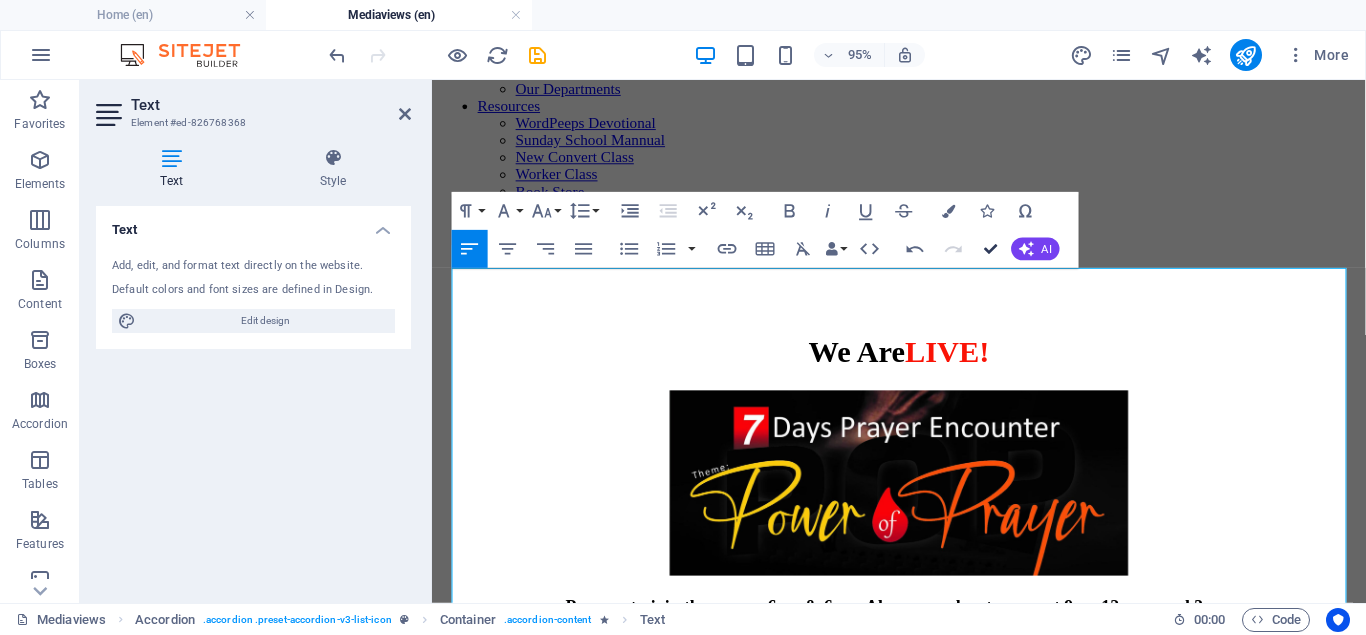 drag, startPoint x: 989, startPoint y: 246, endPoint x: 704, endPoint y: 171, distance: 294.70325 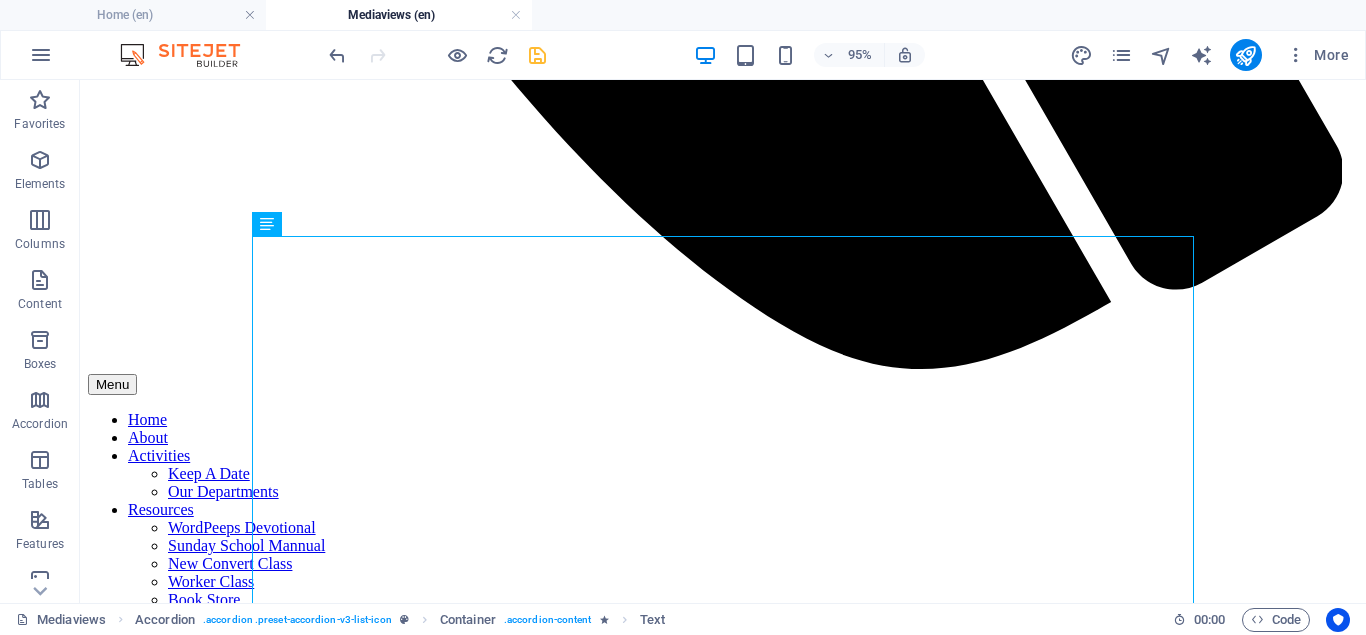 scroll, scrollTop: 1463, scrollLeft: 0, axis: vertical 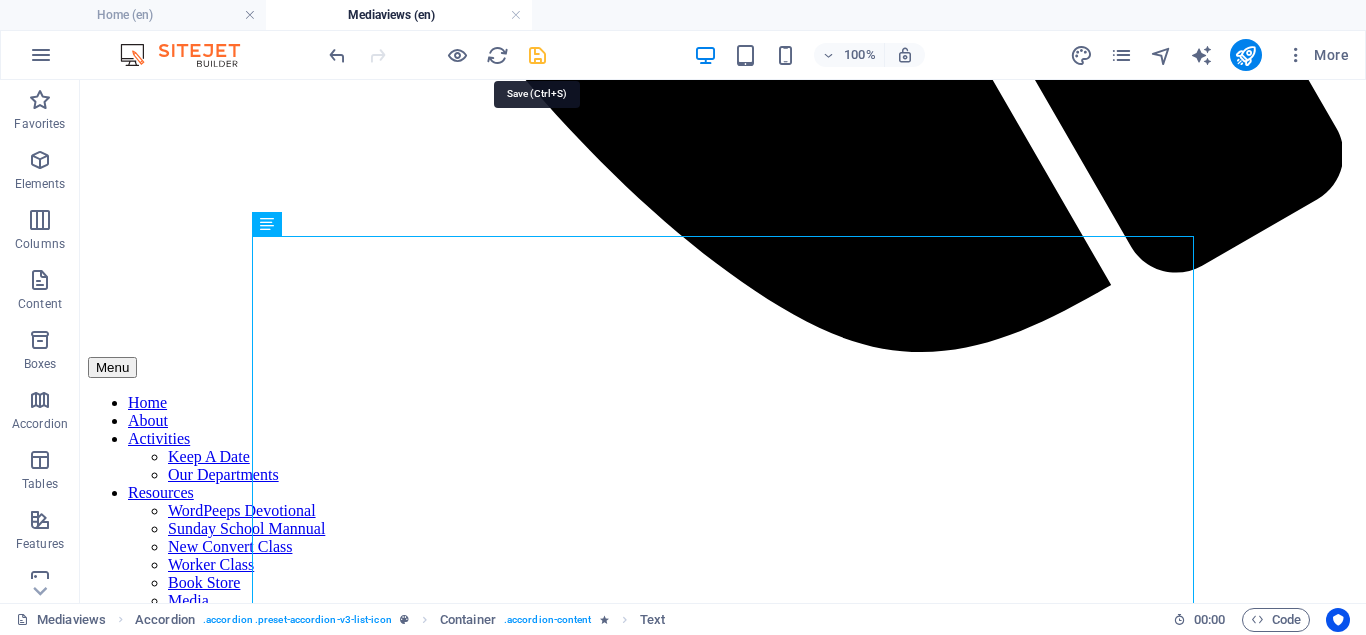 click at bounding box center [537, 55] 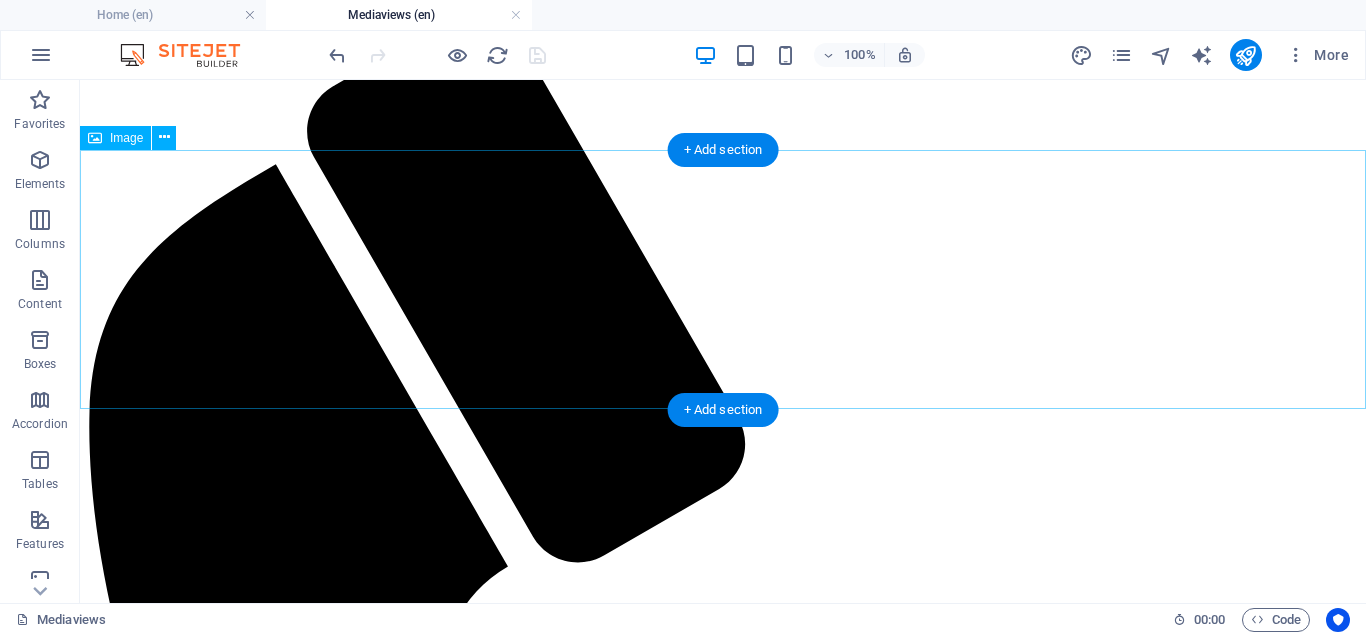 scroll, scrollTop: 341, scrollLeft: 0, axis: vertical 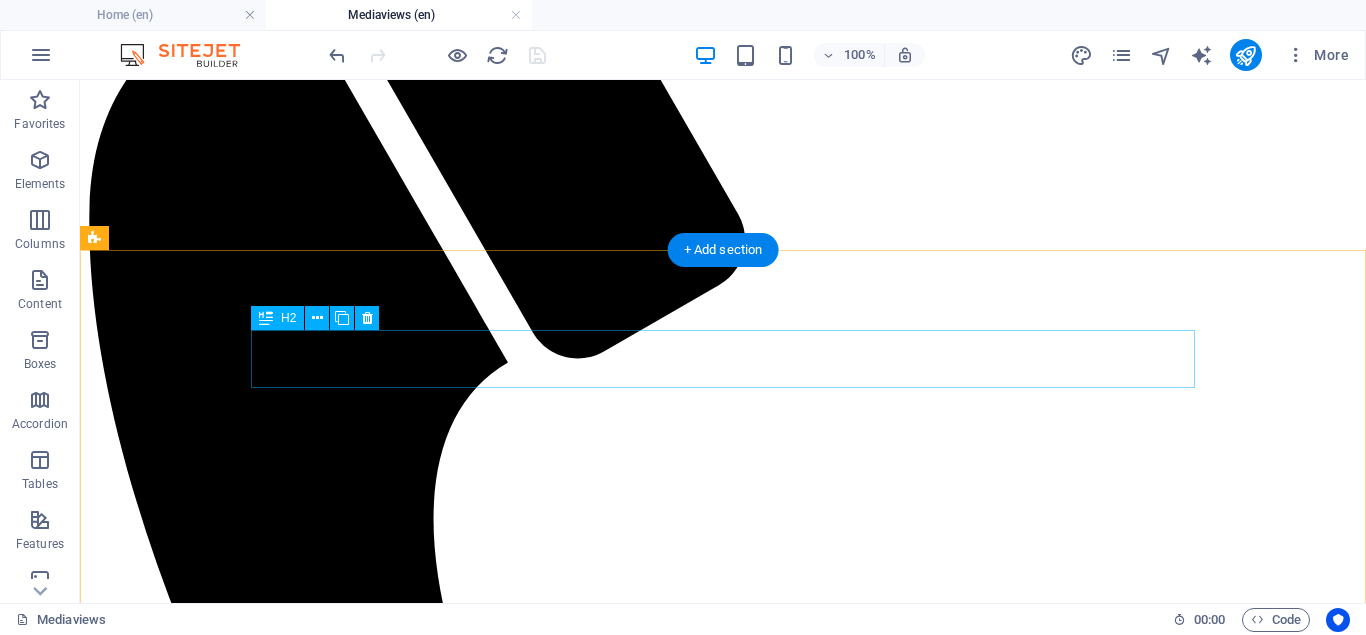 click on "POP - Day 1" at bounding box center (723, 2248) 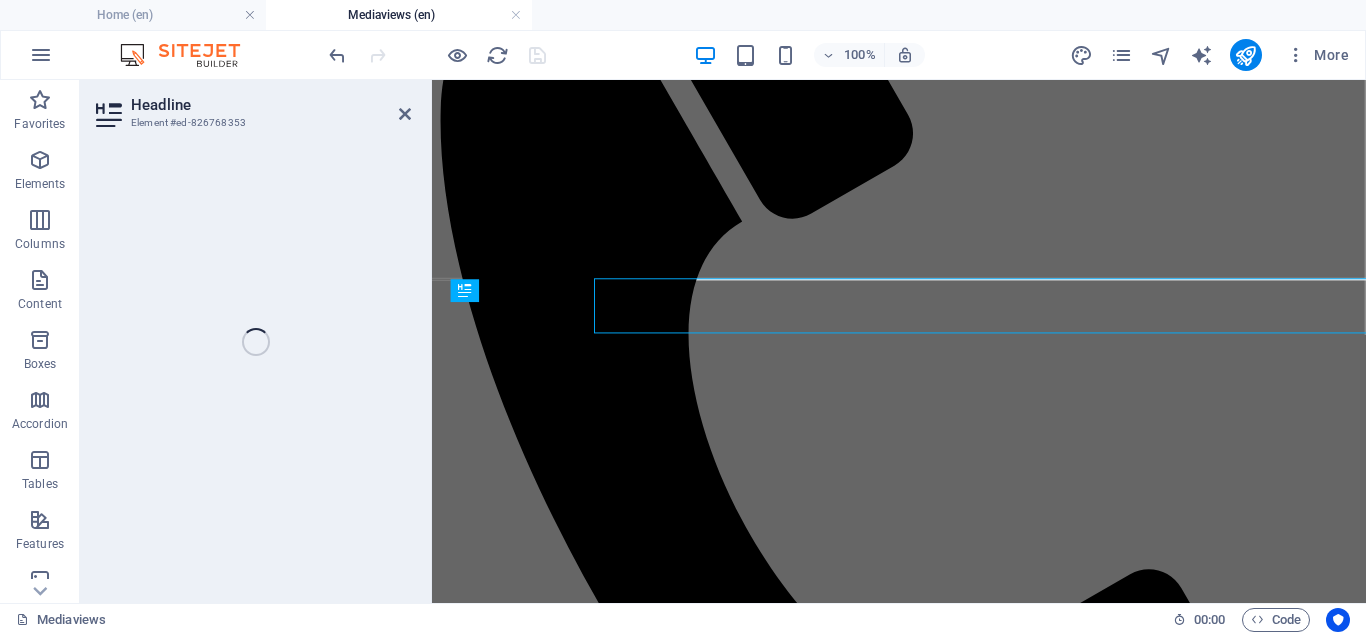 scroll, scrollTop: 382, scrollLeft: 0, axis: vertical 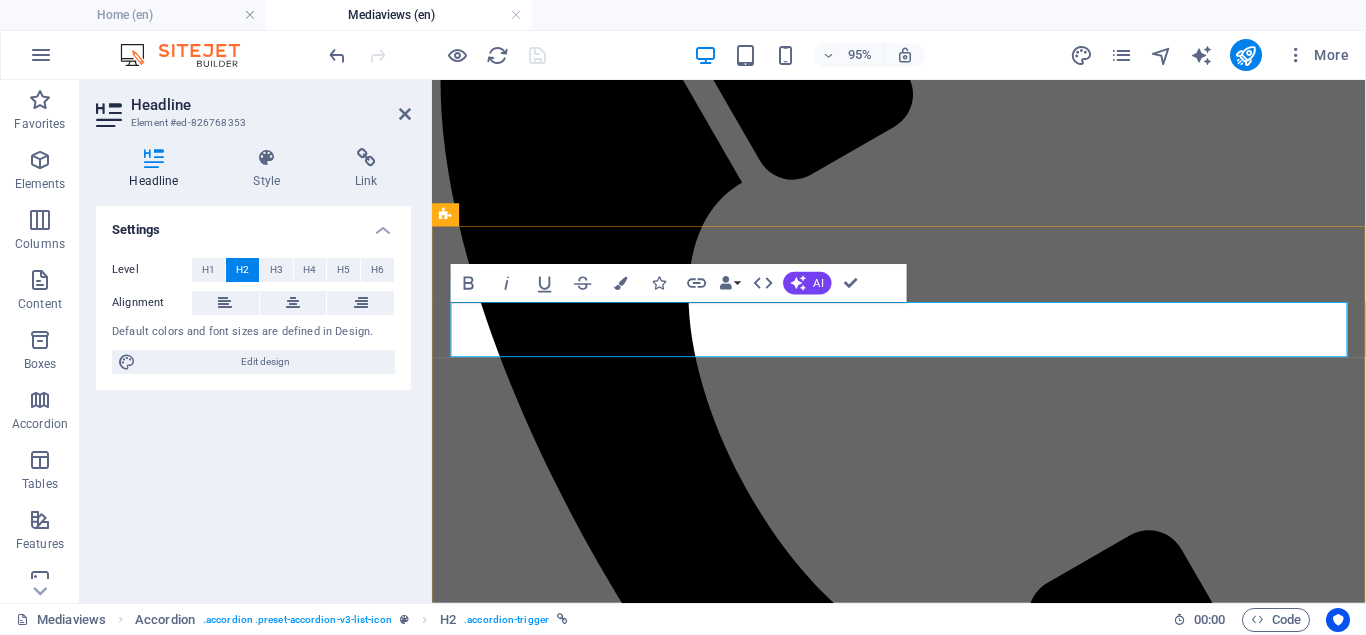 click on "POP - Day 1" at bounding box center (503, 1743) 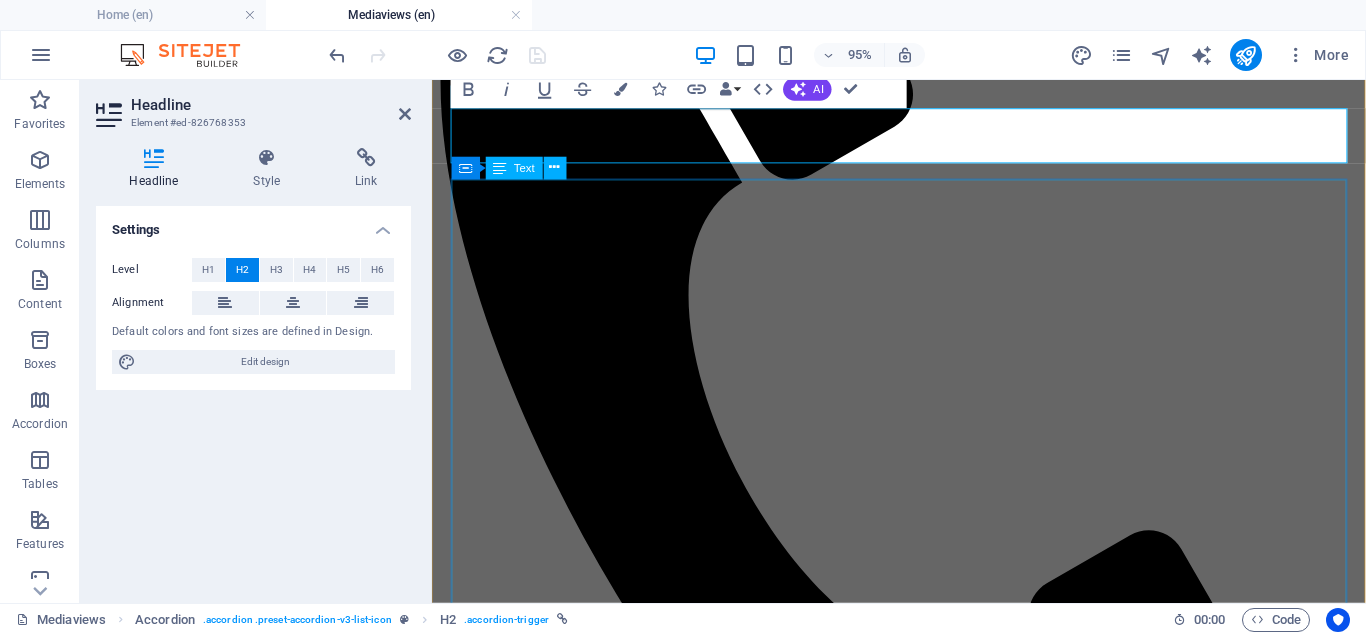 scroll, scrollTop: 586, scrollLeft: 0, axis: vertical 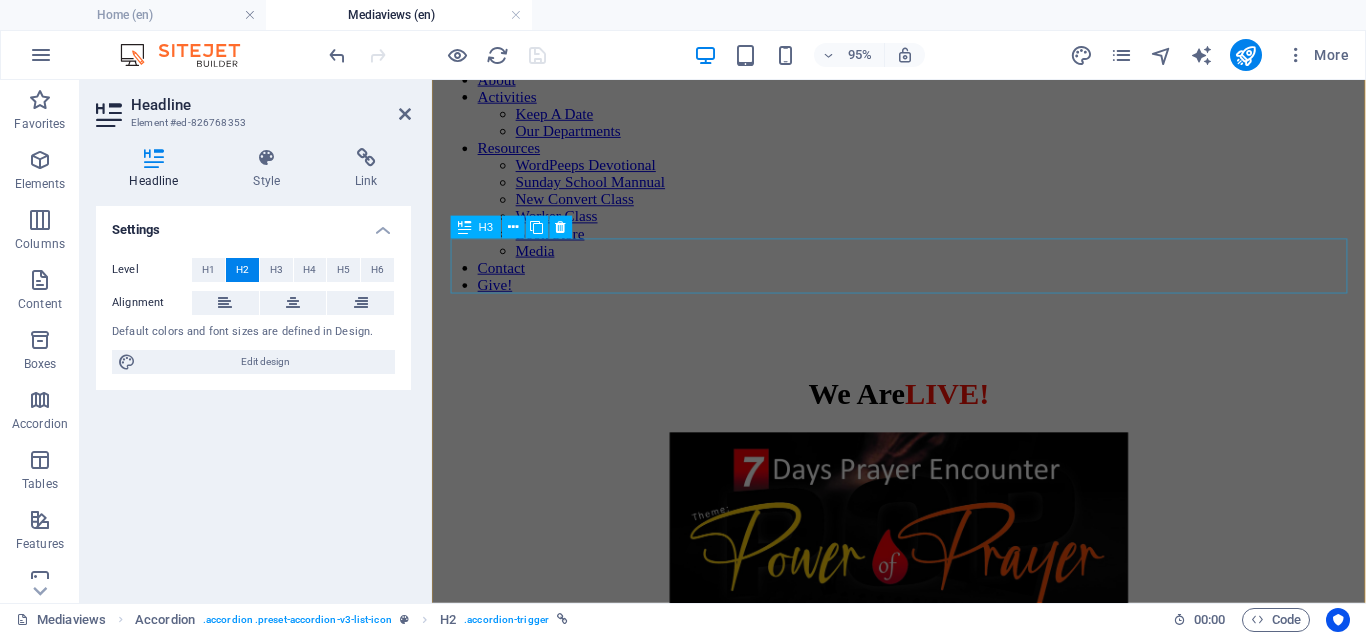 click on "POP - Day 2" at bounding box center [923, 1785] 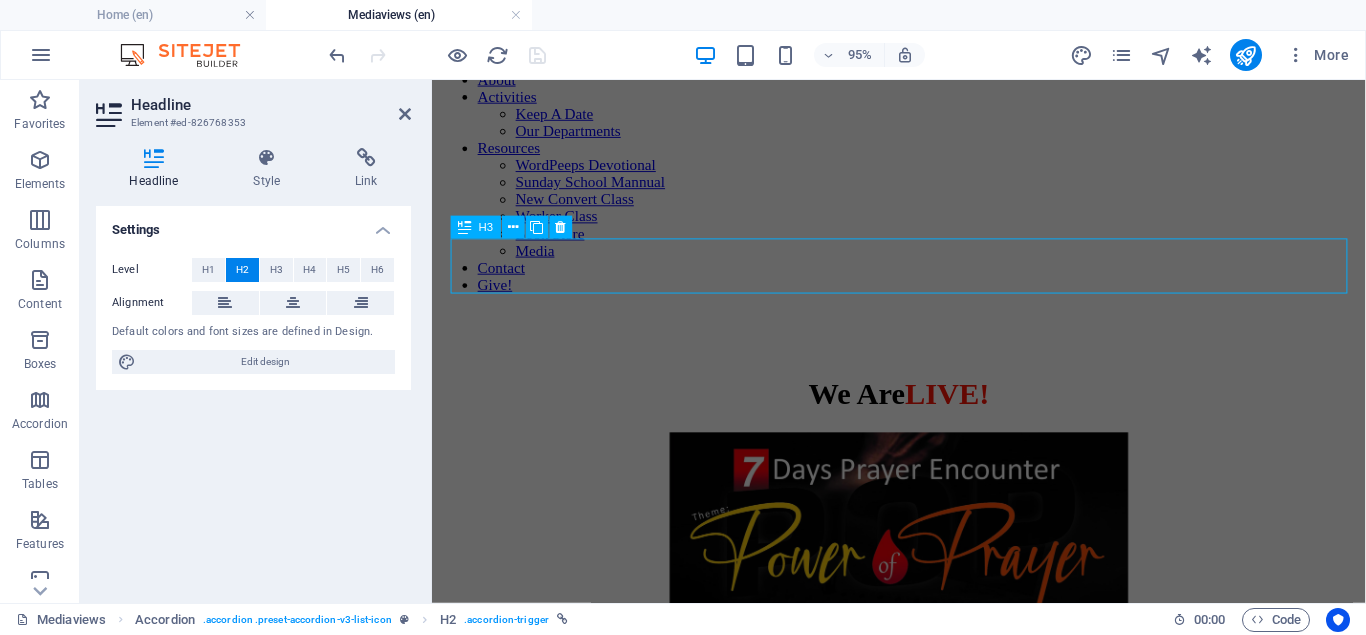 click on "POP - Day 2" at bounding box center [923, 1785] 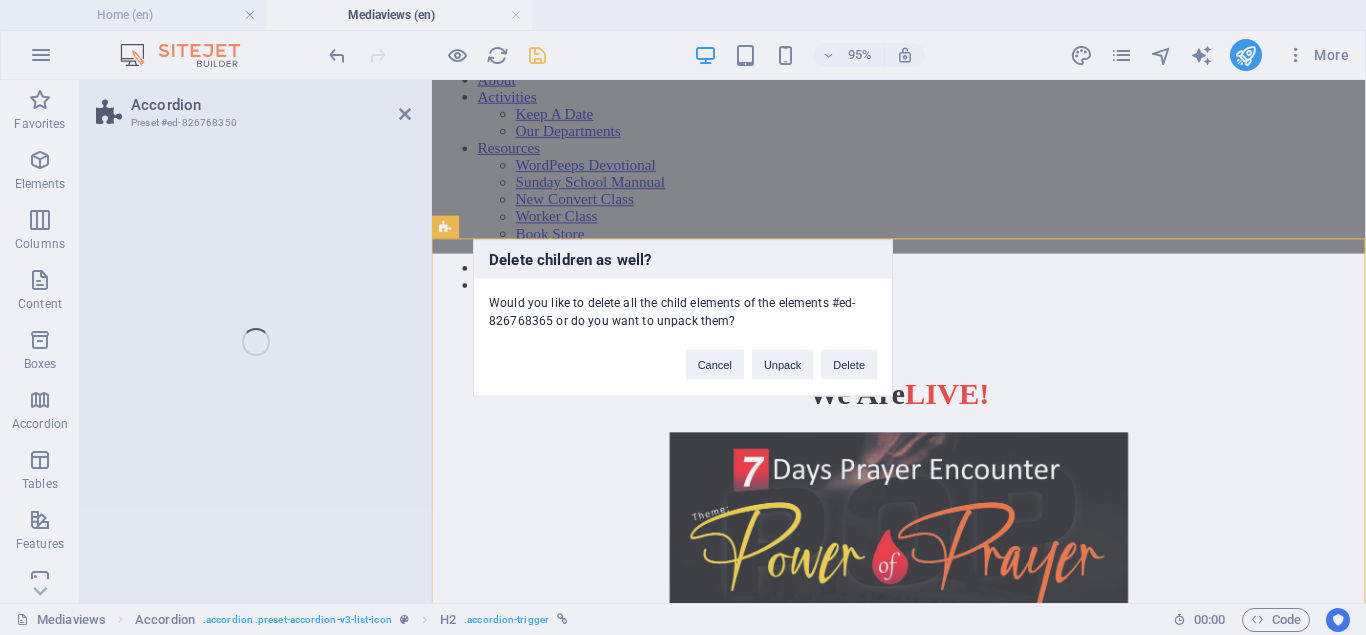 click on "Delete children as well?" at bounding box center [683, 259] 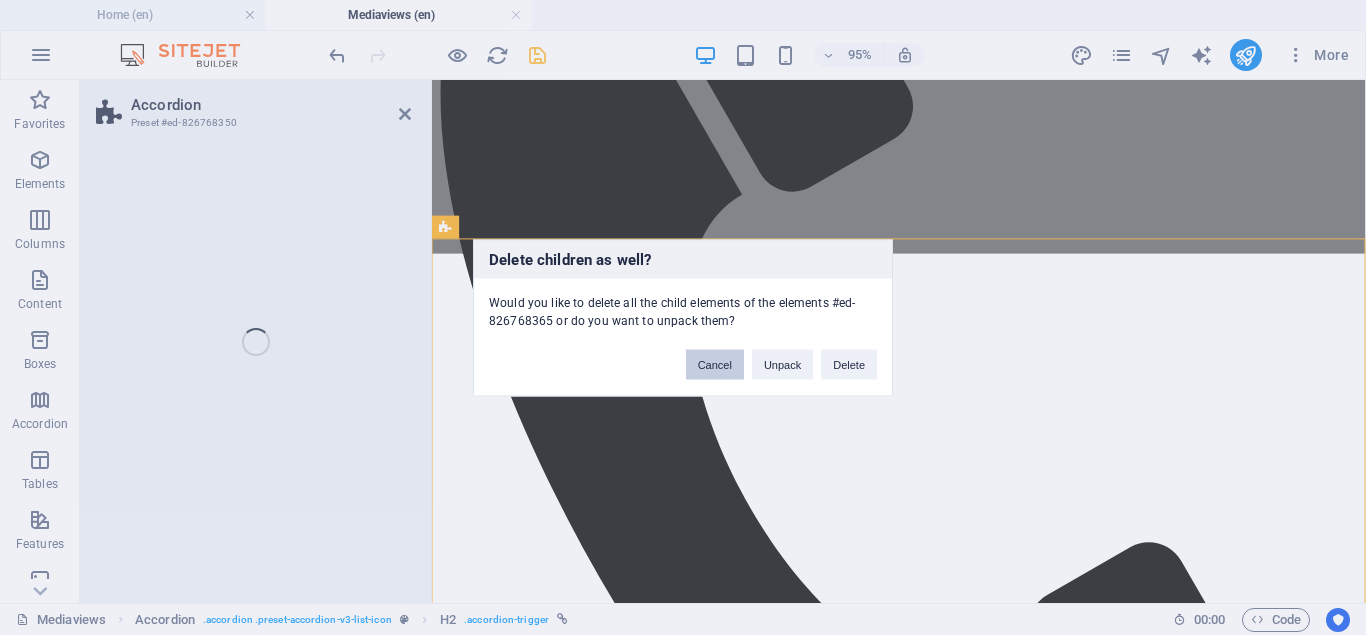 click on "Cancel" at bounding box center (715, 364) 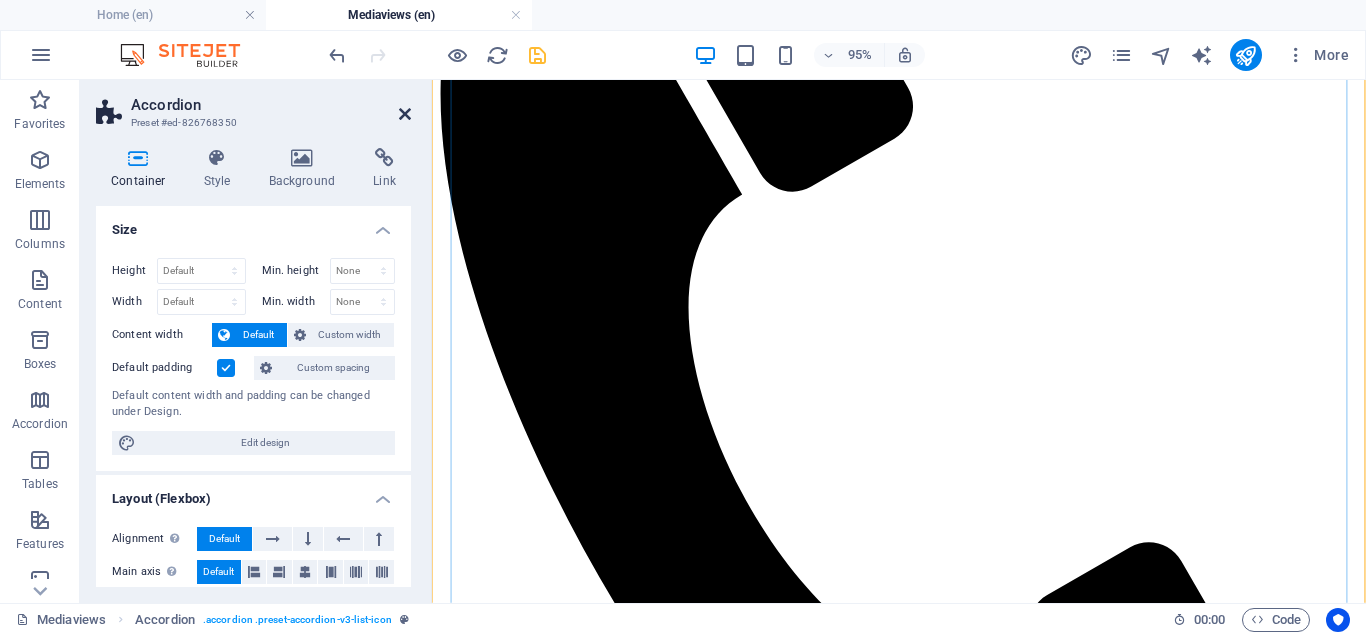 click at bounding box center (405, 114) 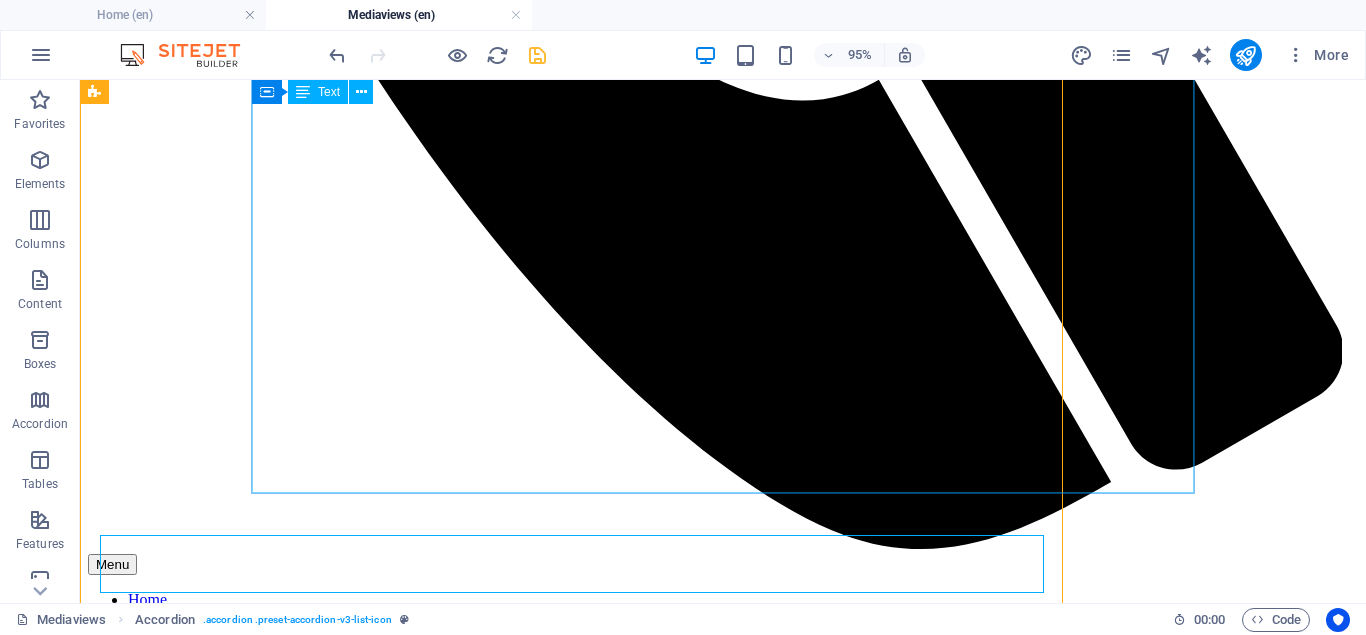 scroll, scrollTop: 1364, scrollLeft: 0, axis: vertical 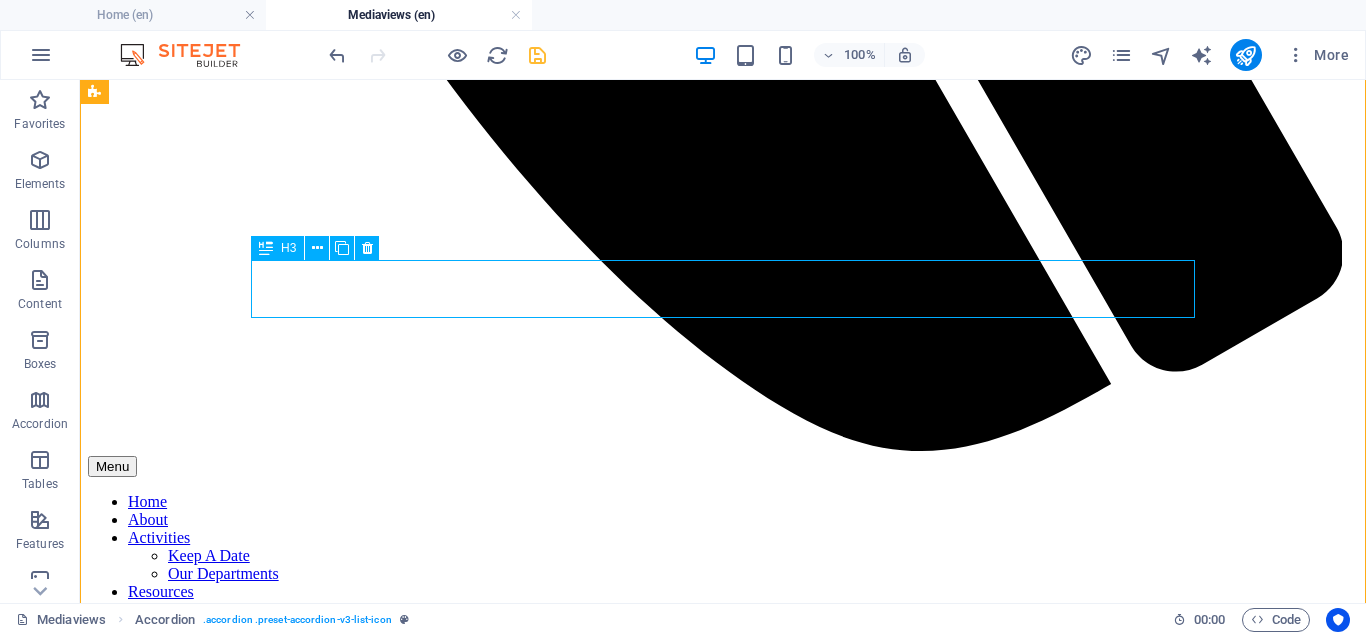 click on "POP - Day 2" at bounding box center (723, 2269) 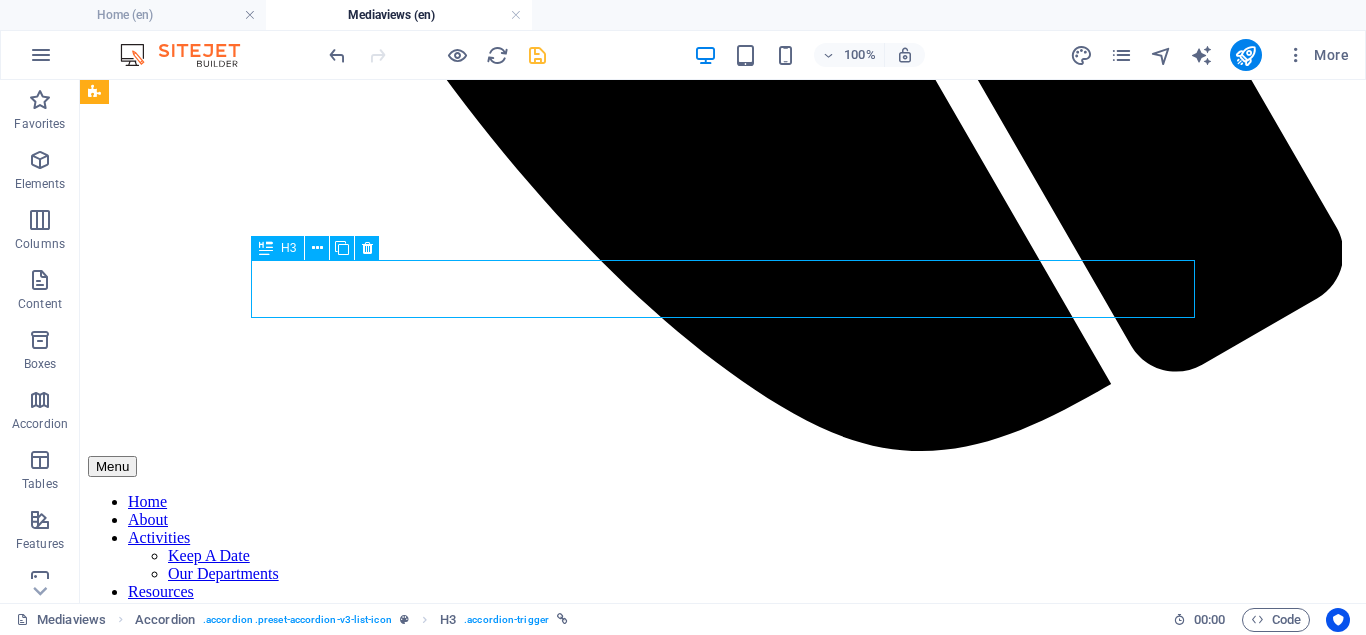 click on "POP - Day 2" at bounding box center (723, 2269) 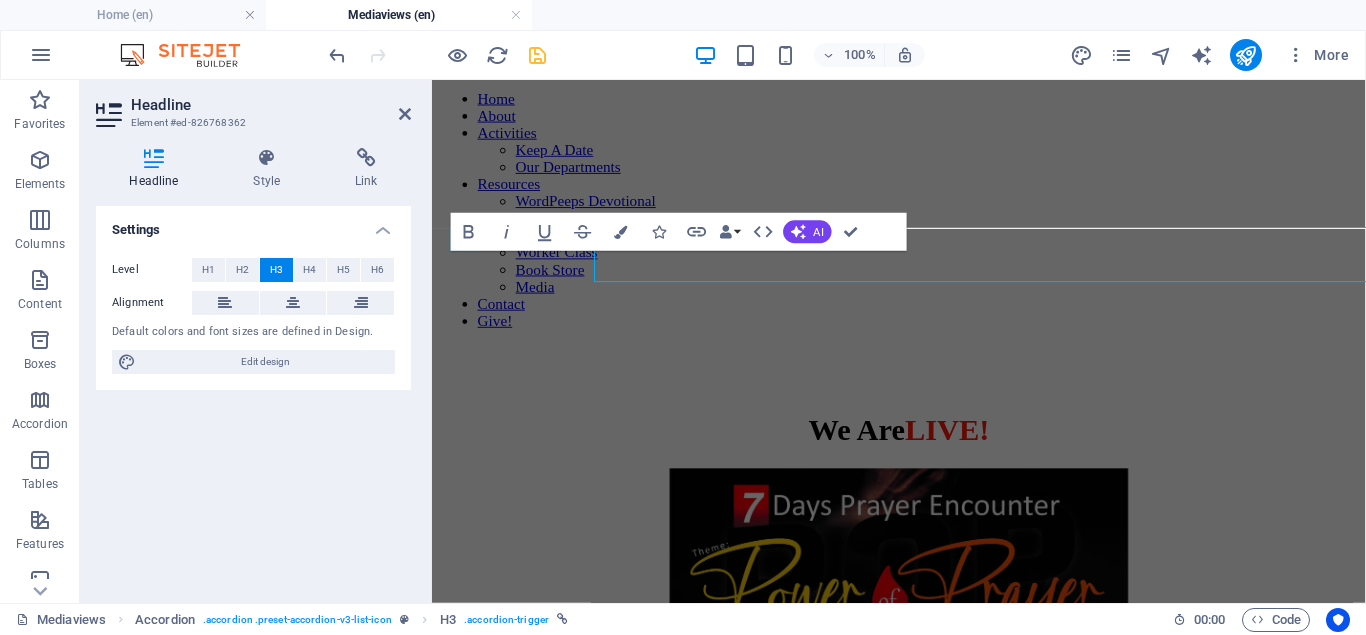 scroll, scrollTop: 1389, scrollLeft: 0, axis: vertical 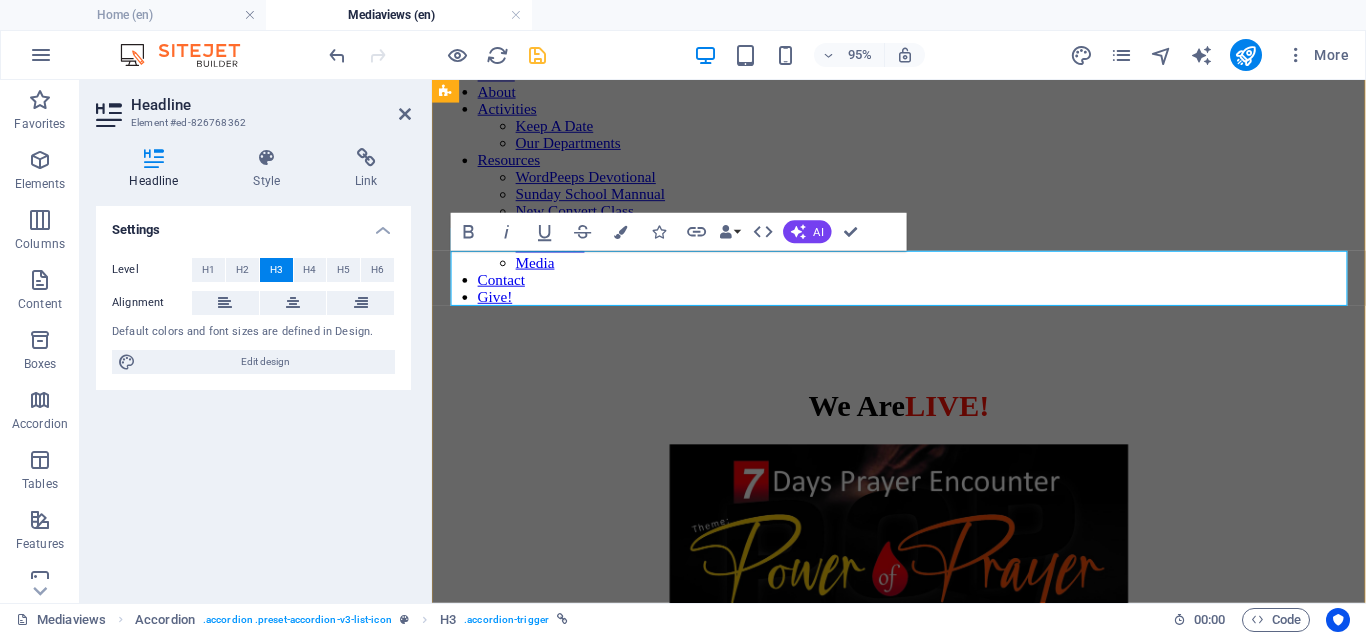 click on "POP - Day 2" at bounding box center (489, 1797) 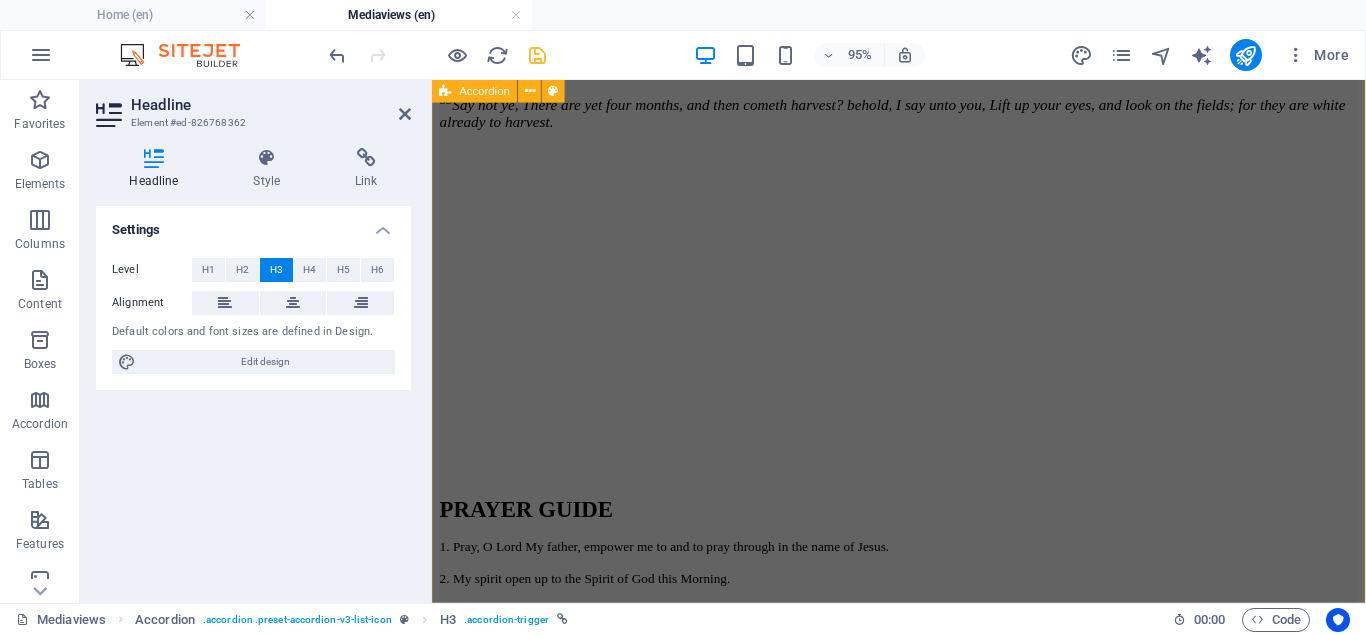 scroll, scrollTop: 2306, scrollLeft: 0, axis: vertical 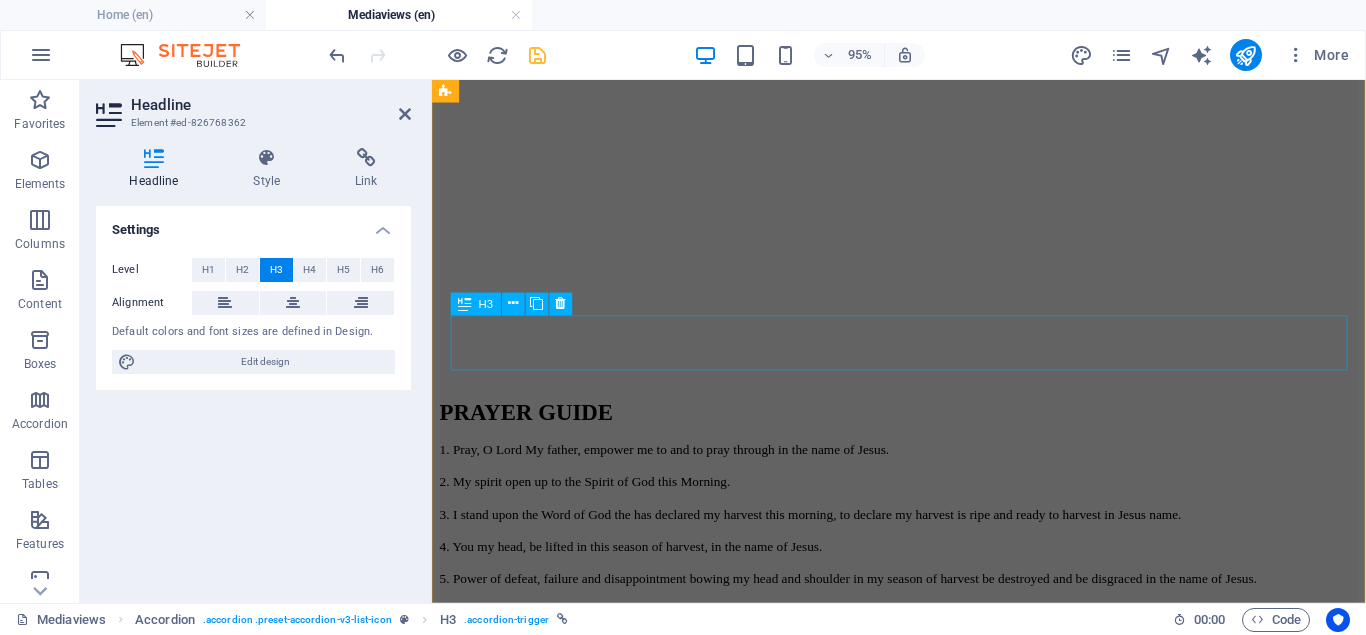 click on "POP - Day 3" at bounding box center (923, 1966) 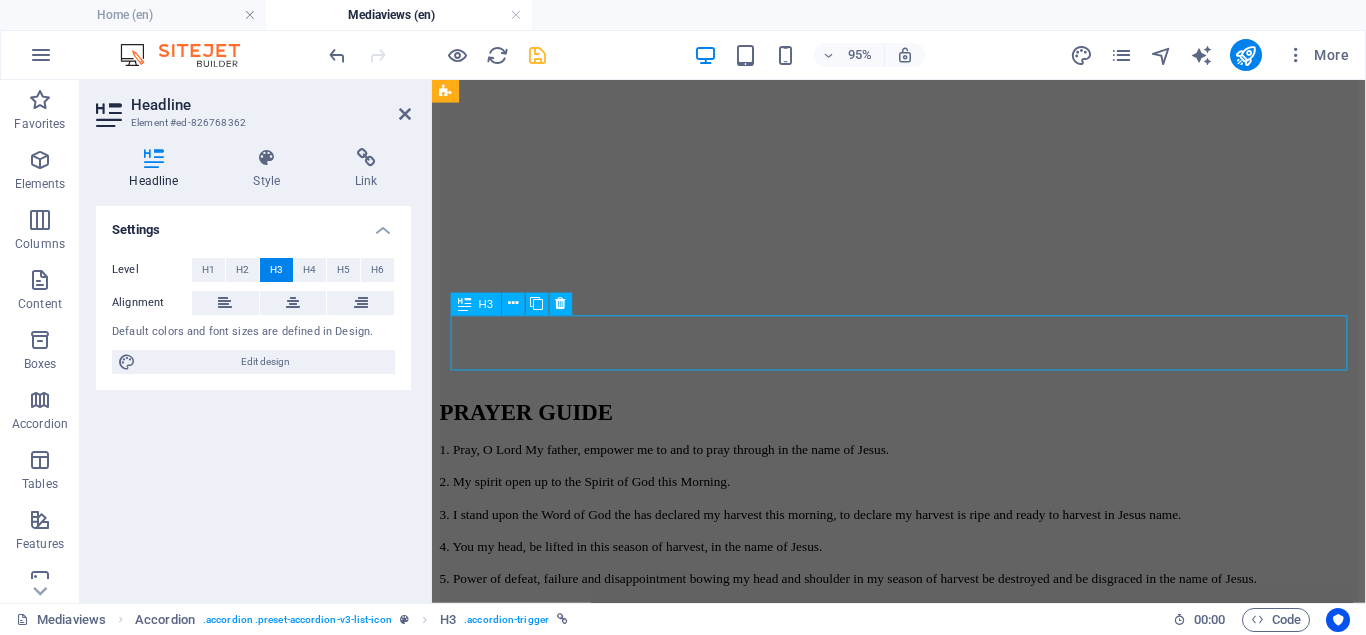 click on "POP - Day 3" at bounding box center (923, 1966) 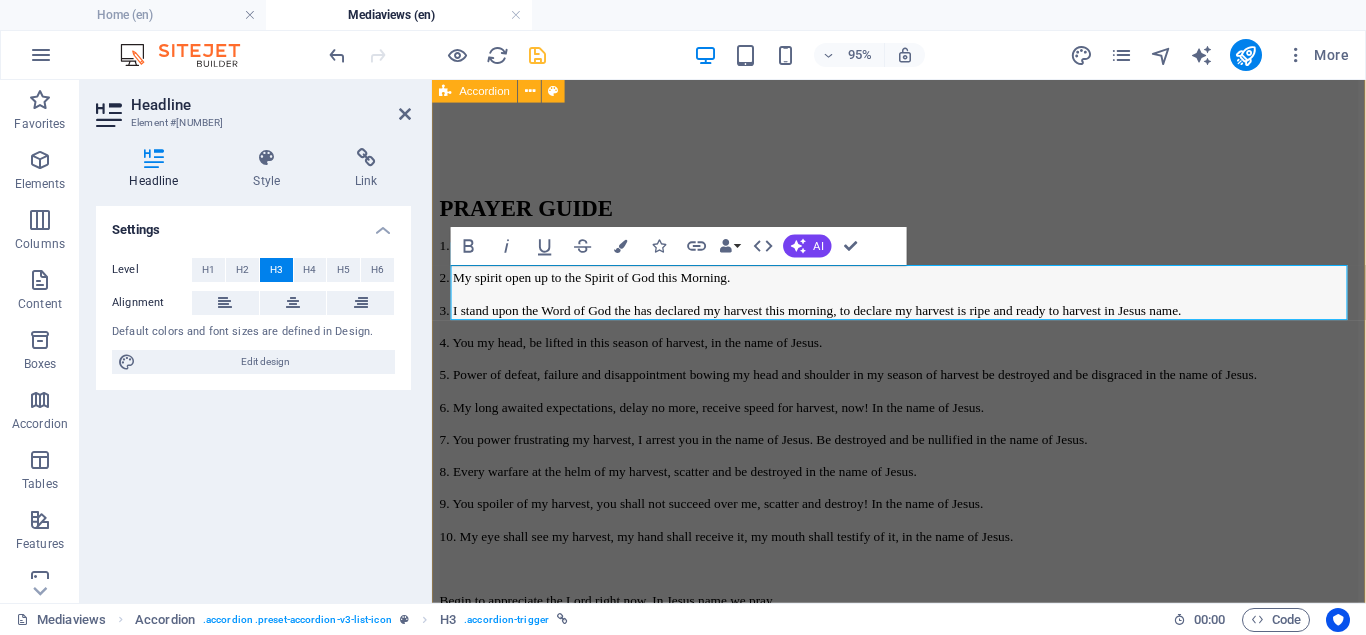 scroll, scrollTop: 2317, scrollLeft: 0, axis: vertical 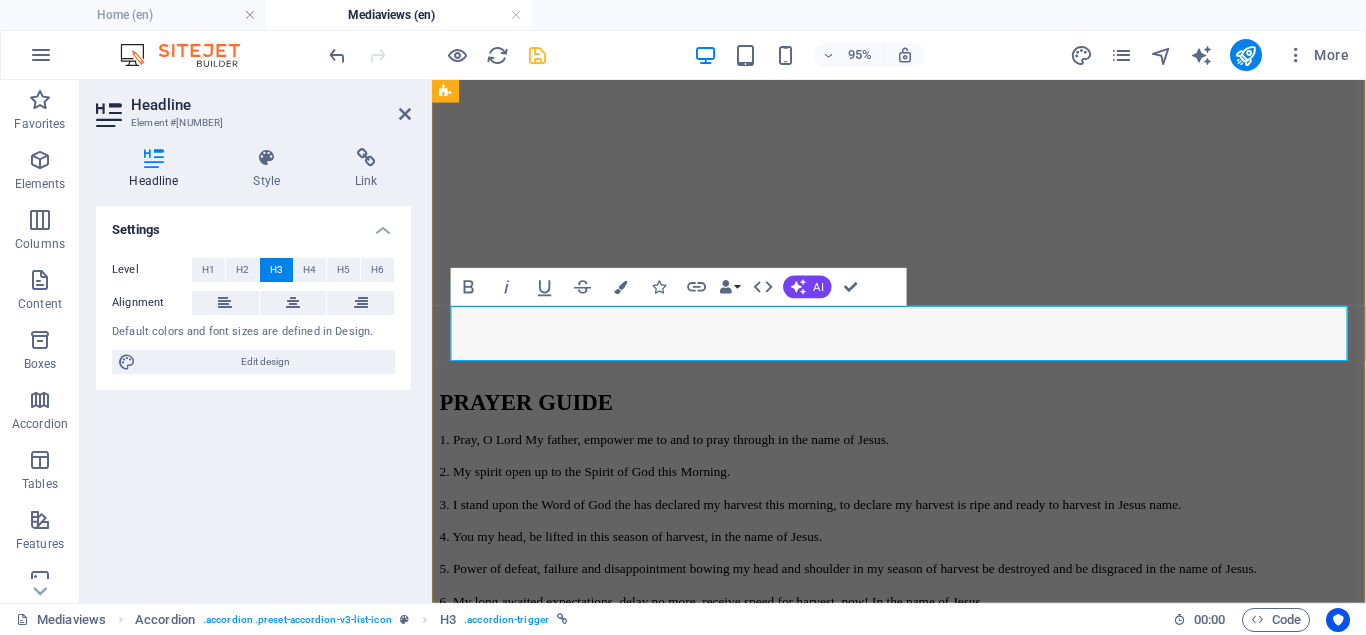 click on "POP - Day 3" at bounding box center (489, 1954) 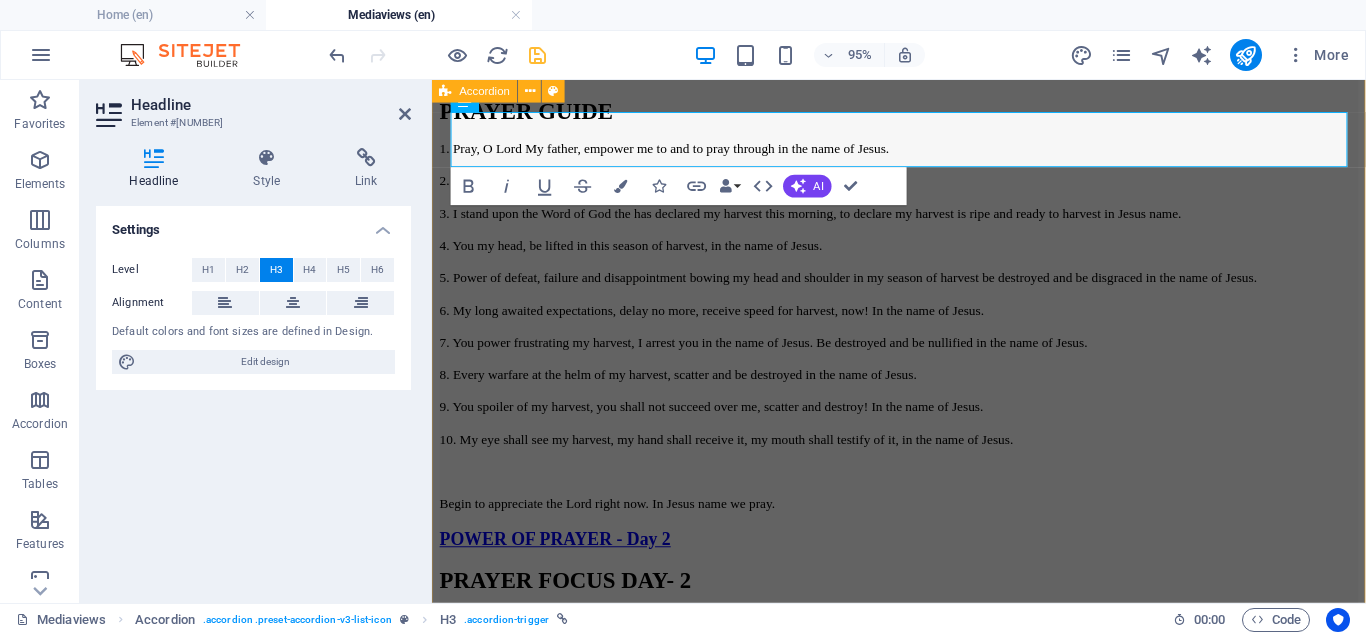 scroll, scrollTop: 2521, scrollLeft: 0, axis: vertical 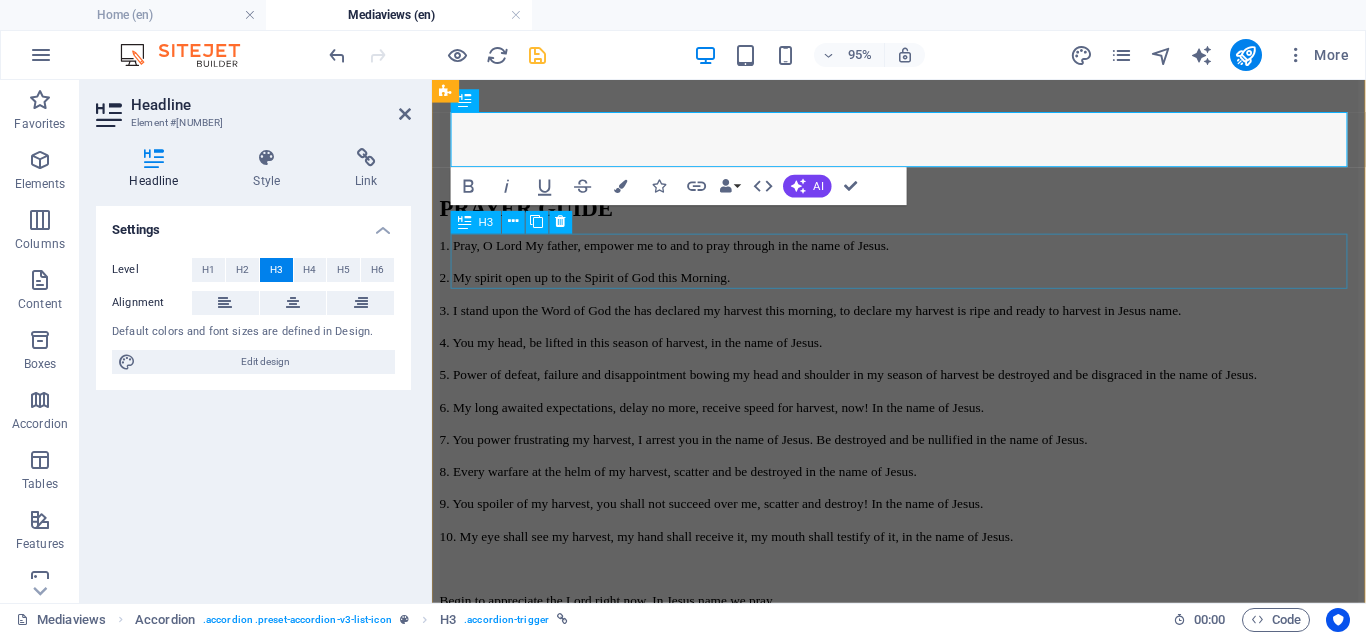 click on "POP - Day 4" at bounding box center [923, 1838] 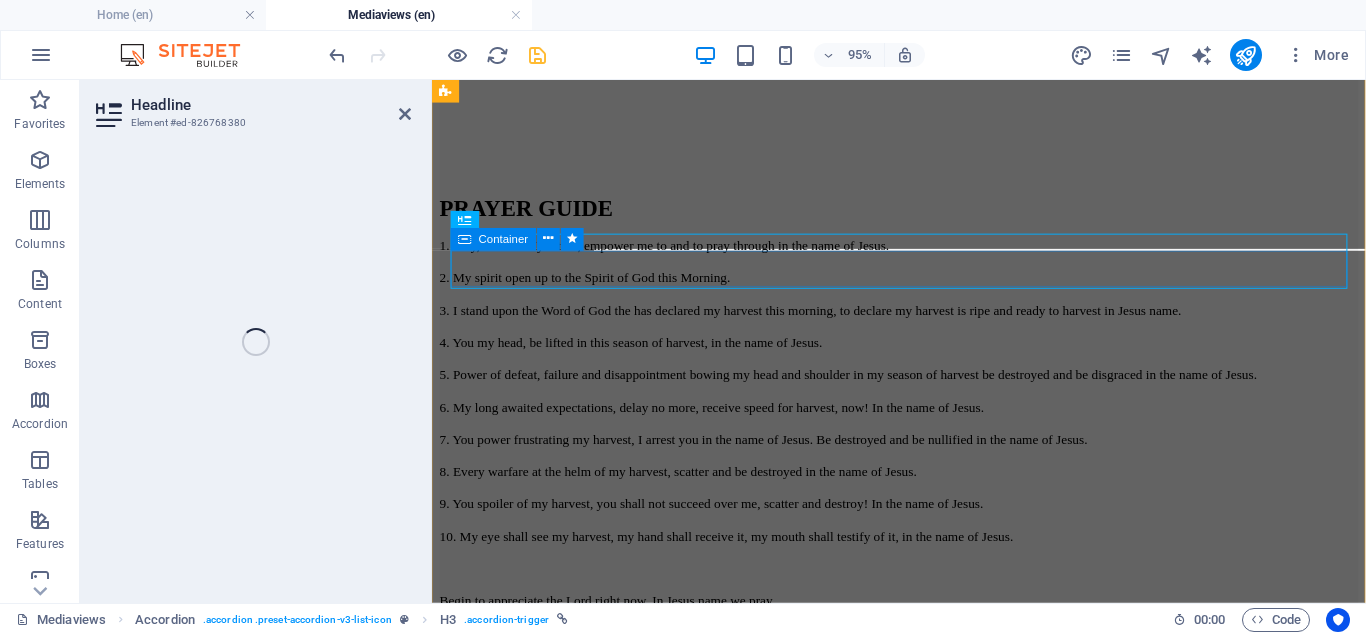 click on "Coming up  6AM & 6PM, 07-08-2025" at bounding box center [923, 1880] 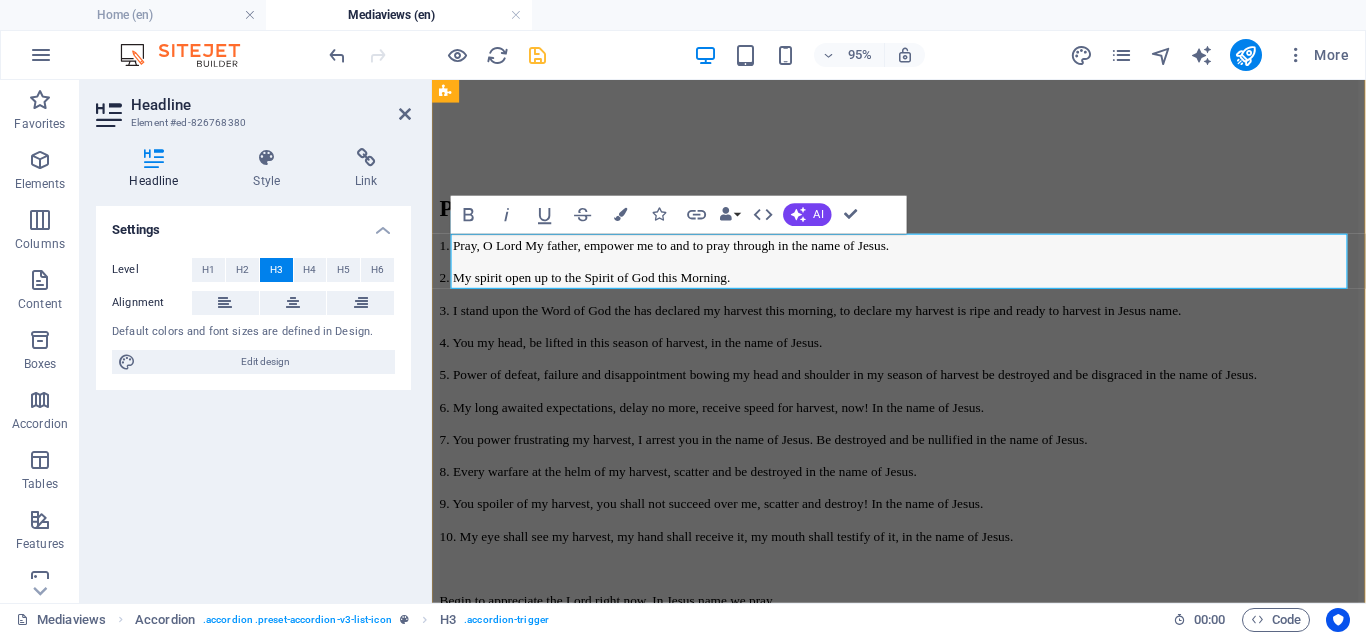 click on "POP - Day 4" at bounding box center [489, 1837] 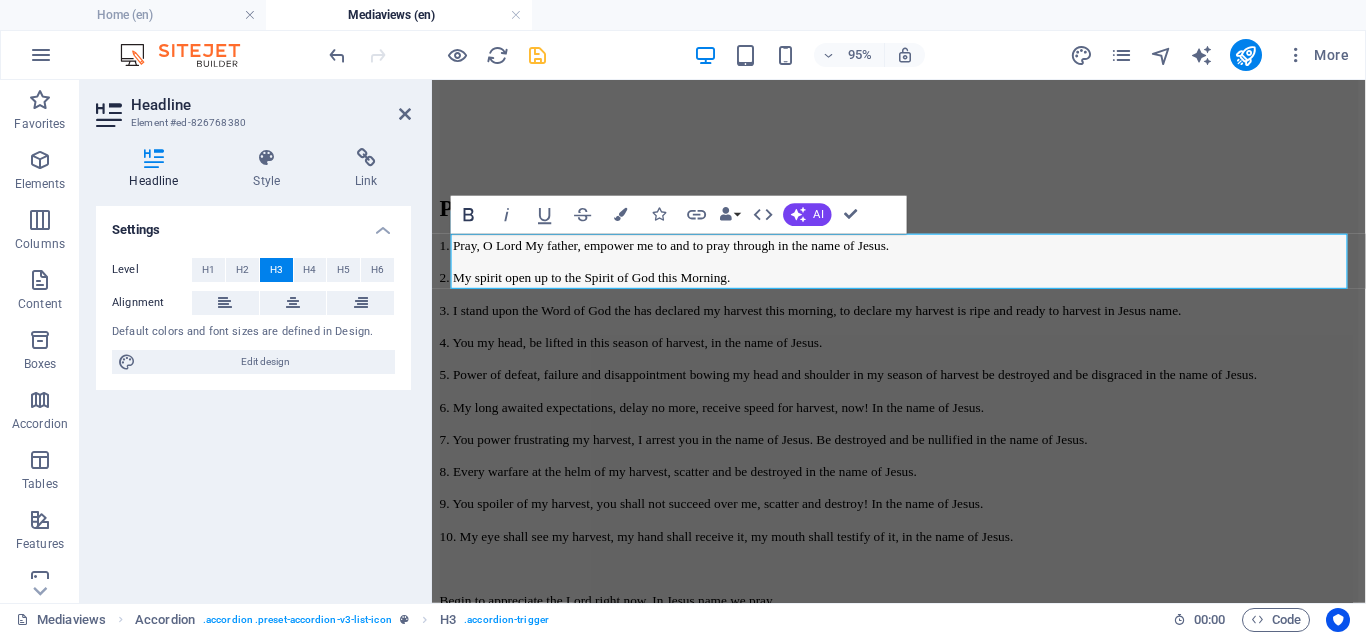 click 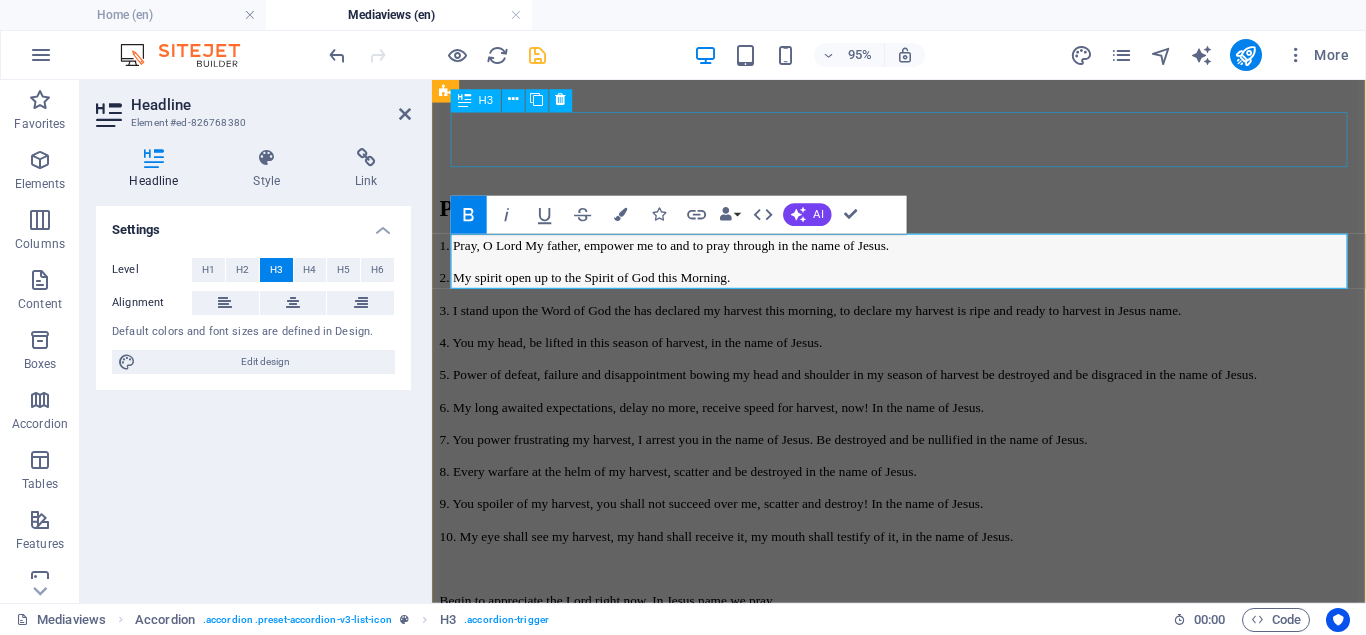 click on "POWER OF PRAYER - Day 3" at bounding box center (923, 1751) 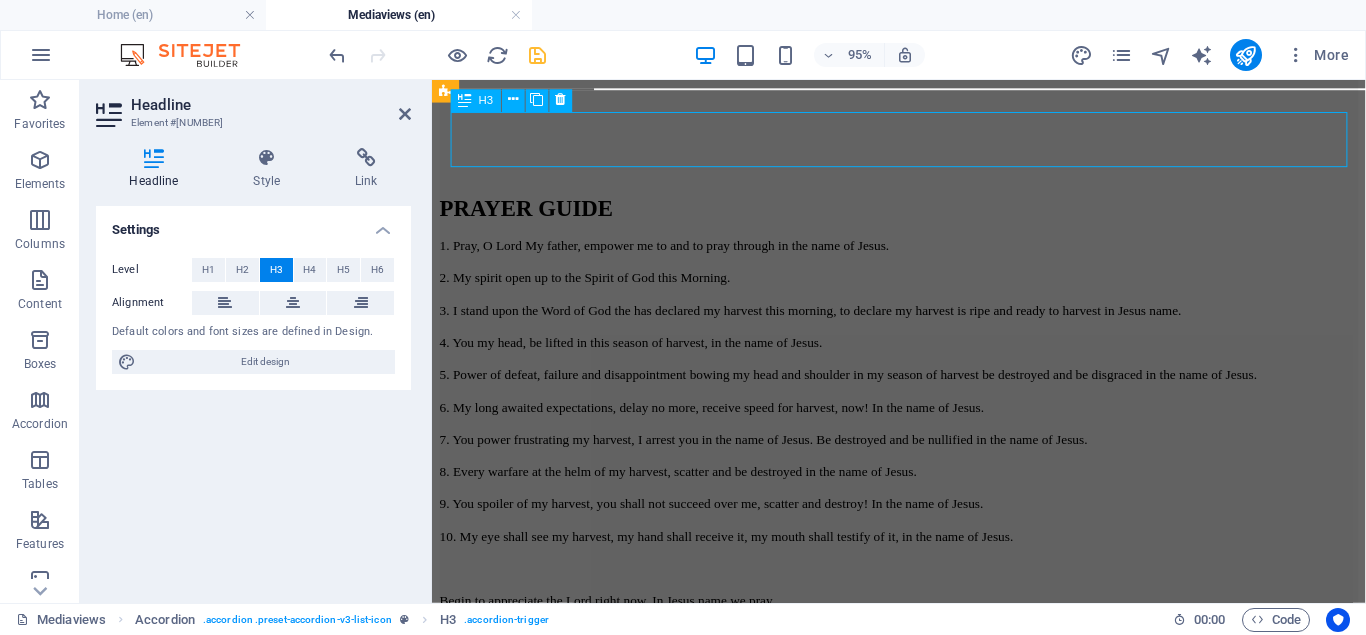 click on "Coming up  6AM & 6PM, 06-08-2025" at bounding box center [923, 1794] 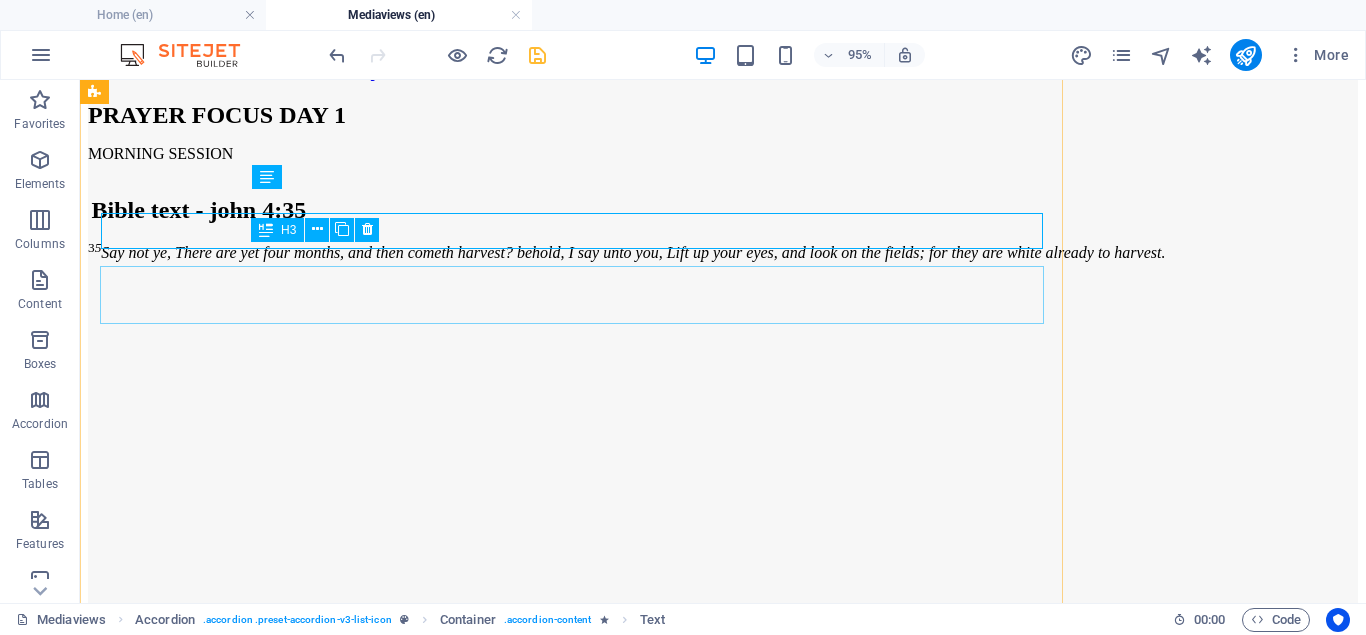 scroll, scrollTop: 2496, scrollLeft: 0, axis: vertical 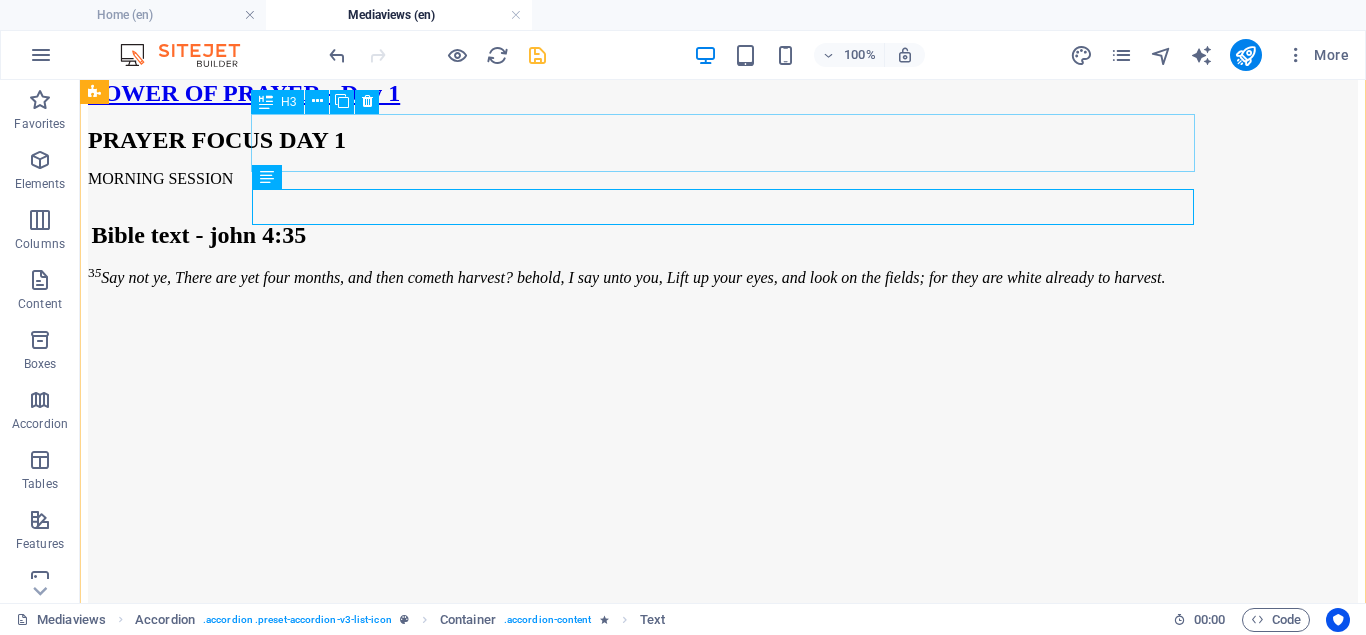 click on "POWER OF PRAYER - Day 3" at bounding box center [723, 2186] 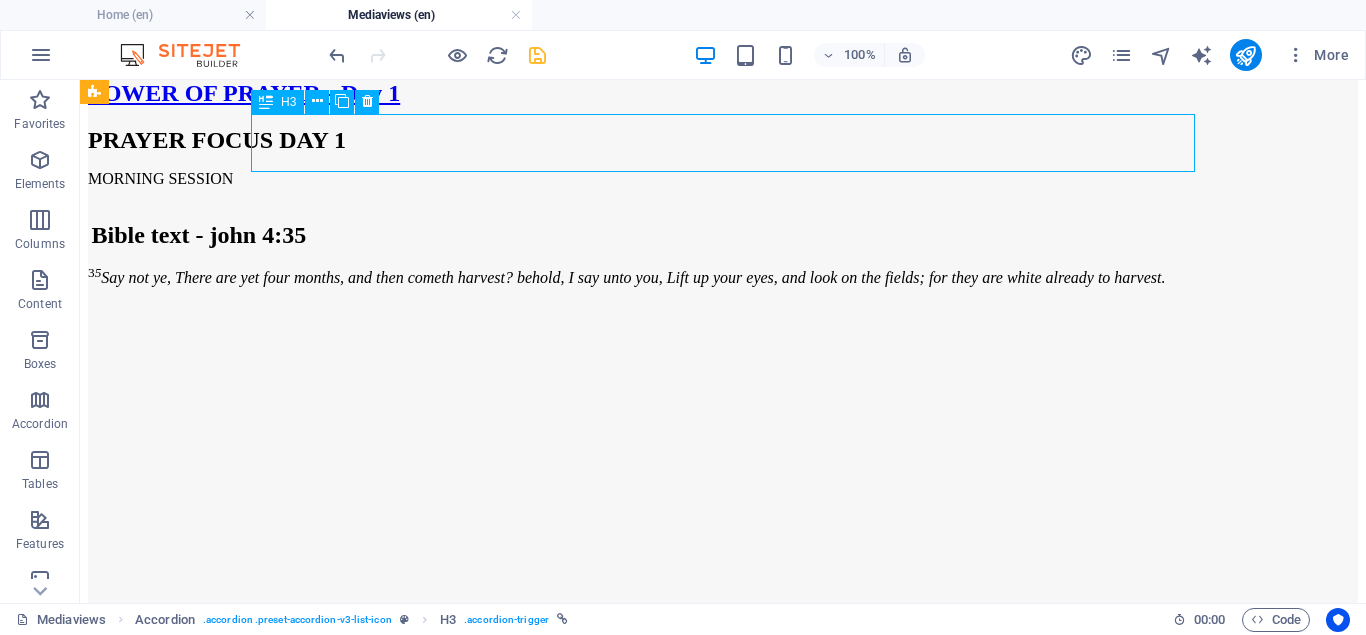 click on "POWER OF PRAYER - Day 3" at bounding box center [723, 2186] 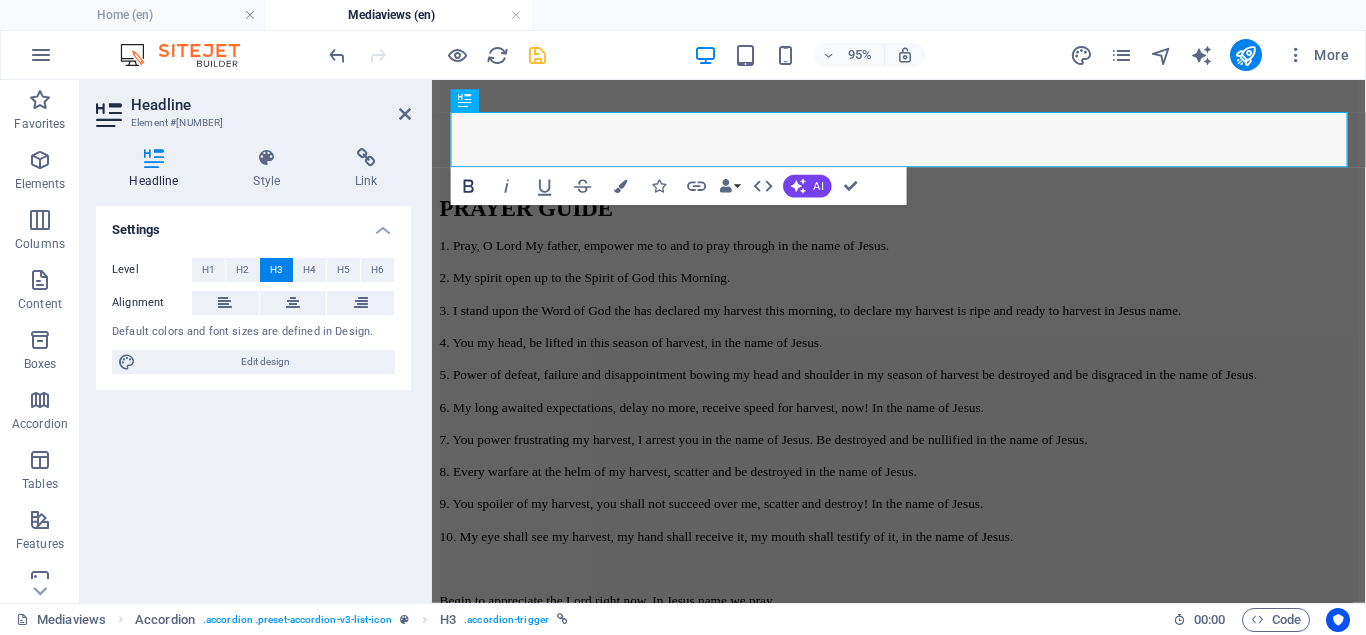 click 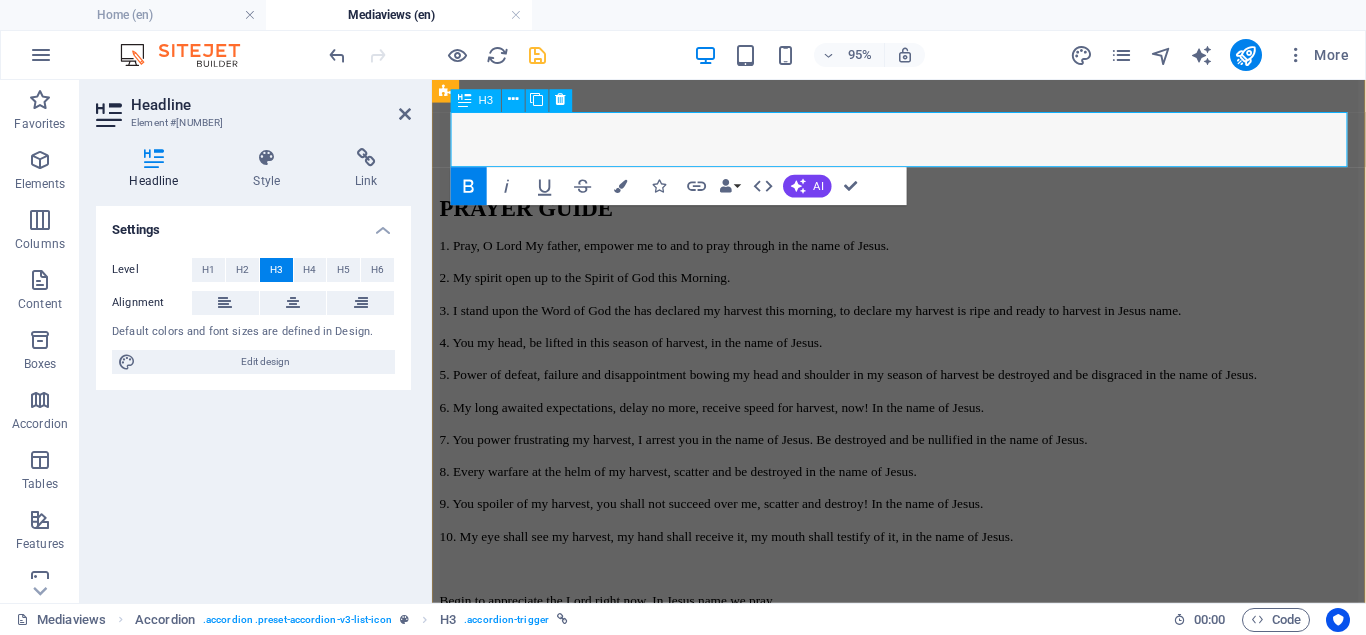 click on "POWER OF PRAYER - Day 3" at bounding box center (561, 1750) 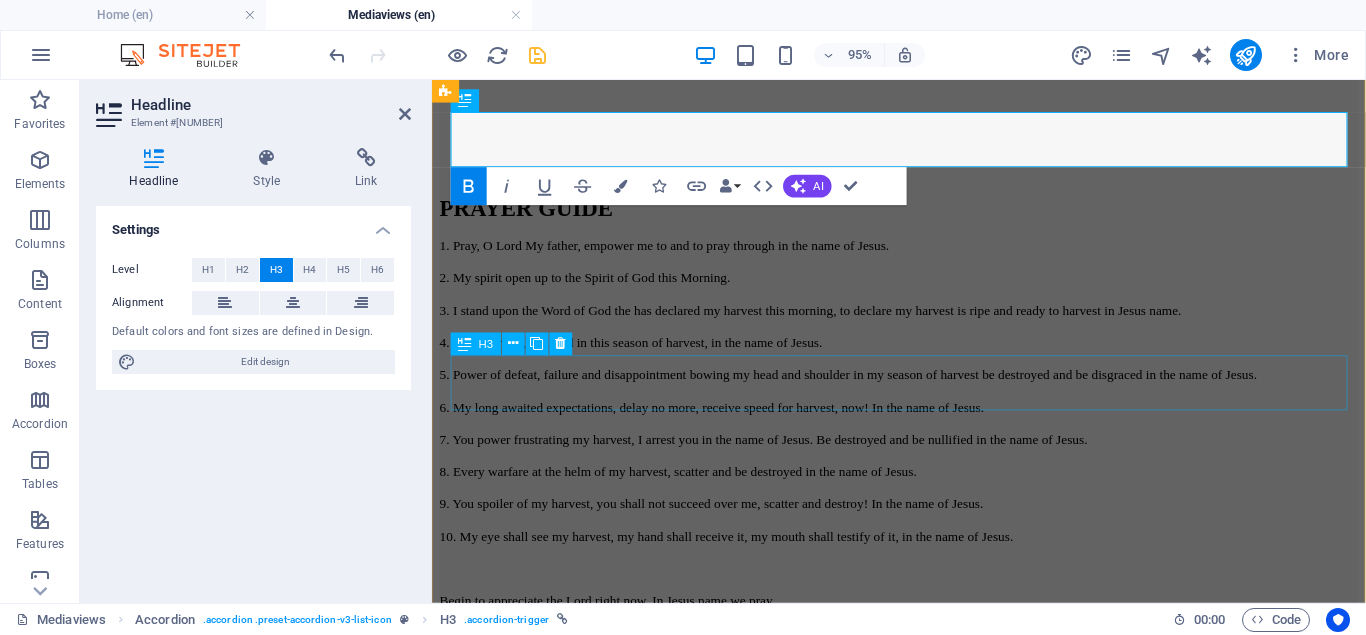 click on "POP - Day 5" at bounding box center [923, 1924] 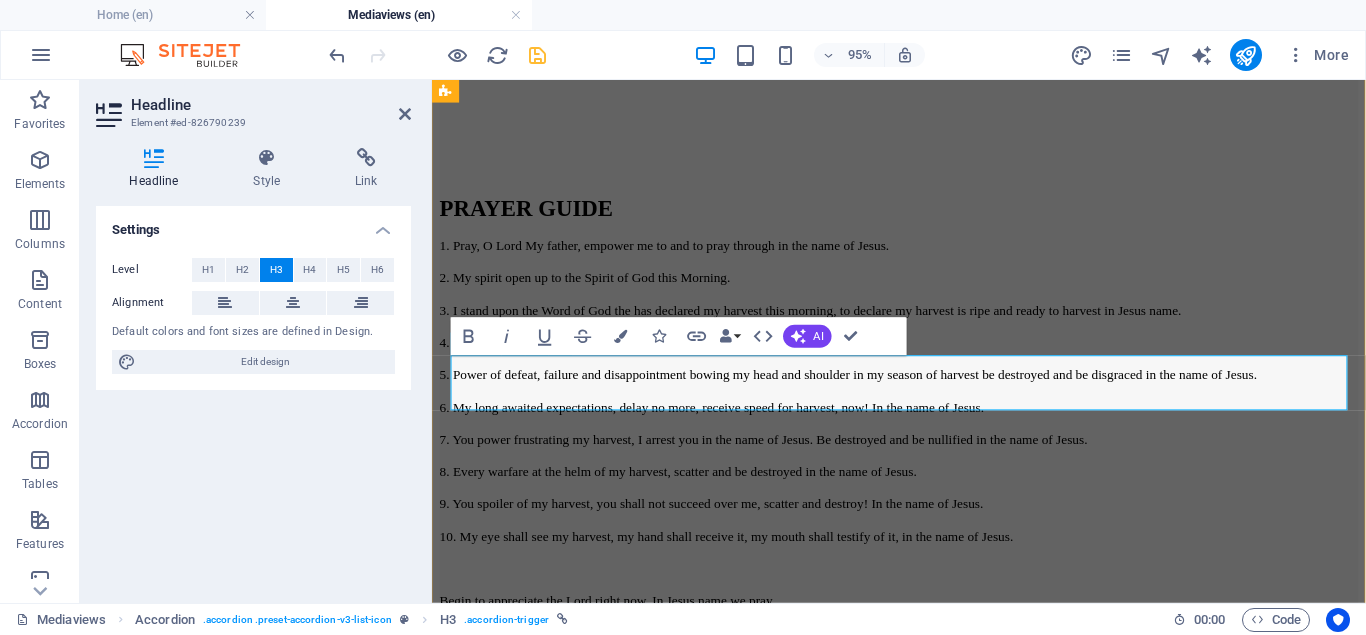 click on "POP - Day 5" at bounding box center (489, 1923) 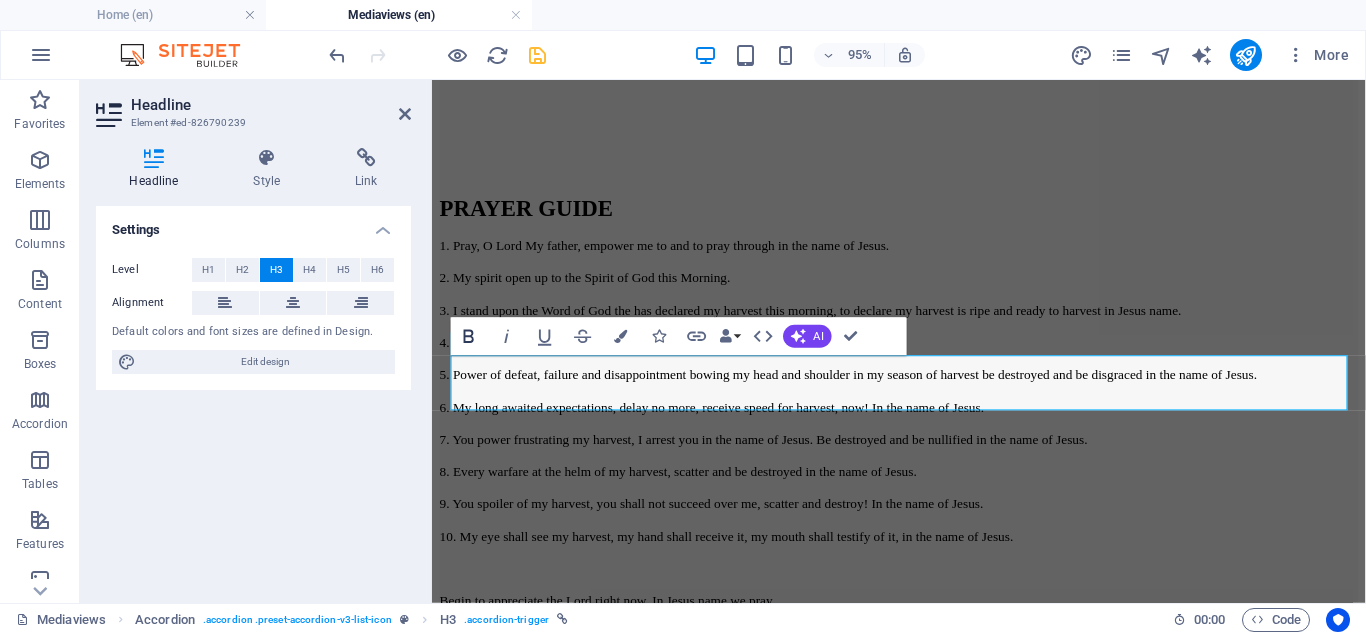 click 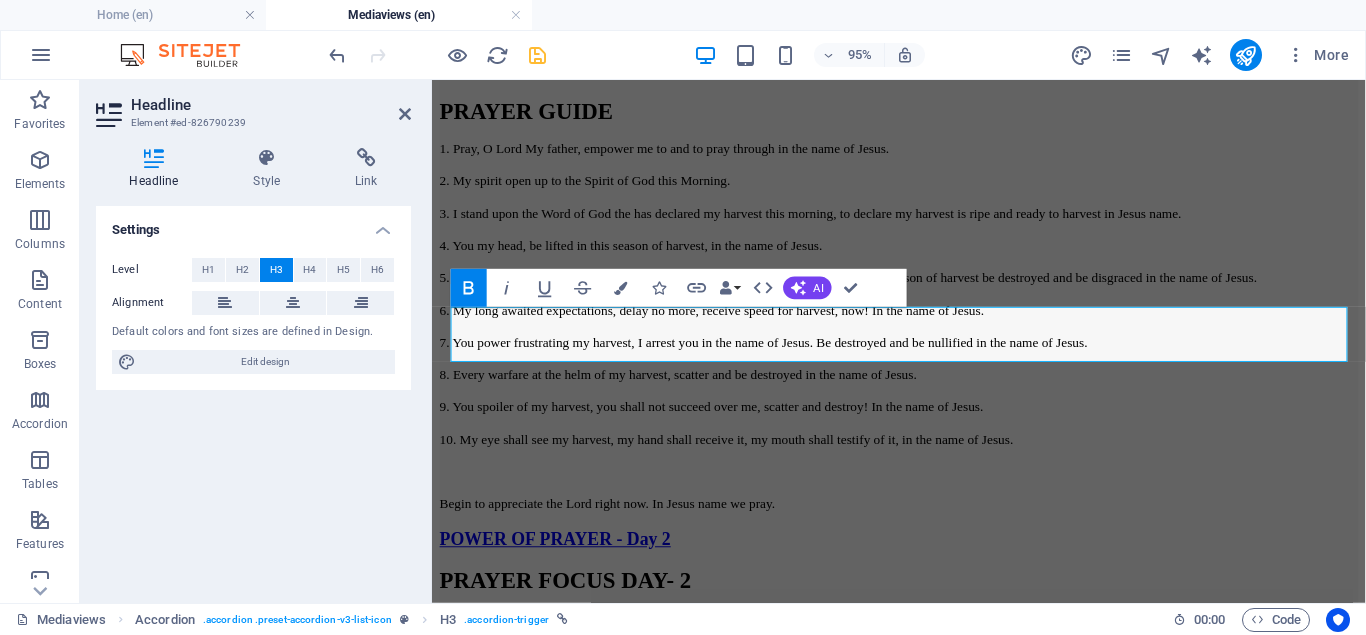scroll, scrollTop: 2724, scrollLeft: 0, axis: vertical 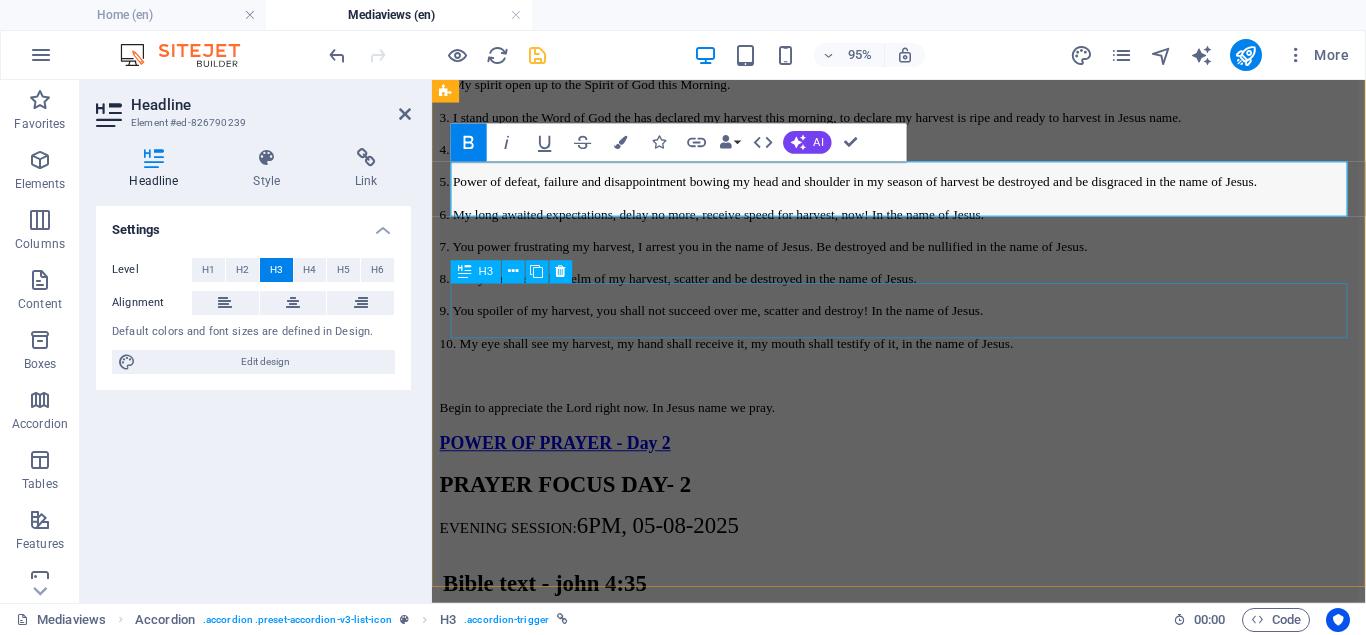click on "POP - Day 6" at bounding box center (923, 1807) 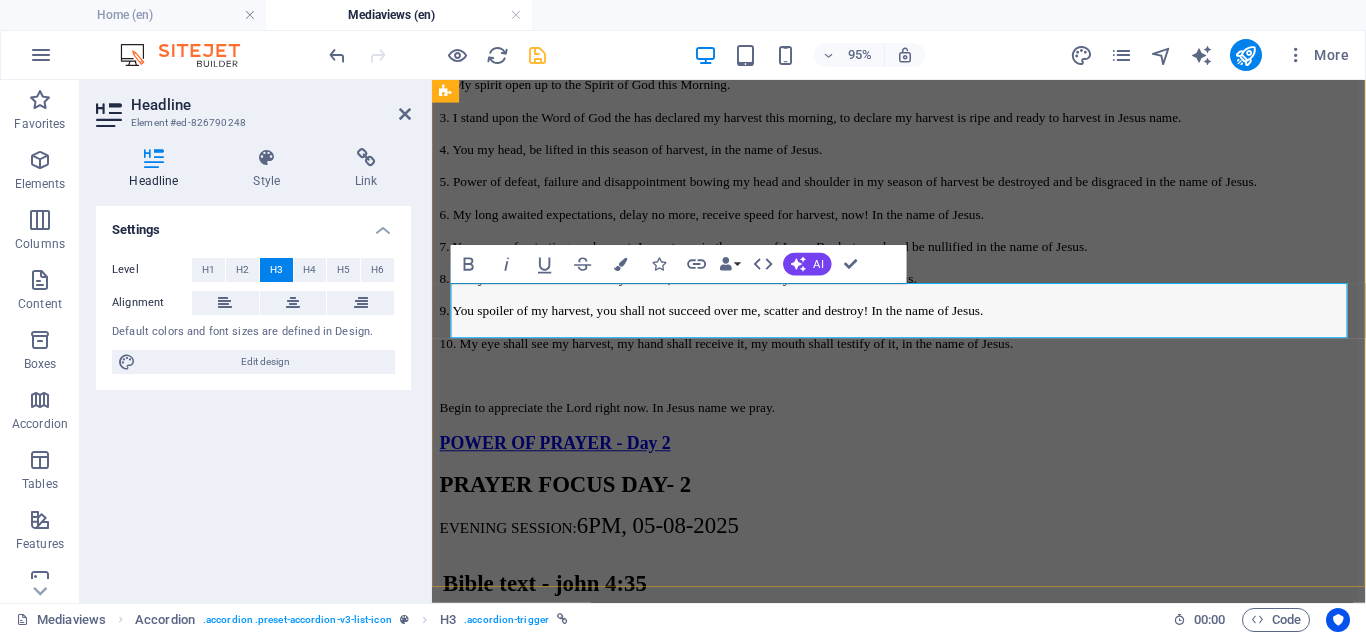click on "POP - Day 6" at bounding box center [489, 1806] 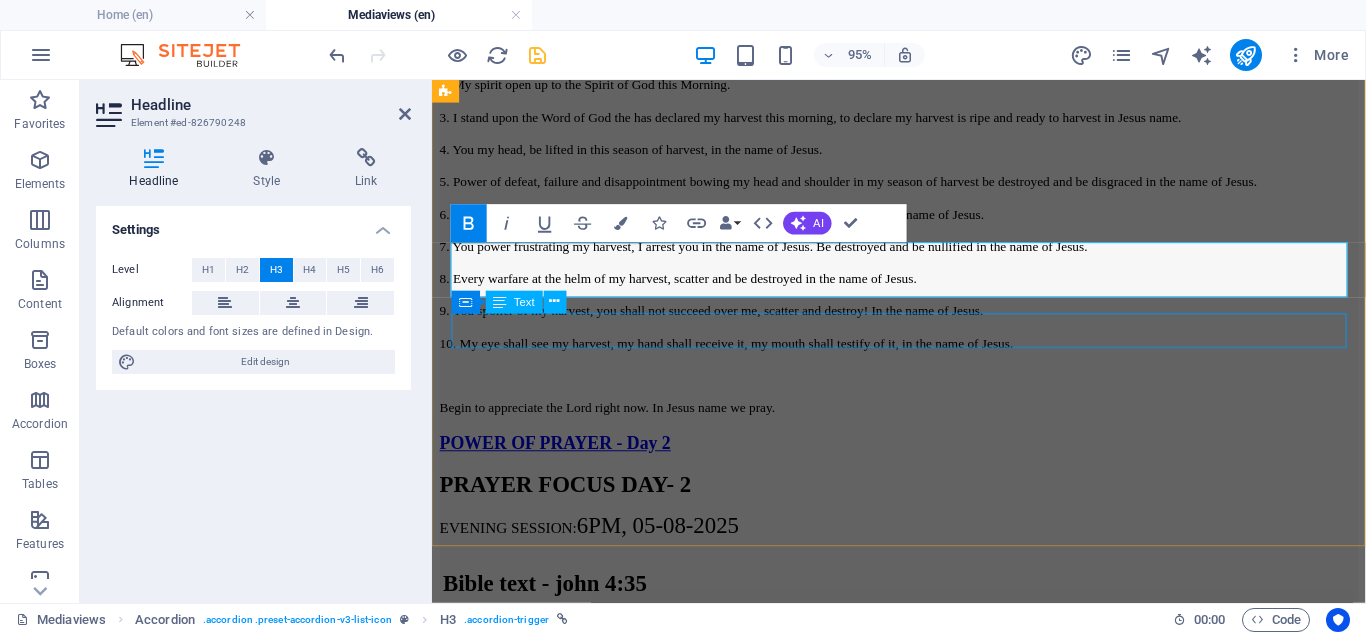 scroll, scrollTop: 2827, scrollLeft: 0, axis: vertical 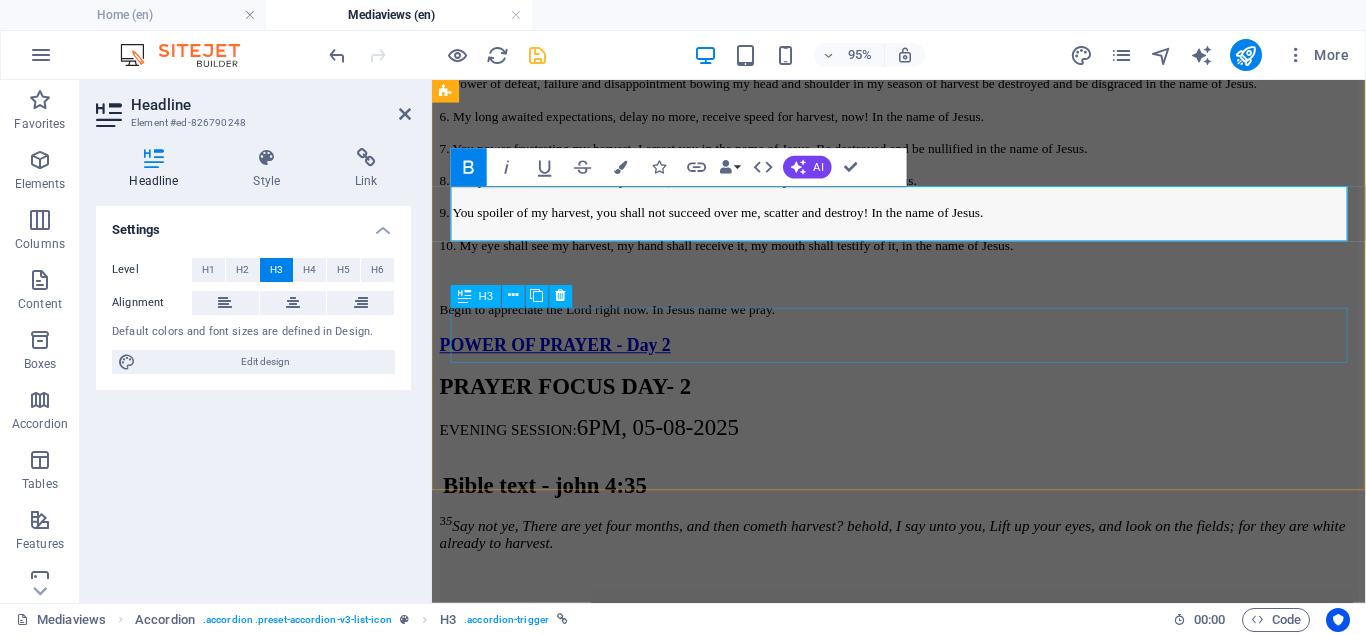 click on "POP - Day 7" at bounding box center (923, 1791) 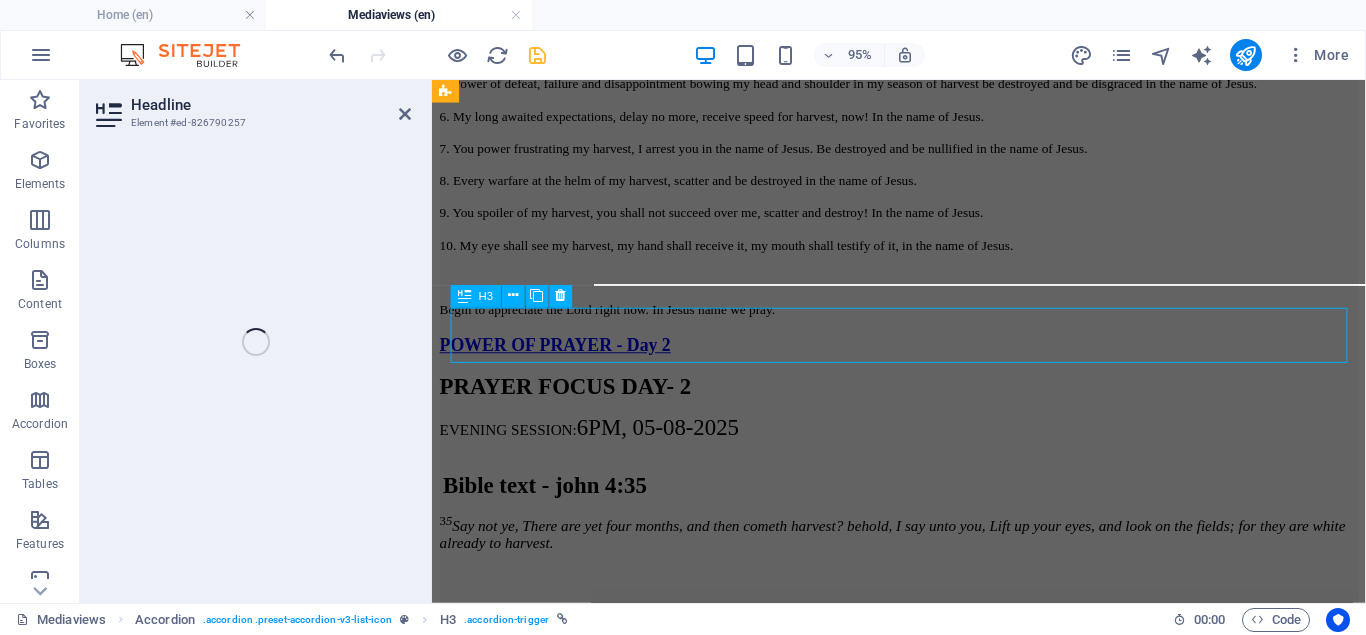 click on "Coming up  6AM & 6PM, 10-08-2025" at bounding box center (923, 1834) 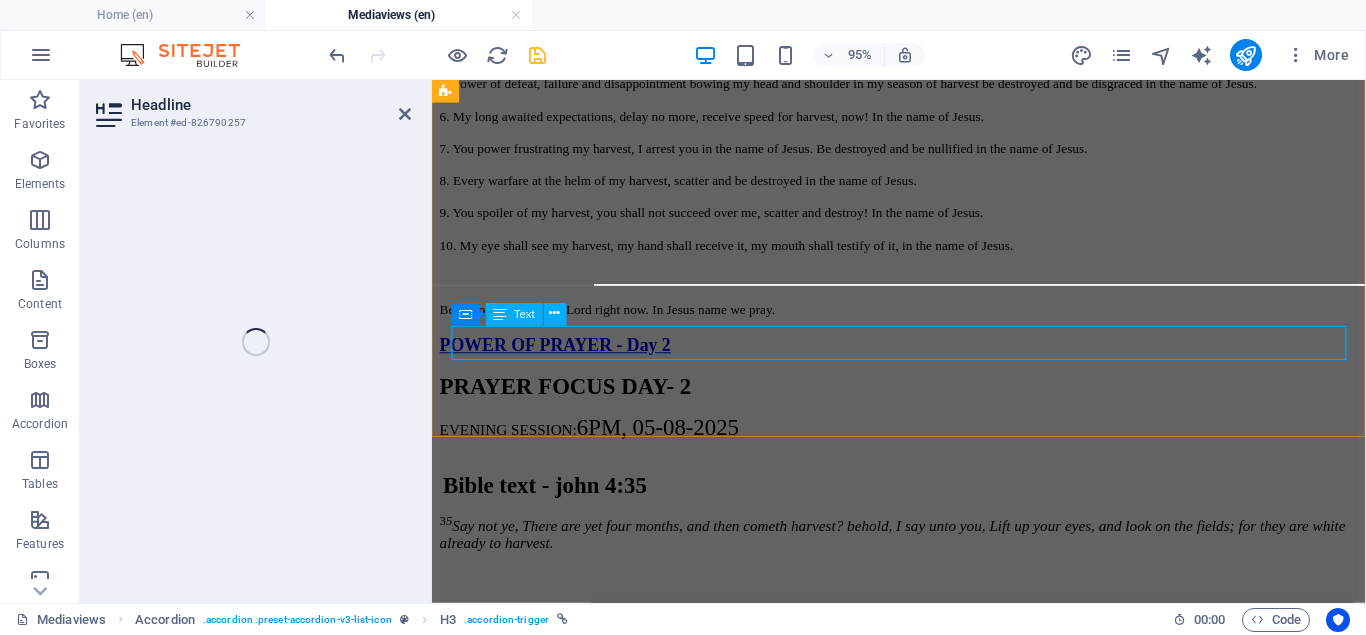 click on "Coming up  6AM & 6PM, 10-08-2025" at bounding box center (923, 1834) 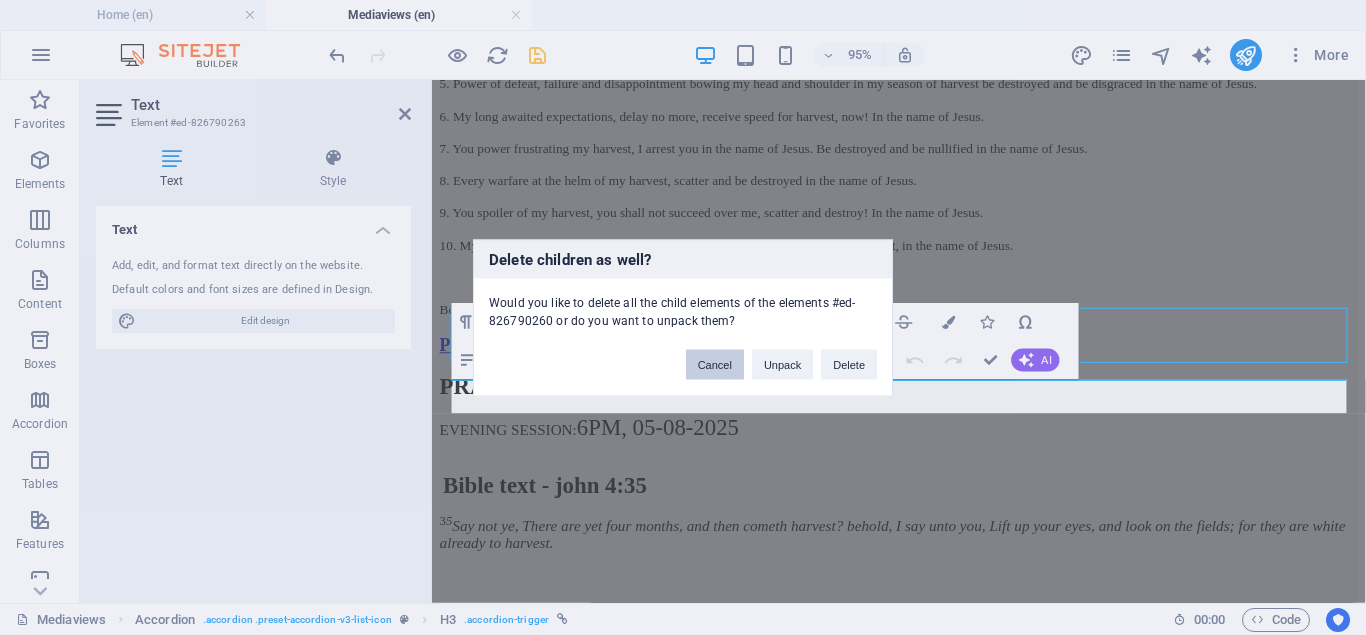click on "Cancel" at bounding box center [715, 364] 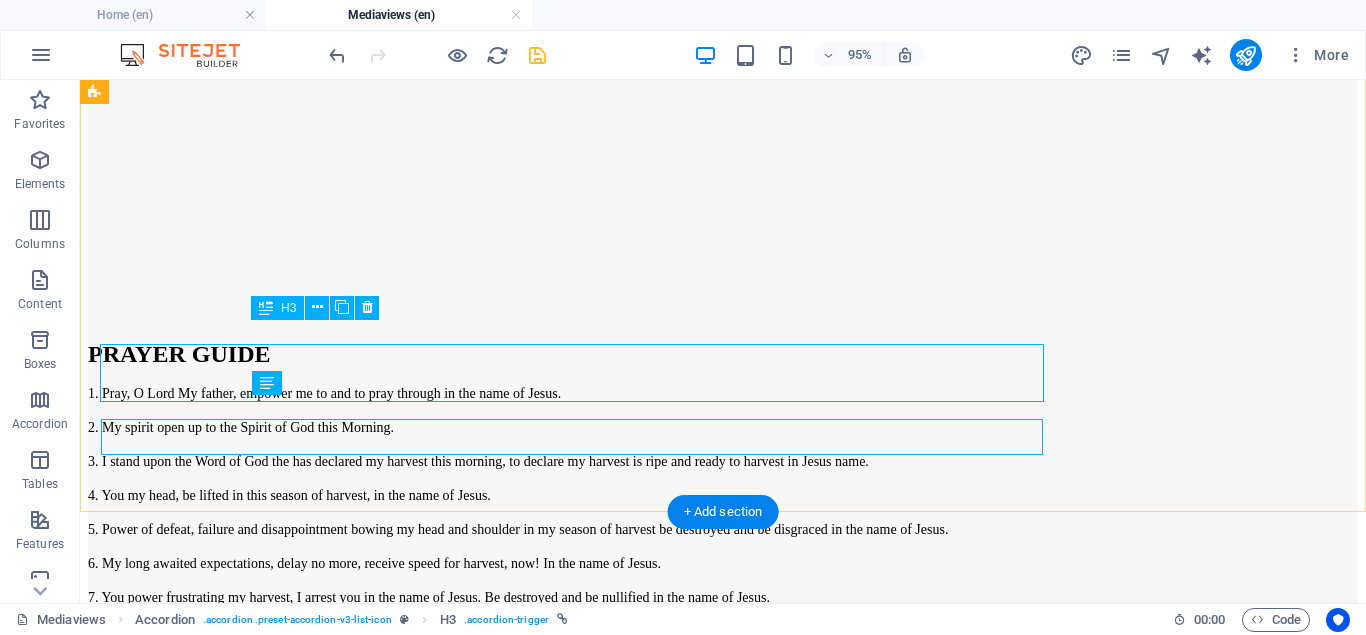 scroll, scrollTop: 2802, scrollLeft: 0, axis: vertical 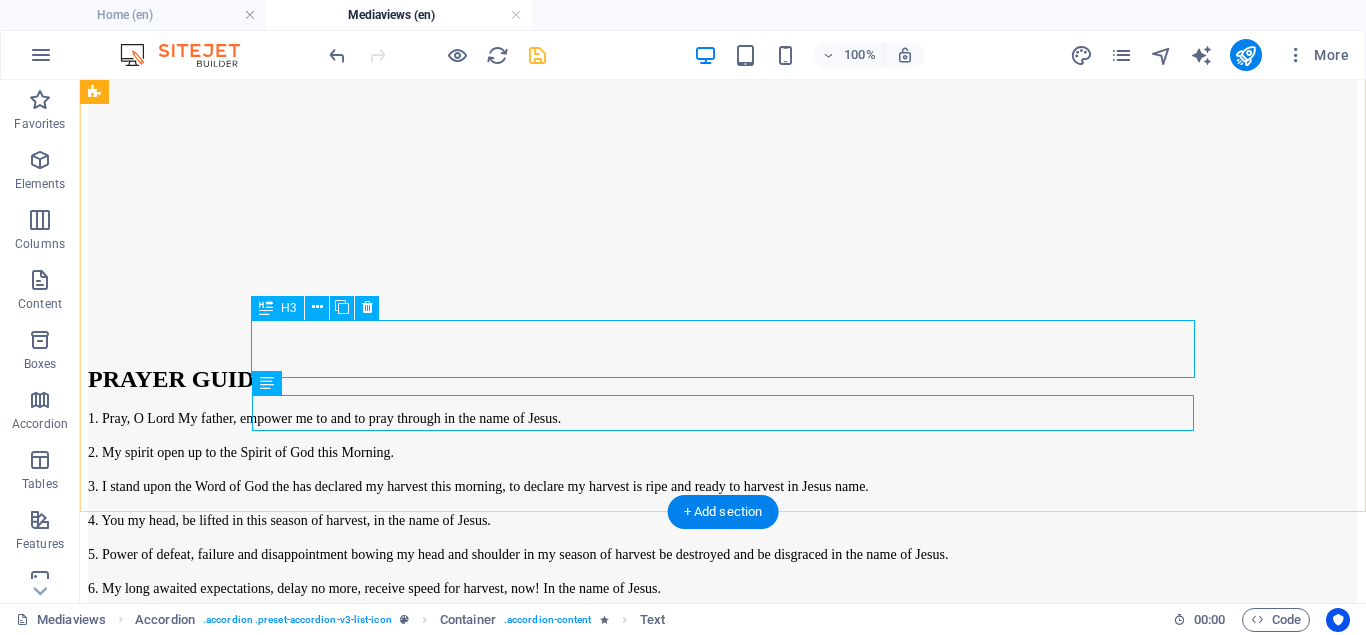 click on "POP - Day 7" at bounding box center [723, 2225] 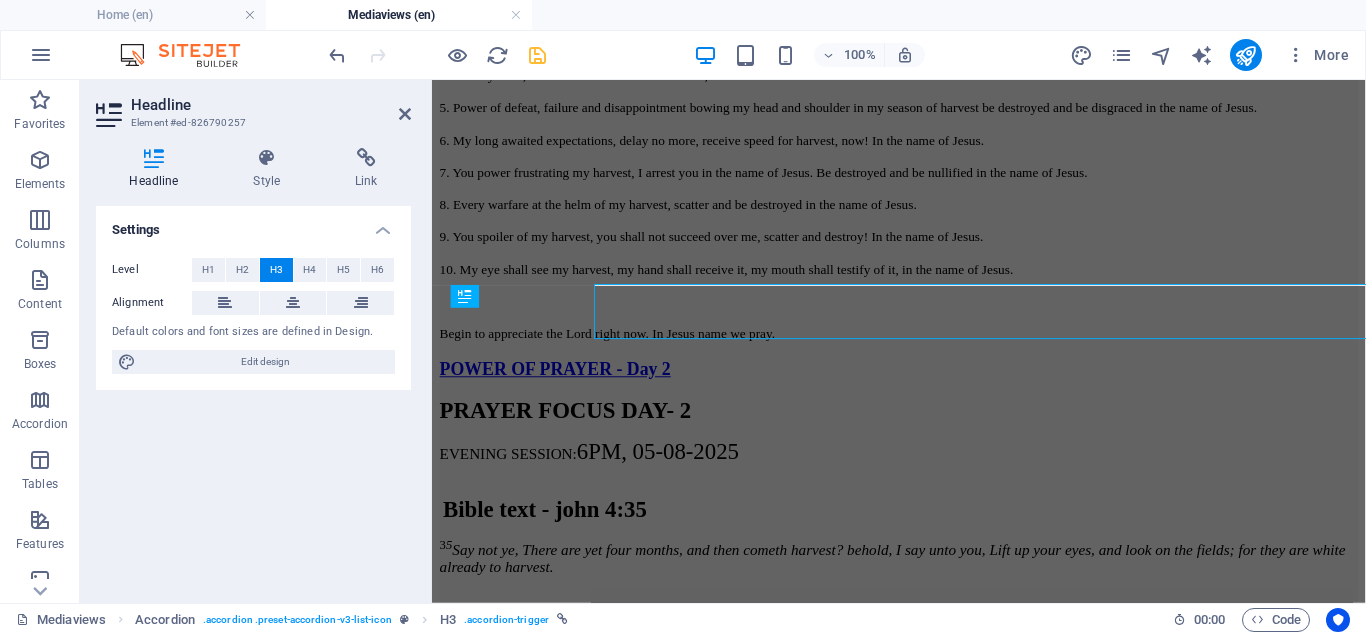 click on "Level H1 H2 H3 H4 H5 H6 Alignment Default colors and font sizes are defined in Design. Edit design" at bounding box center [253, 316] 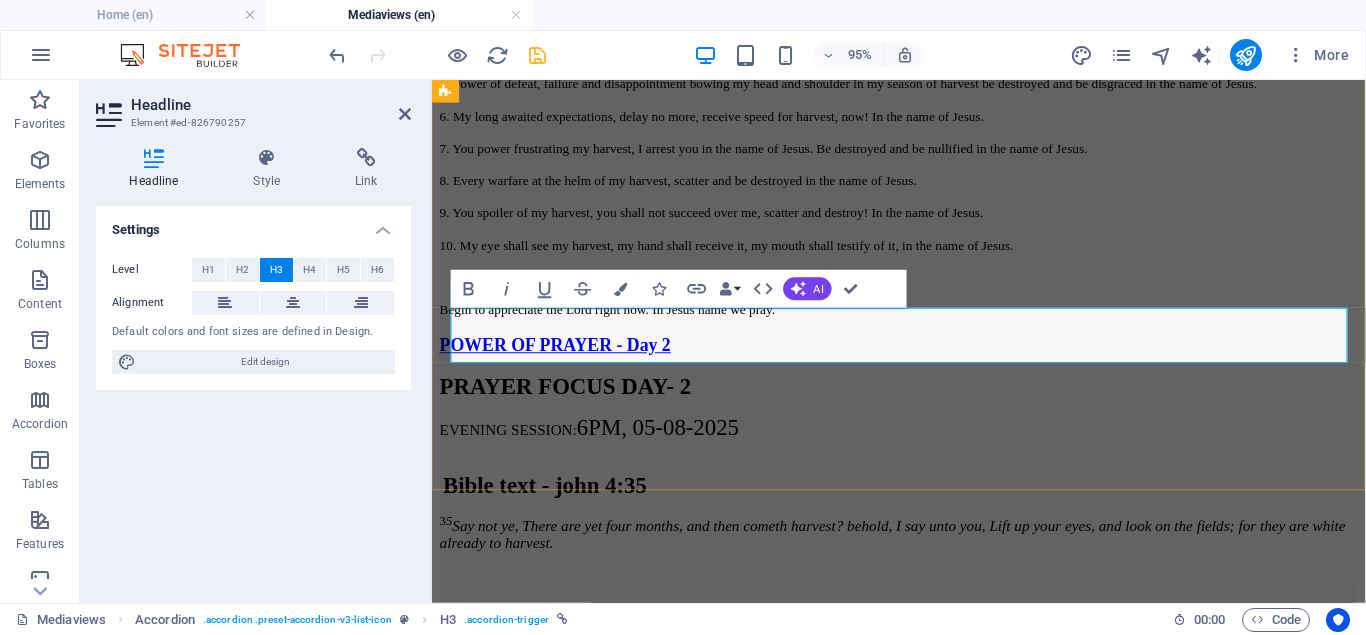 click on "POP - Day 7" at bounding box center [489, 1790] 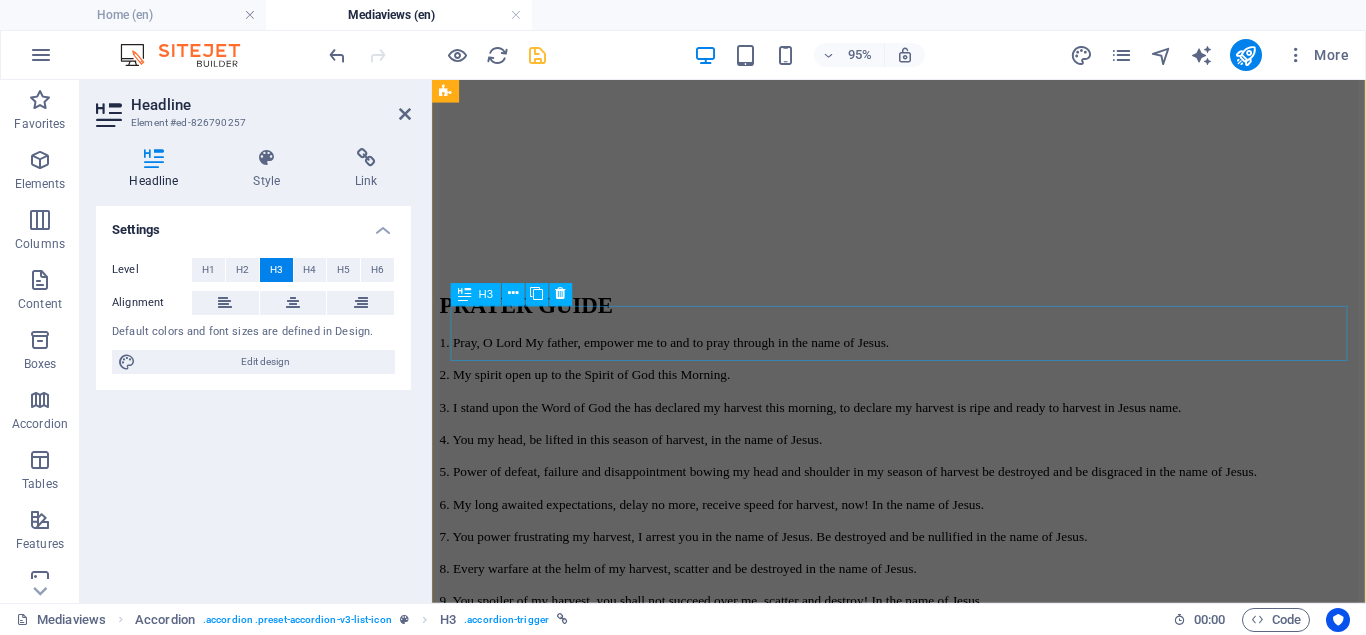 scroll, scrollTop: 2317, scrollLeft: 0, axis: vertical 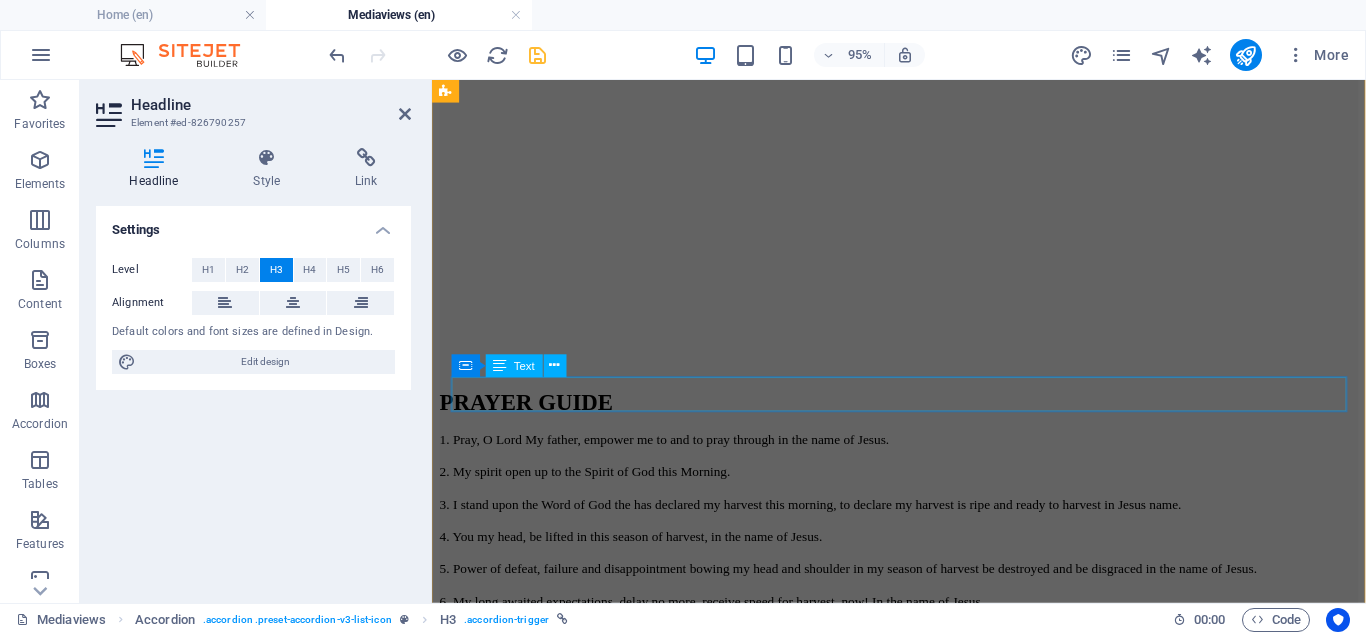 click on "Coming up  6AM & 6PM, 06-08-2025" at bounding box center (923, 1998) 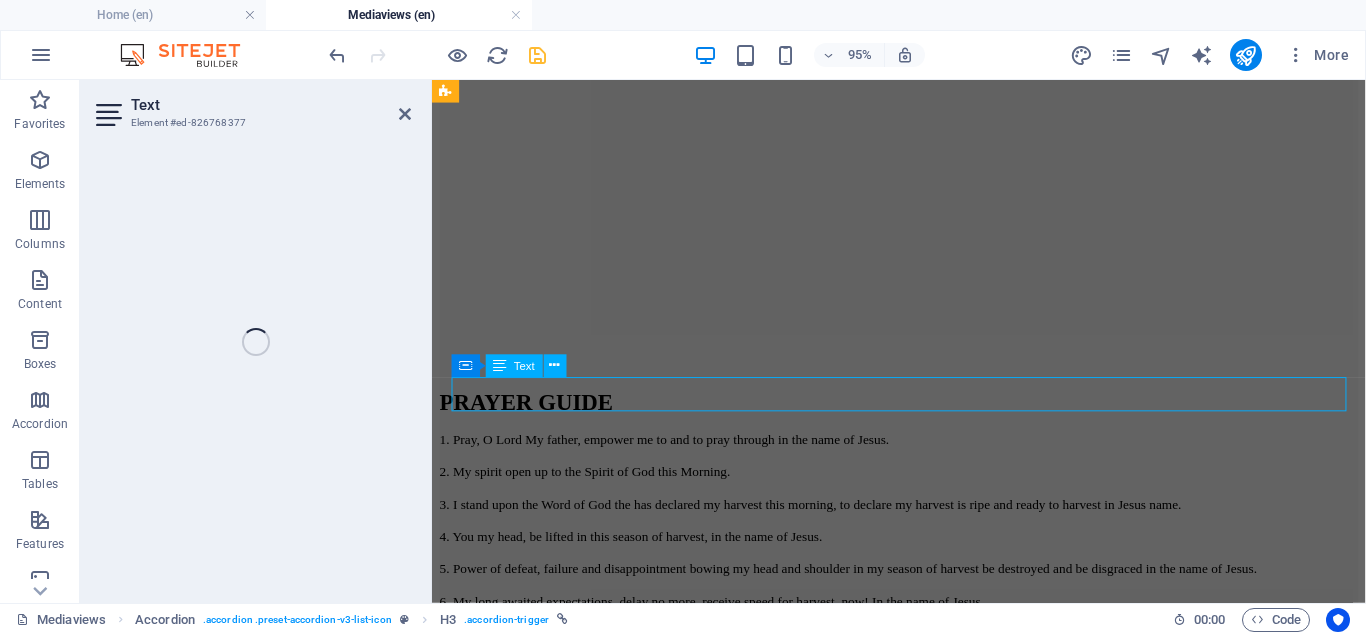click on "Coming up  6AM & 6PM, 08-08-2025" at bounding box center [923, 2171] 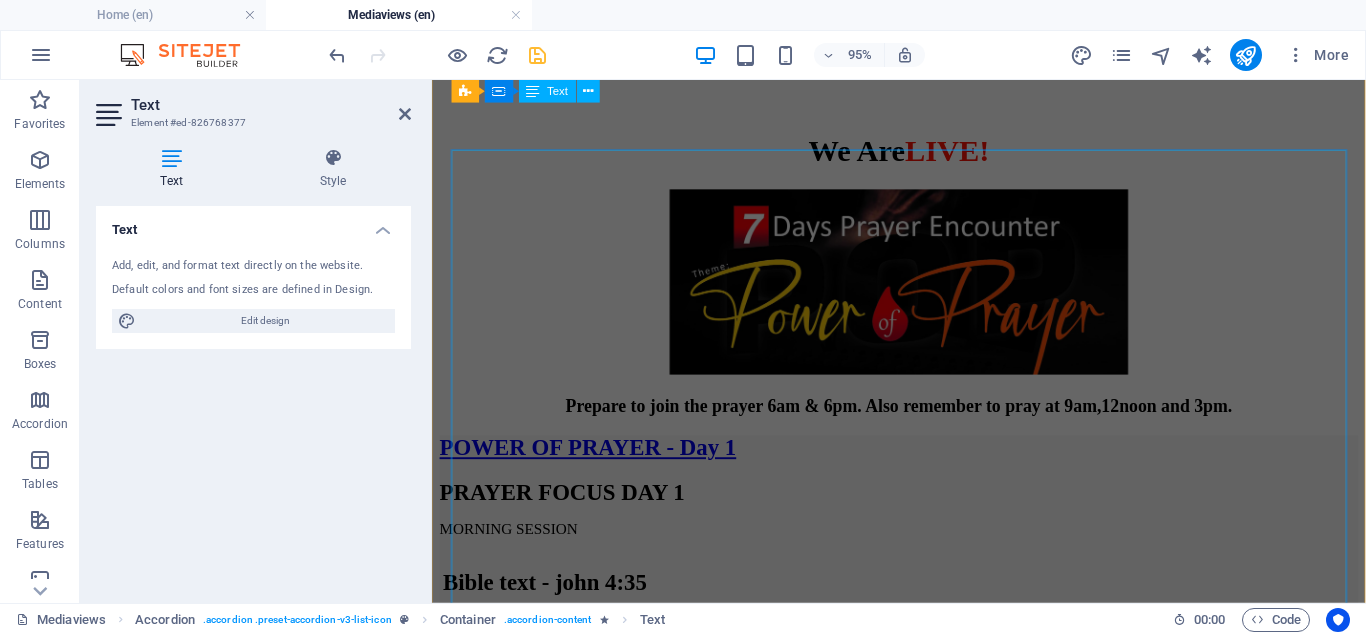 scroll, scrollTop: 1556, scrollLeft: 0, axis: vertical 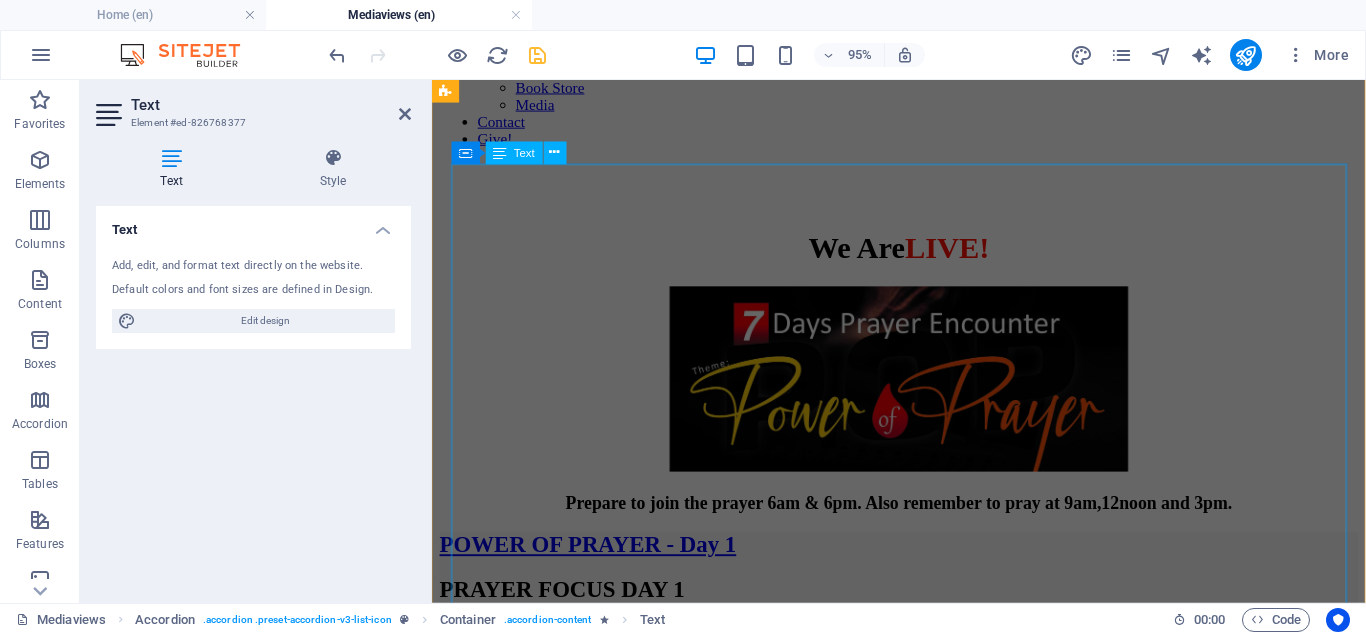 click on "PRAYER FOCUS DAY- 2 EVENING SESSION:  6PM, 05-08-2025   Bible text - john 4:35 3 5  Say not ye, There are yet four months, and then cometh harvest? behold, I say unto you, Lift up your eyes, and look on the fields; for they are white already to harvest. <span class="fr-mk" style="display: none;">&nbsp;</span><span class="fr-mk" style="display: none;">&nbsp;</span><span class="fr-mk" style="display: none;">&nbsp;</span><span class="fr-mk" style="display: none;">&nbsp;</span><span class="fr-mk" style="display: none;">&nbsp;</span><span class="fr-mk" style="display: none;">&nbsp;</span><span class="fr-mk" style="display: none;">&nbsp;</span><span class="fr-mk" style="display: none;">&nbsp;</span> PRAYER GUIDE 1. O'Lord my father, empower me to pray tonight in the name of [PERSON]. 2. O'Lord my father, empower my seeds to produce good harvest. 3. Every seed I have planted in error and ignorance, receive the mercy of God and realigned with my harvest in the name of [PERSON]." at bounding box center [923, 2173] 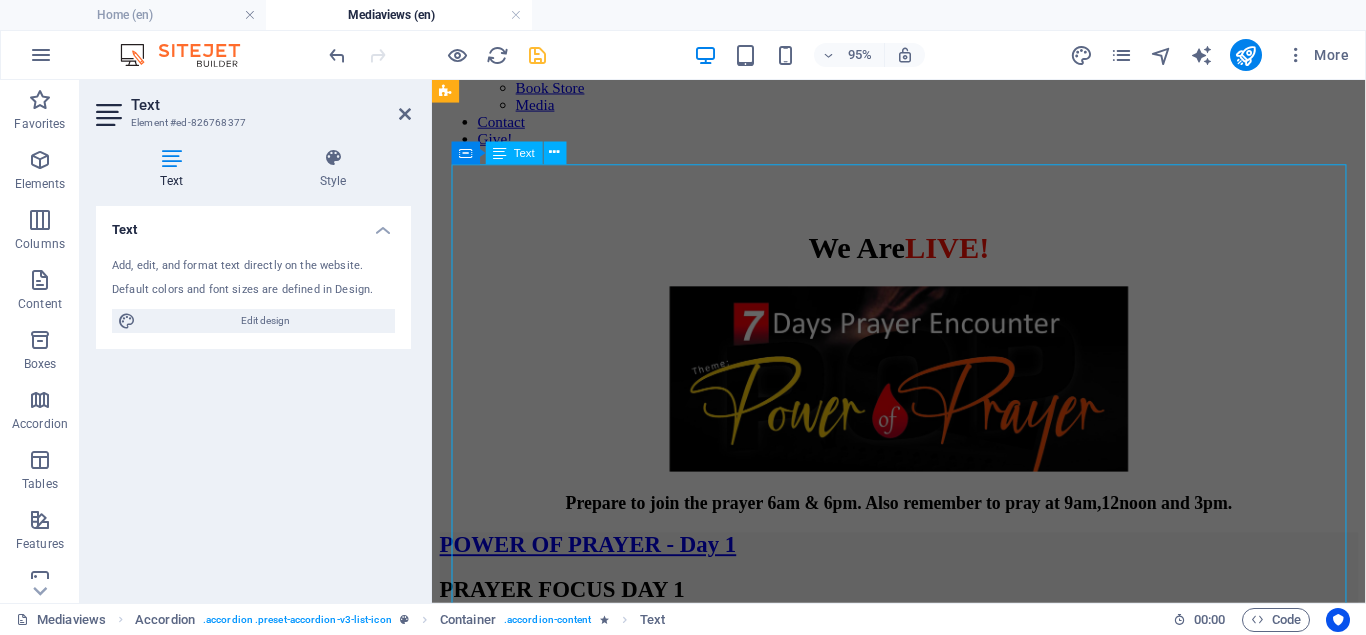 click on "PRAYER FOCUS DAY- 2 EVENING SESSION:  6PM, 05-08-2025   Bible text - john 4:35 3 5  Say not ye, There are yet four months, and then cometh harvest? behold, I say unto you, Lift up your eyes, and look on the fields; for they are white already to harvest. <span class="fr-mk" style="display: none;">&nbsp;</span><span class="fr-mk" style="display: none;">&nbsp;</span><span class="fr-mk" style="display: none;">&nbsp;</span><span class="fr-mk" style="display: none;">&nbsp;</span><span class="fr-mk" style="display: none;">&nbsp;</span><span class="fr-mk" style="display: none;">&nbsp;</span><span class="fr-mk" style="display: none;">&nbsp;</span><span class="fr-mk" style="display: none;">&nbsp;</span> PRAYER GUIDE 1. O'Lord my father, empower me to pray tonight in the name of [PERSON]. 2. O'Lord my father, empower my seeds to produce good harvest. 3. Every seed I have planted in error and ignorance, receive the mercy of God and realigned with my harvest in the name of [PERSON]." at bounding box center [923, 2173] 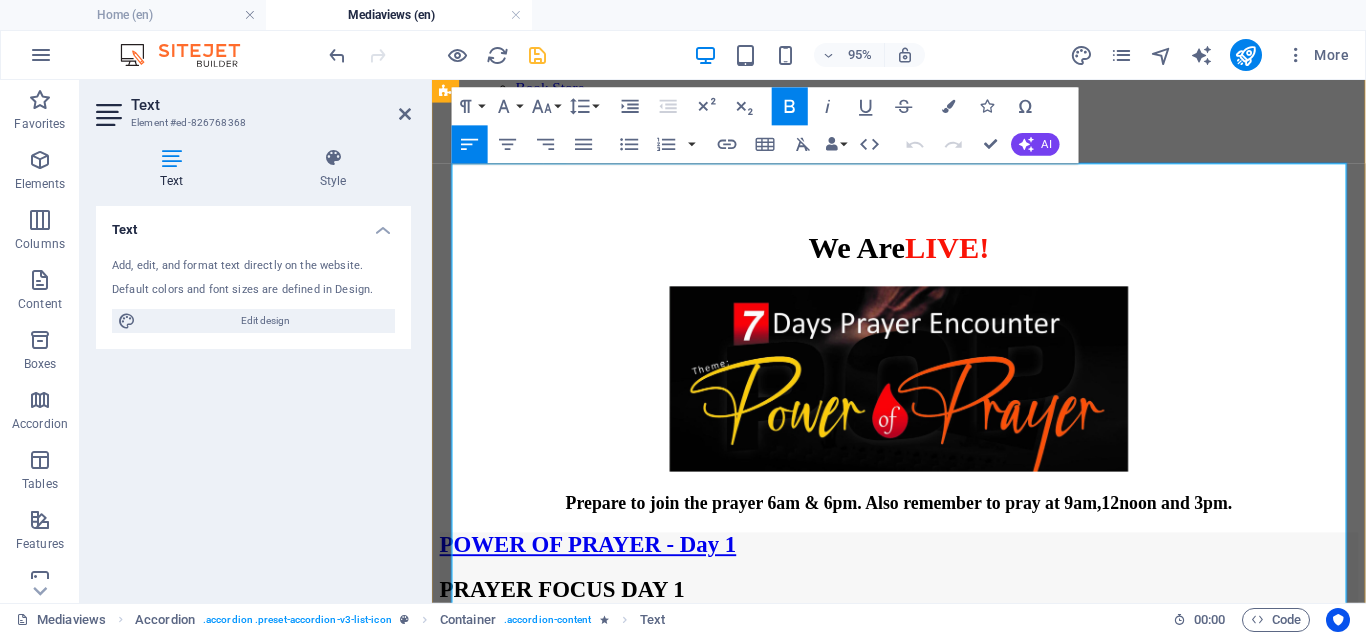 click on "Bible text - john 4:35" at bounding box center (551, 1778) 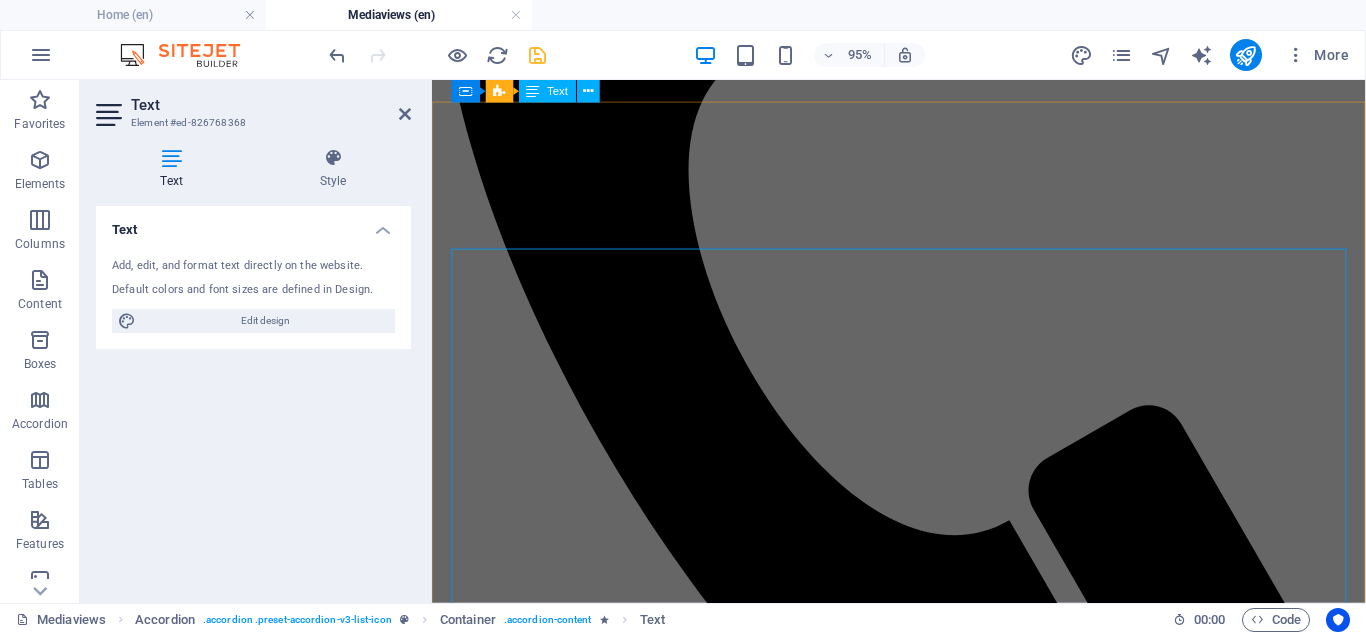scroll, scrollTop: 434, scrollLeft: 0, axis: vertical 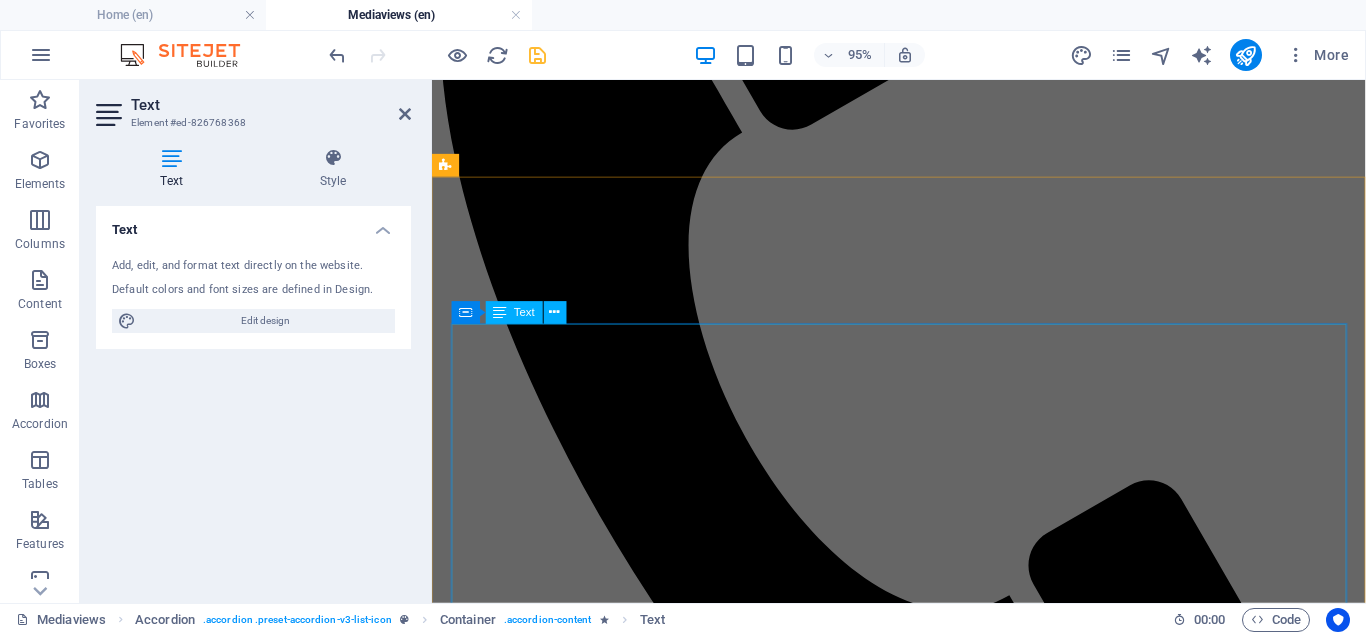 click on "PRAYER FOCUS DAY 1
MORNING SESSION
Bible text - john 4:35
3 5  Say not ye, There are yet four months, and then cometh harvest? behold, I say unto you, Lift up your eyes, and look on the fields; for they are white already to harvest.
PRAYER GUIDE
1. Pray, O Lord My father, empower me to and to pray through in the name of Jesus.
2. My spirit open up to the Spirit of God this Morning.
3. I stand upon the Word of God the has declared my harvest this morning, to declare my harvest is ripe and ready to harvest in Jesus name.
4. You my head, be lifted in this season of harvest, in the name of Jesus.
5. Power of defeat, failure and disappointment bowing my head and shoulder in my season of harvest be destroyed and be disgraced in the name of Jesus.
6. My long awaited expectations, delay no more, receive speed for harvest, now! In the name of Jesus.
7. You power frustrating my harvest, I arrest you in the name of Jesus. Be destroyed and be nullified in the name of Jesus." at bounding box center [923, 2224] 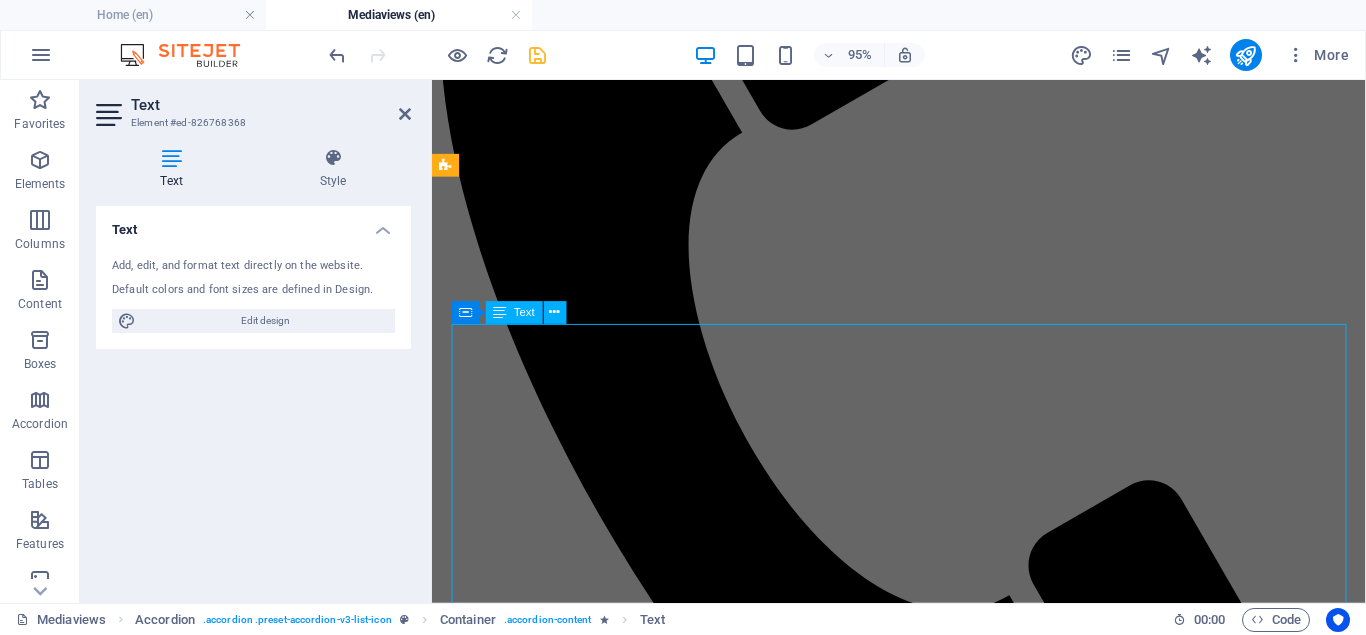 click on "PRAYER FOCUS DAY 1
MORNING SESSION
Bible text - john 4:35
3 5  Say not ye, There are yet four months, and then cometh harvest? behold, I say unto you, Lift up your eyes, and look on the fields; for they are white already to harvest.
PRAYER GUIDE
1. Pray, O Lord My father, empower me to and to pray through in the name of Jesus.
2. My spirit open up to the Spirit of God this Morning.
3. I stand upon the Word of God the has declared my harvest this morning, to declare my harvest is ripe and ready to harvest in Jesus name.
4. You my head, be lifted in this season of harvest, in the name of Jesus.
5. Power of defeat, failure and disappointment bowing my head and shoulder in my season of harvest be destroyed and be disgraced in the name of Jesus.
6. My long awaited expectations, delay no more, receive speed for harvest, now! In the name of Jesus.
7. You power frustrating my harvest, I arrest you in the name of Jesus. Be destroyed and be nullified in the name of Jesus." at bounding box center (923, 2224) 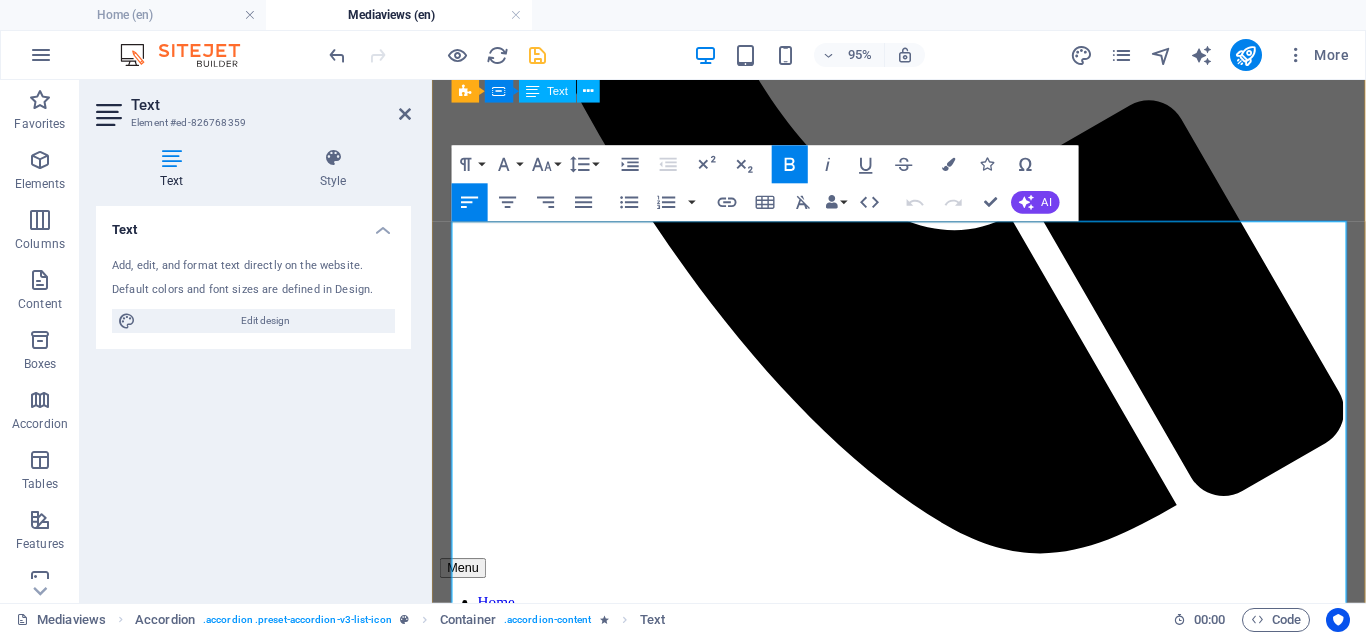 scroll, scrollTop: 438, scrollLeft: 0, axis: vertical 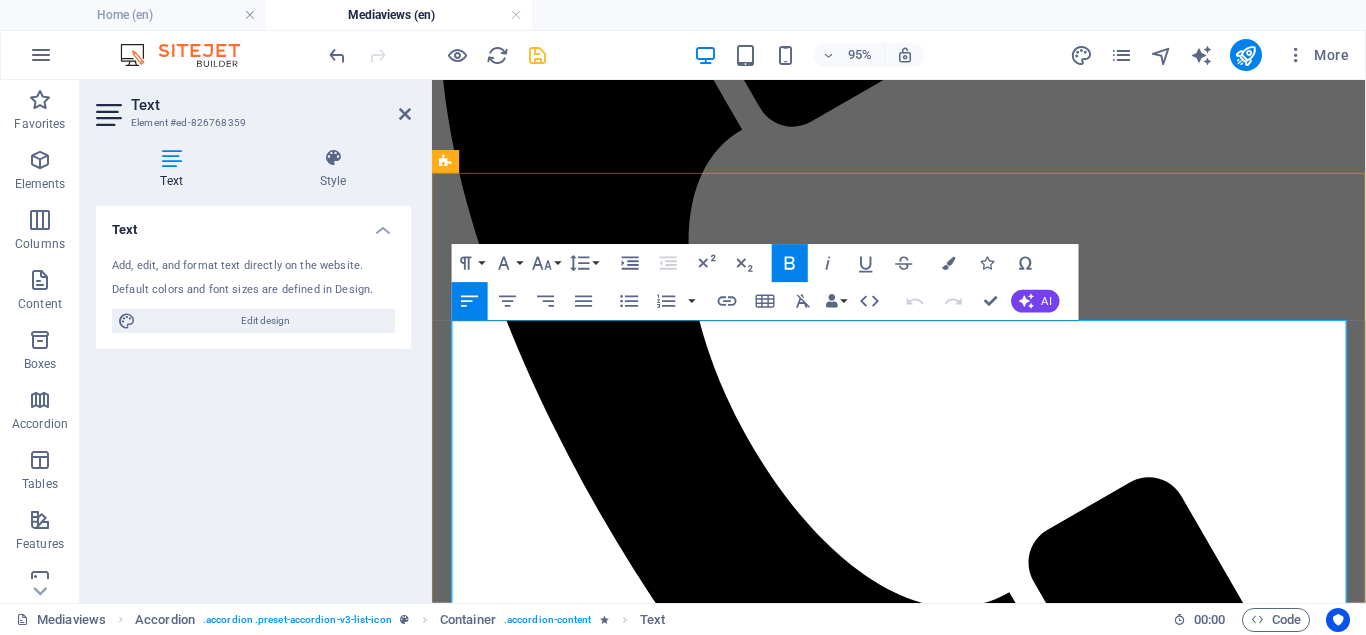 click on "Bible text - john 4:35" at bounding box center [551, 1829] 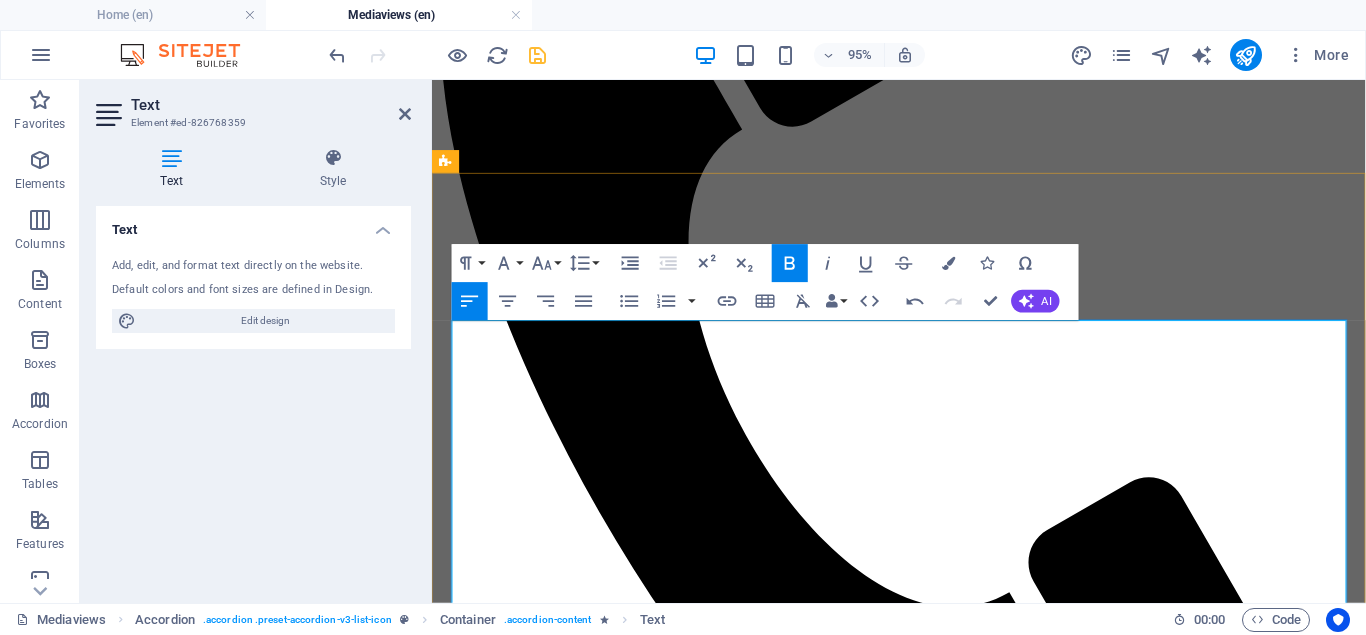 click on "Bible text - John 4:35" at bounding box center [553, 1829] 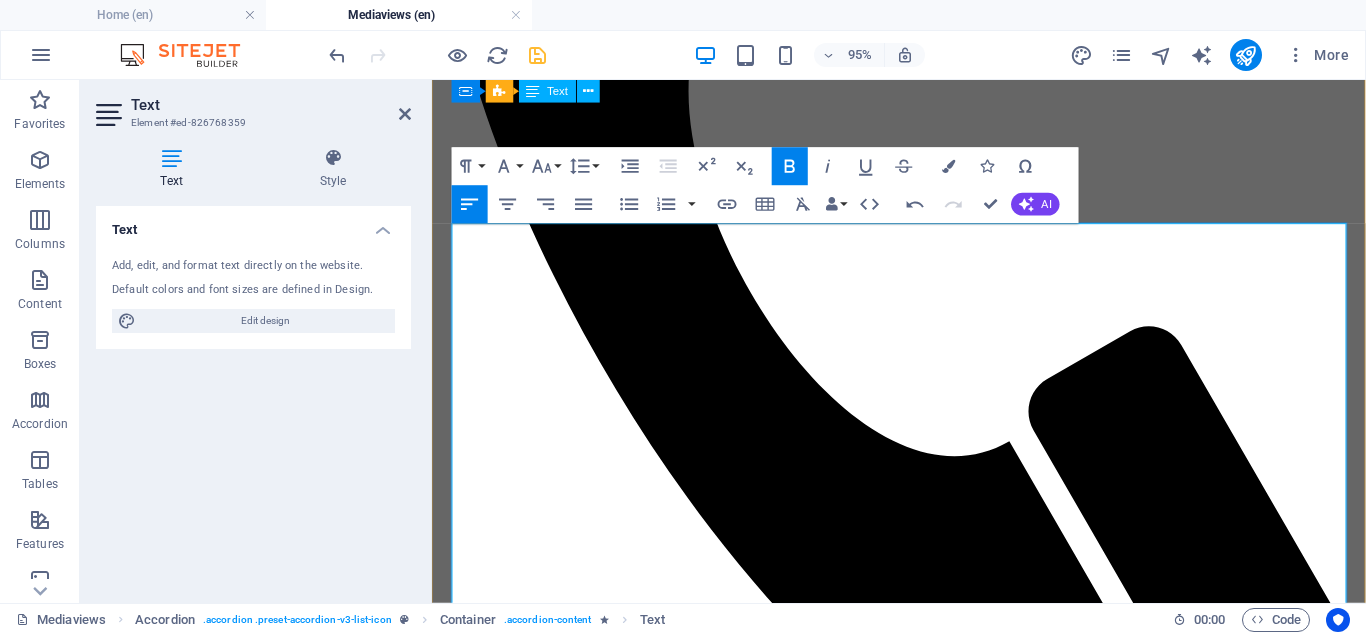 scroll, scrollTop: 540, scrollLeft: 0, axis: vertical 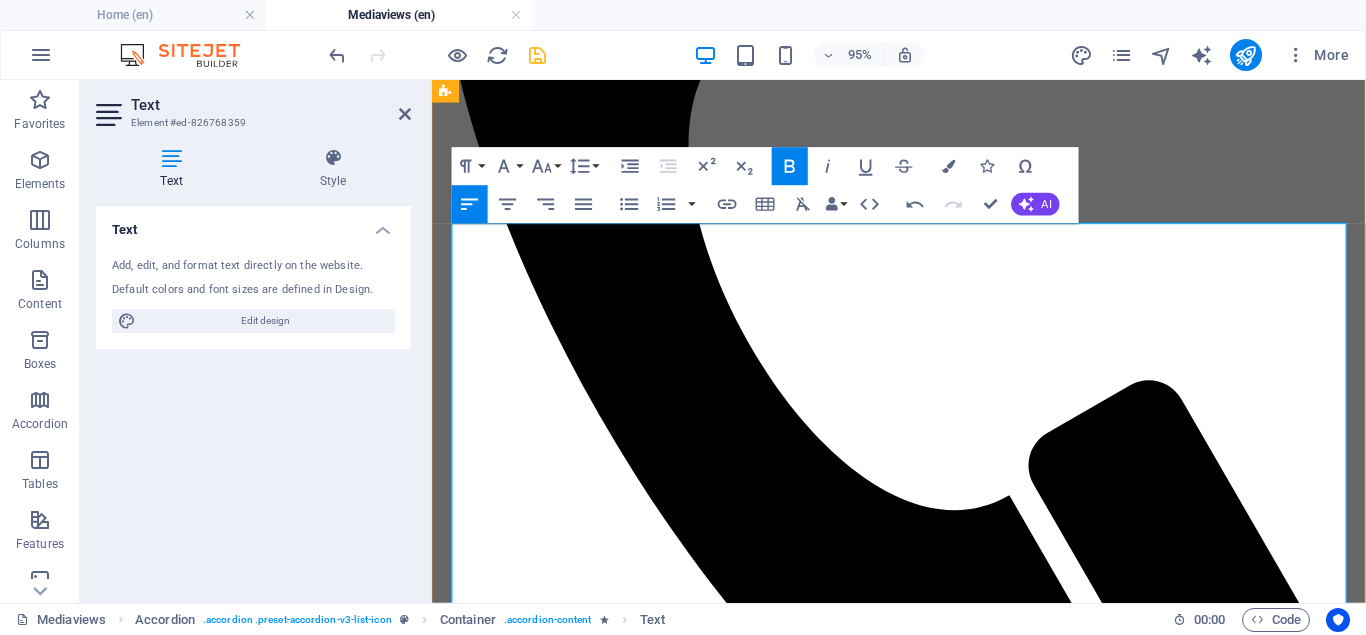 drag, startPoint x: 588, startPoint y: 332, endPoint x: 450, endPoint y: 241, distance: 165.30275 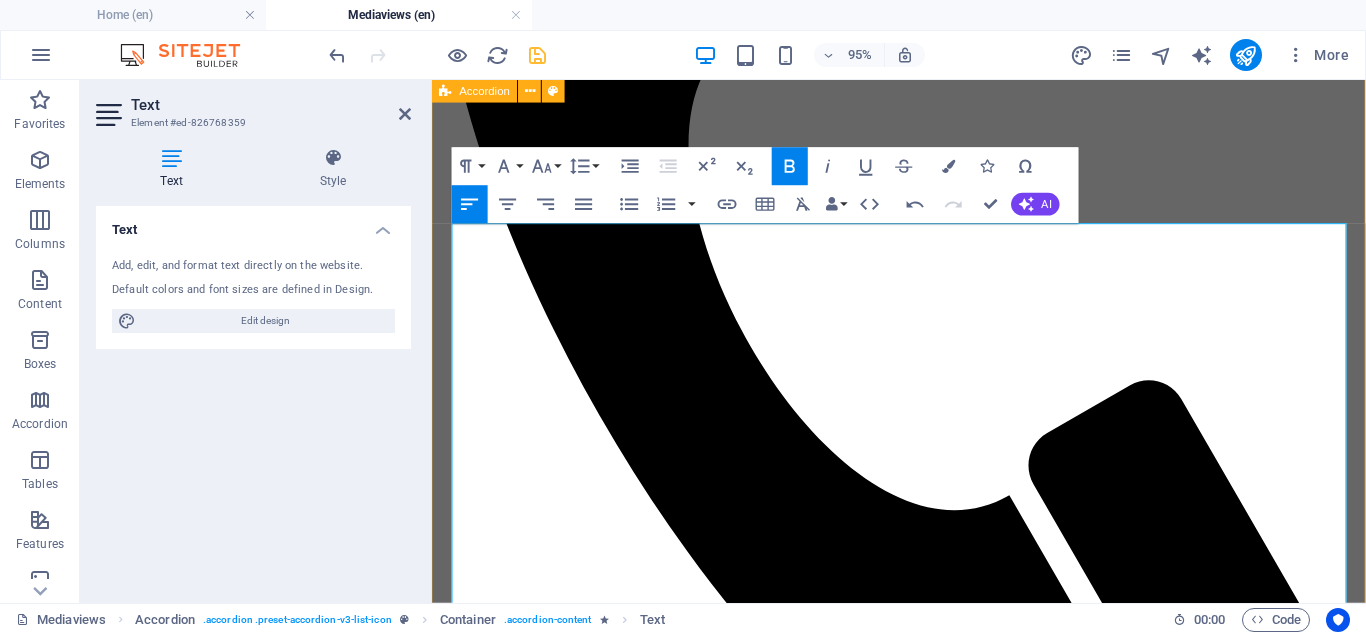 copy on "PRAYER FOCUS DAY 1
MORNING SESSION
Bible Text -" 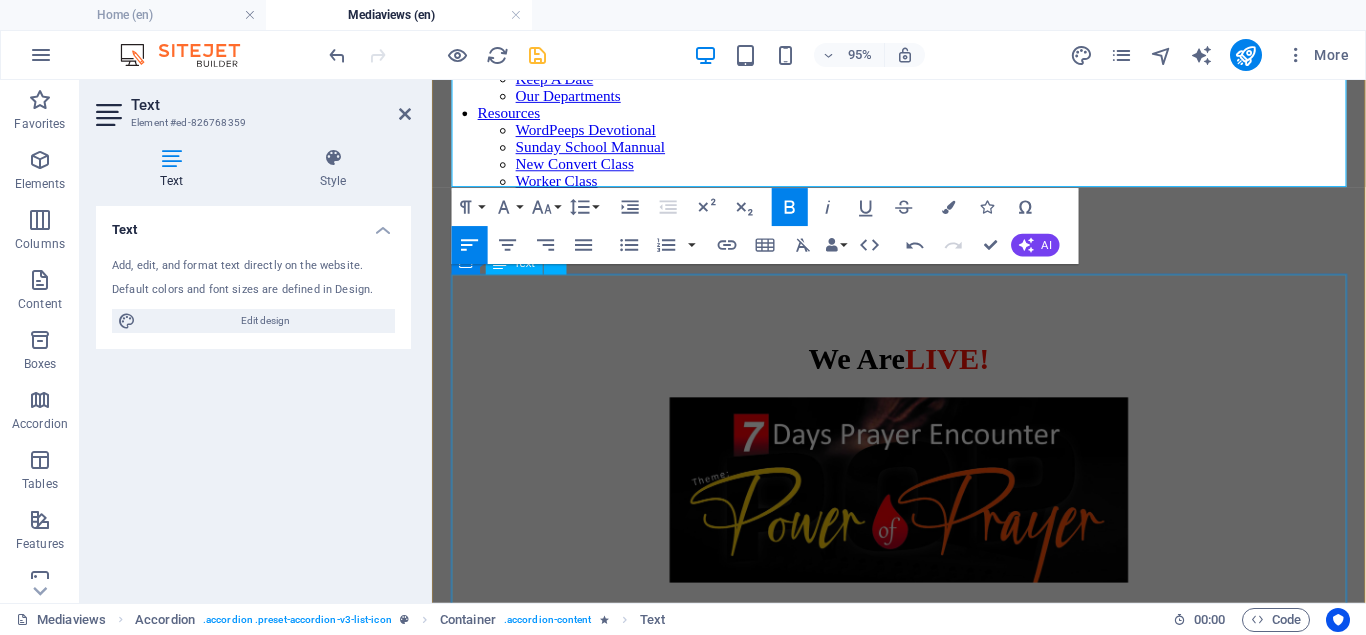 scroll, scrollTop: 1458, scrollLeft: 0, axis: vertical 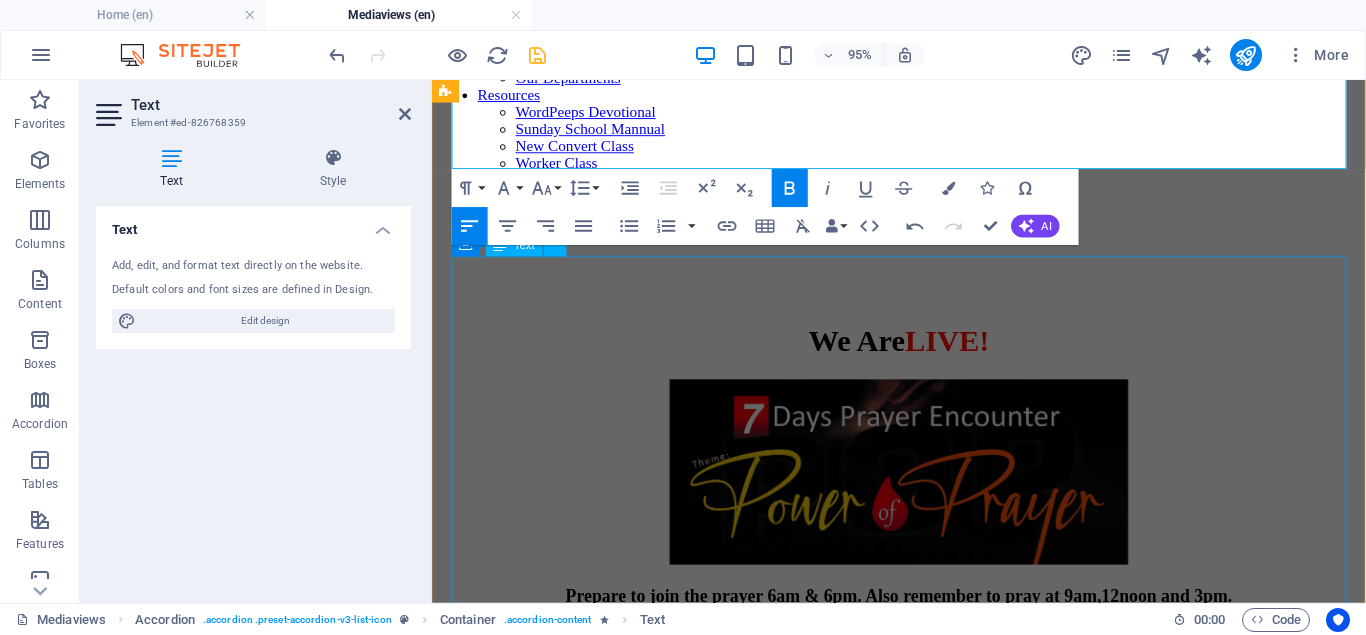 click on "PRAYER FOCUS DAY- 2 EVENING SESSION:  6PM, [DATE]  Bible text - John 4:35 3 5  Say not ye, There are yet four months, and then cometh harvest? behold, I say unto you, Lift up your eyes, and look on the fields; for they are white already to harvest.   PRAYER GUIDE 1. O'Lord my father, empower me to pray tonight in the name of Jesus. 2. O'Lord my father, empower my seeds to produce good harvest. 4. You power that destroys harvest, be powerless over my harvest in the name of Jesus." at bounding box center (923, 2271) 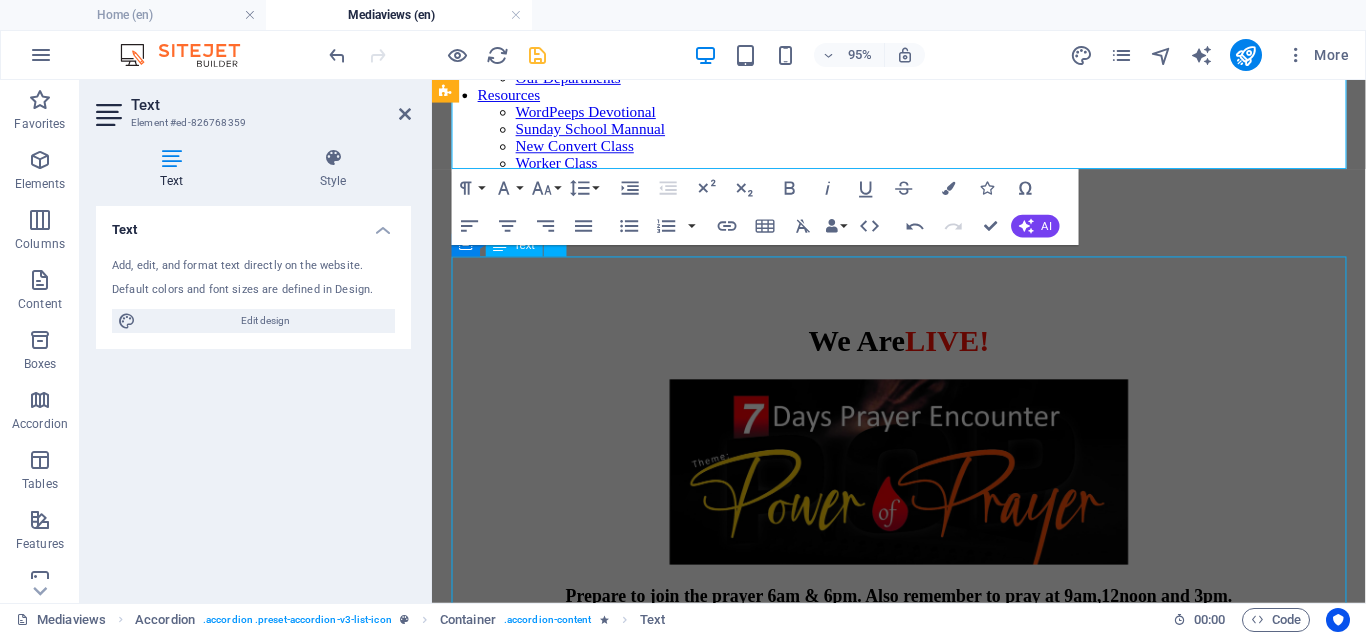 click on "PRAYER FOCUS DAY- 2 EVENING SESSION:  6PM, [DATE]  Bible text - John 4:35 3 5  Say not ye, There are yet four months, and then cometh harvest? behold, I say unto you, Lift up your eyes, and look on the fields; for they are white already to harvest.   PRAYER GUIDE 1. O'Lord my father, empower me to pray tonight in the name of Jesus. 2. O'Lord my father, empower my seeds to produce good harvest. 4. You power that destroys harvest, be powerless over my harvest in the name of Jesus." at bounding box center (923, 2271) 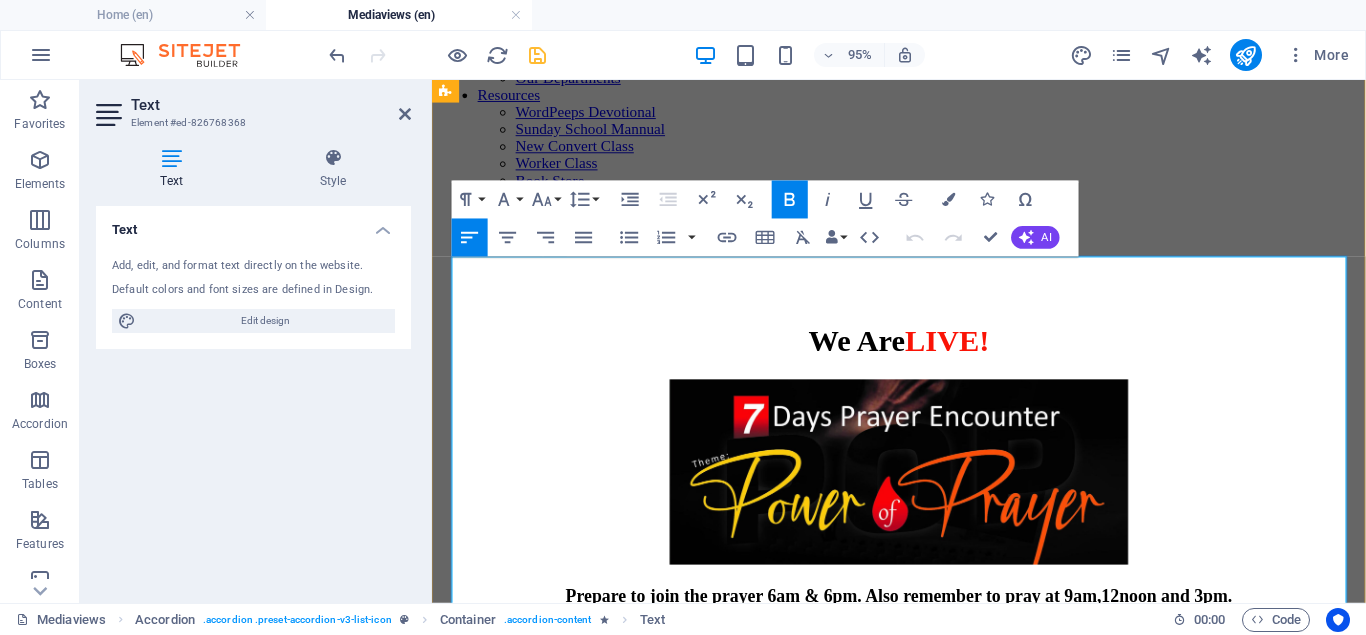 click on "Bible text - John 4:35" at bounding box center [553, 1876] 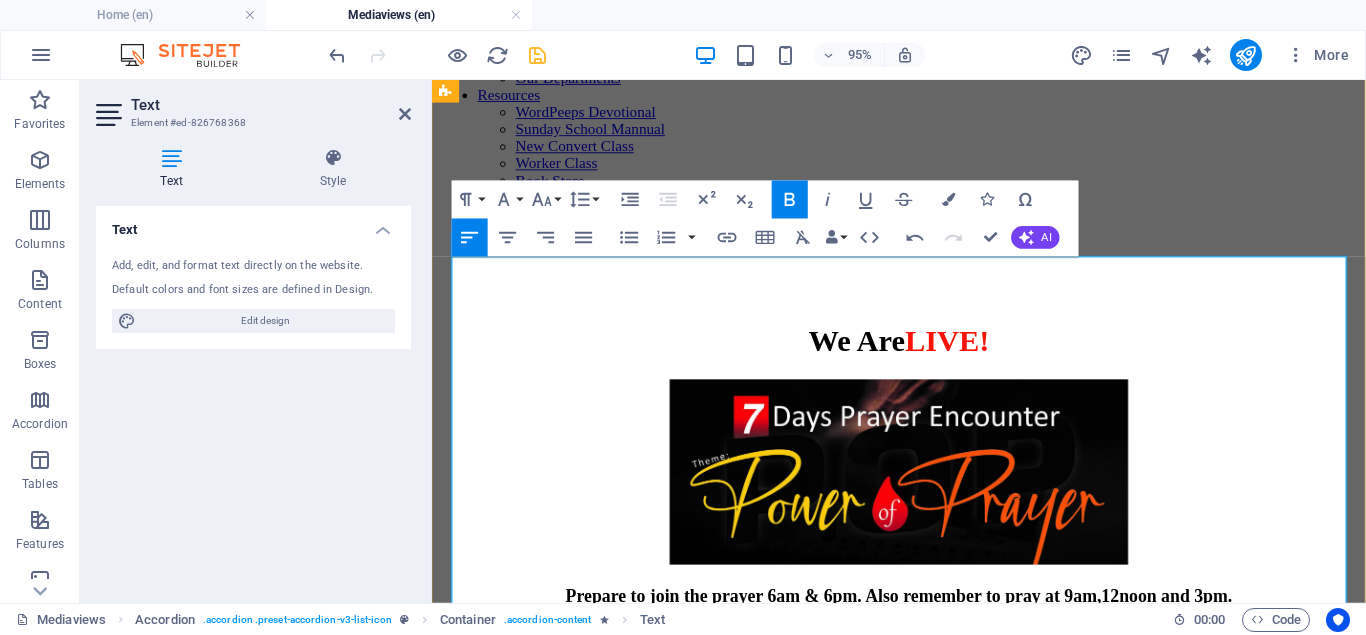 drag, startPoint x: 598, startPoint y: 321, endPoint x: 443, endPoint y: 321, distance: 155 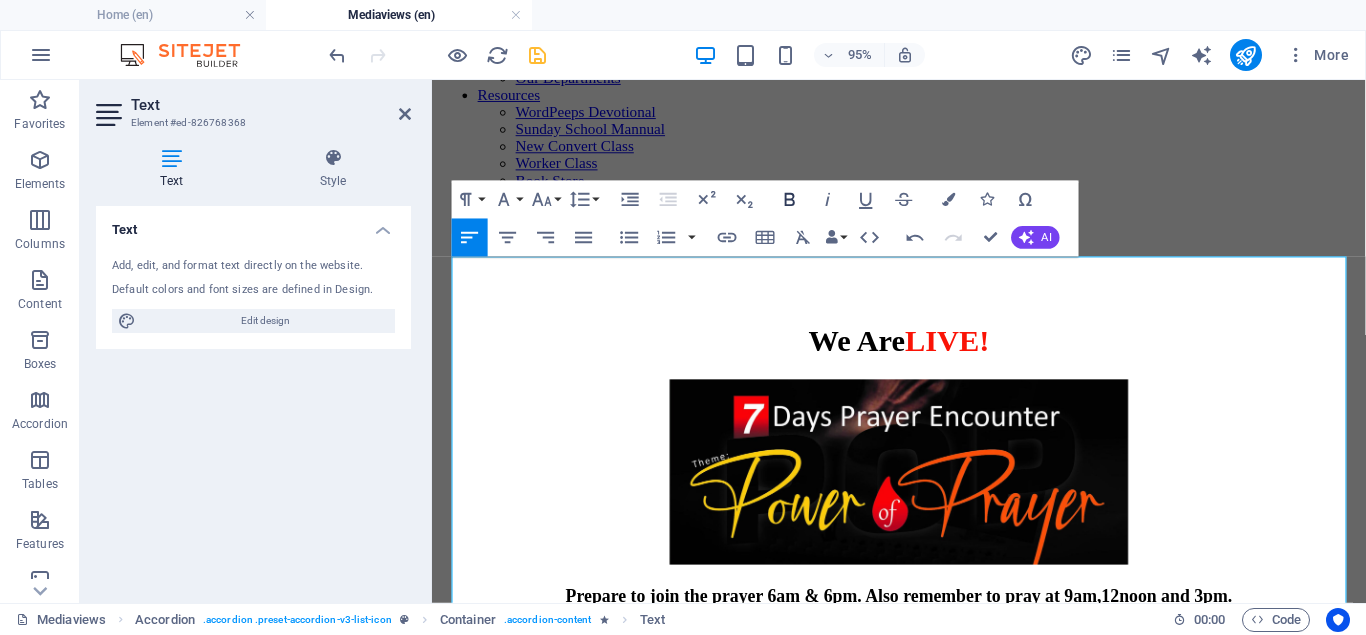 click 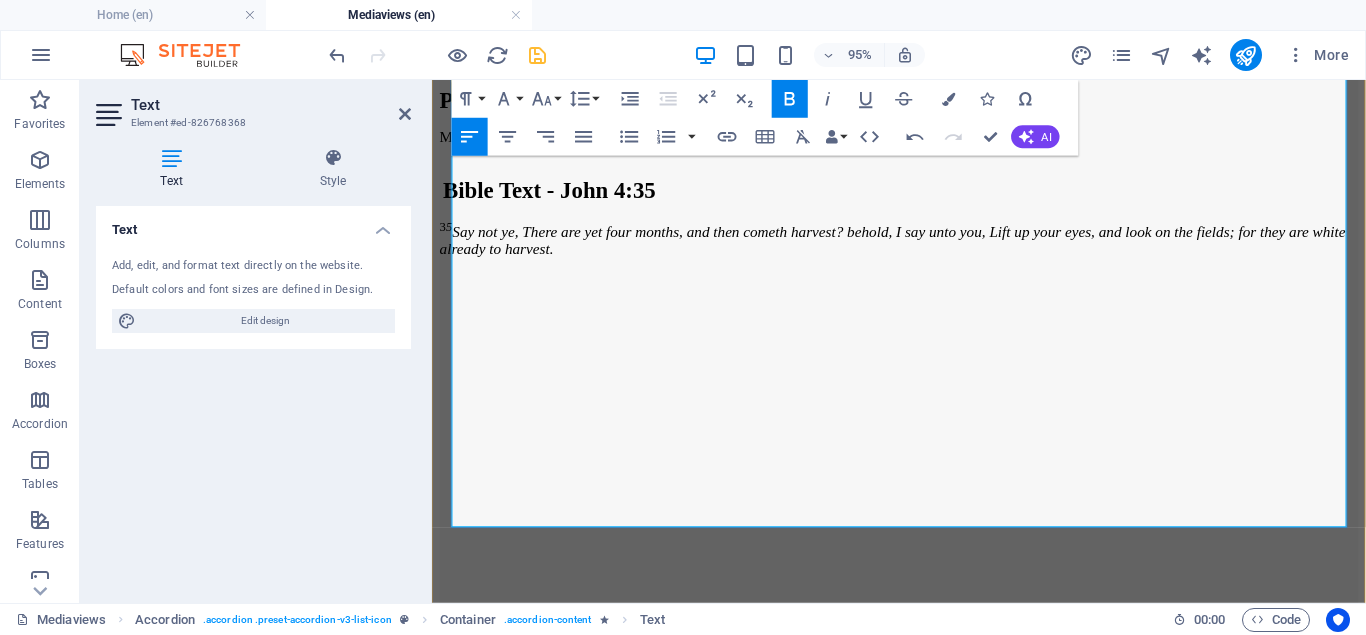 scroll, scrollTop: 1968, scrollLeft: 0, axis: vertical 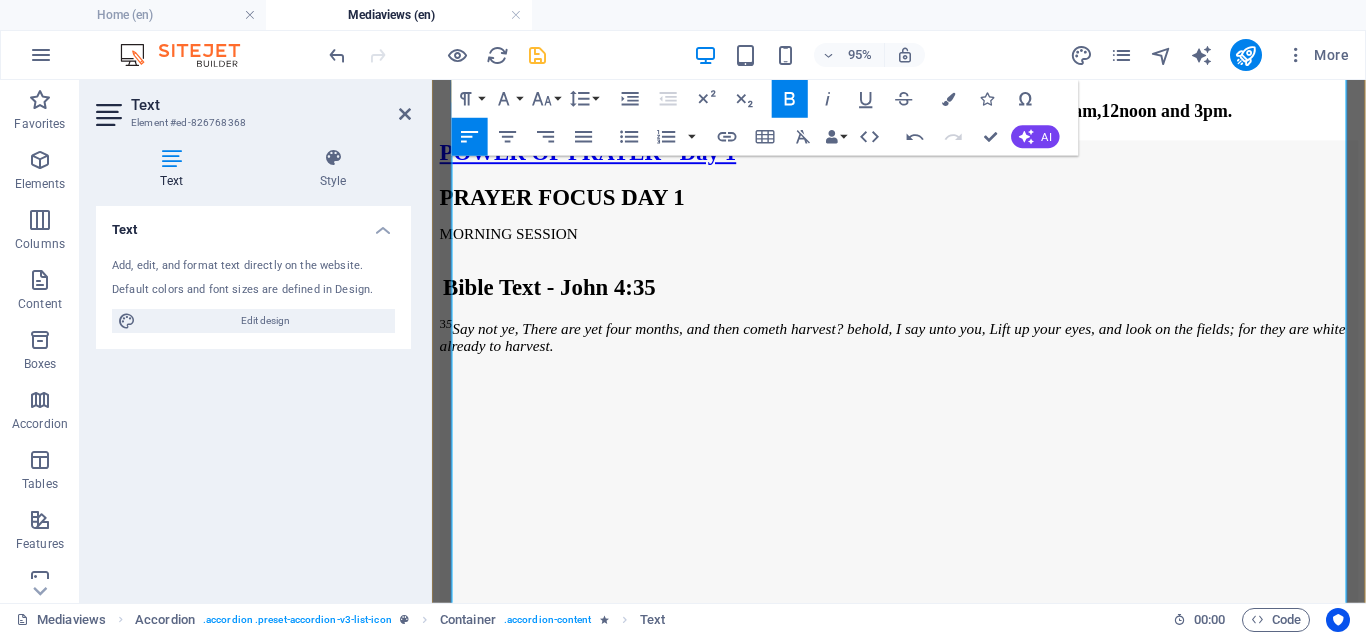 click on "PRAYER GUIDE" at bounding box center (531, 1902) 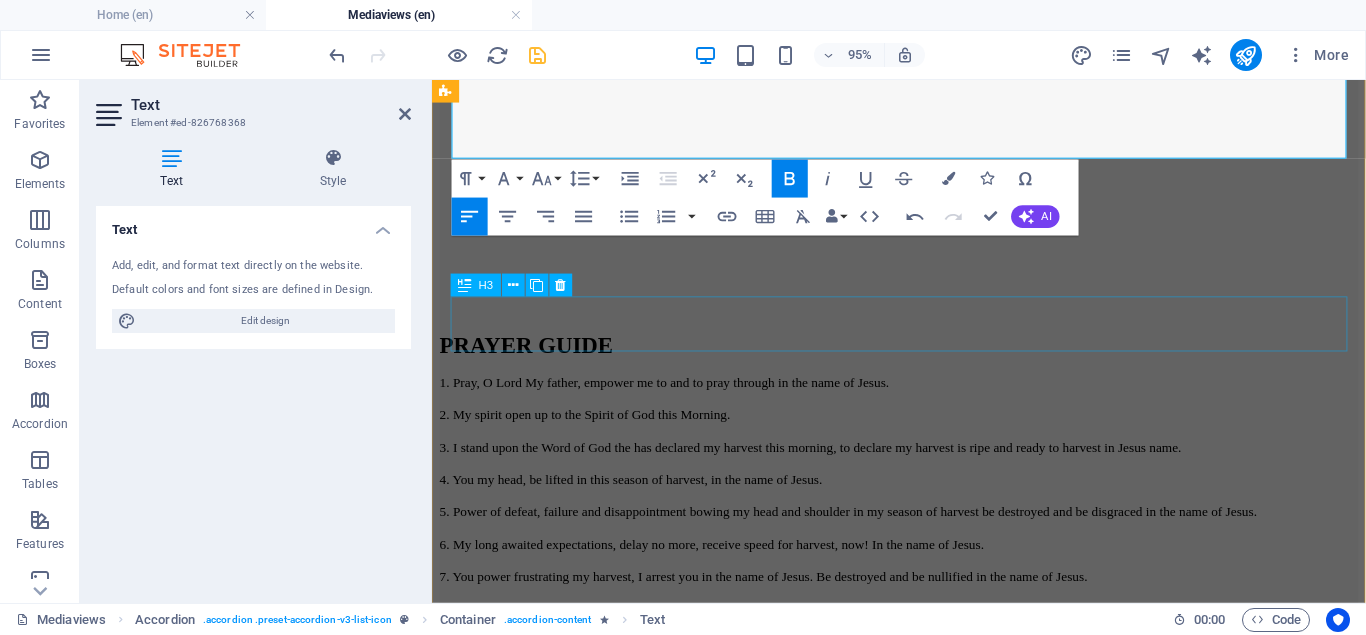 scroll, scrollTop: 2478, scrollLeft: 0, axis: vertical 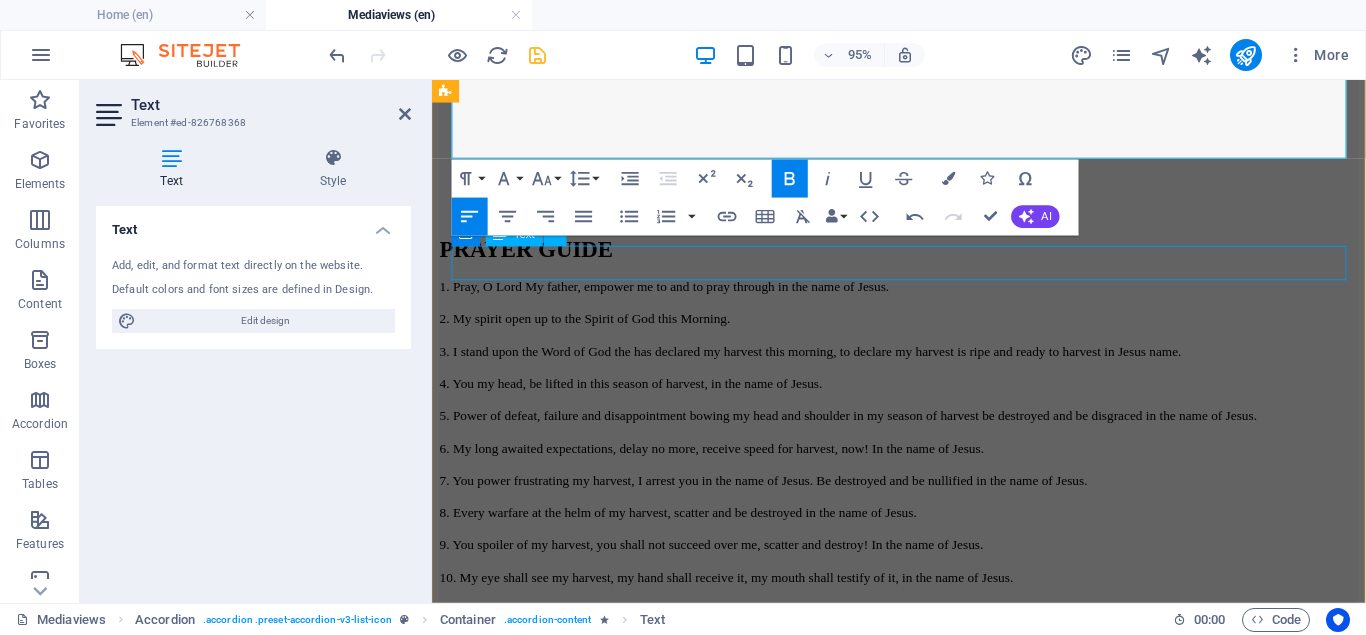 click on "Coming up  6AM & 6PM, 06-08-2025" at bounding box center (923, 1871) 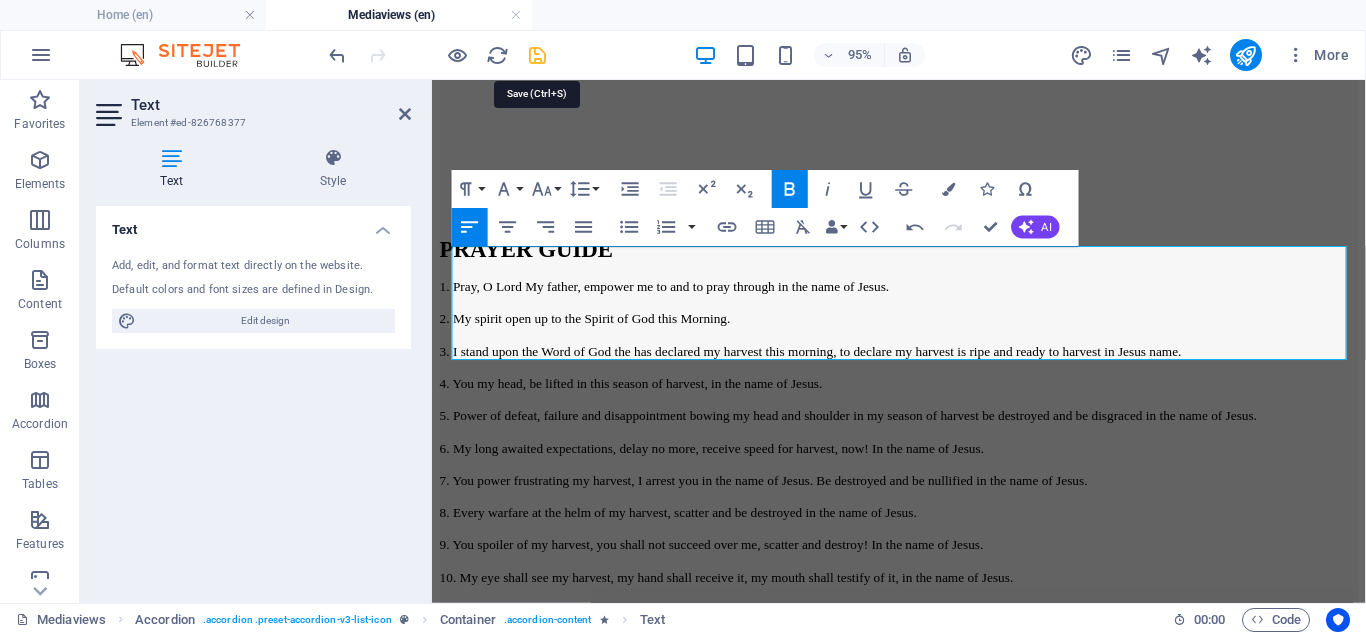click at bounding box center [537, 55] 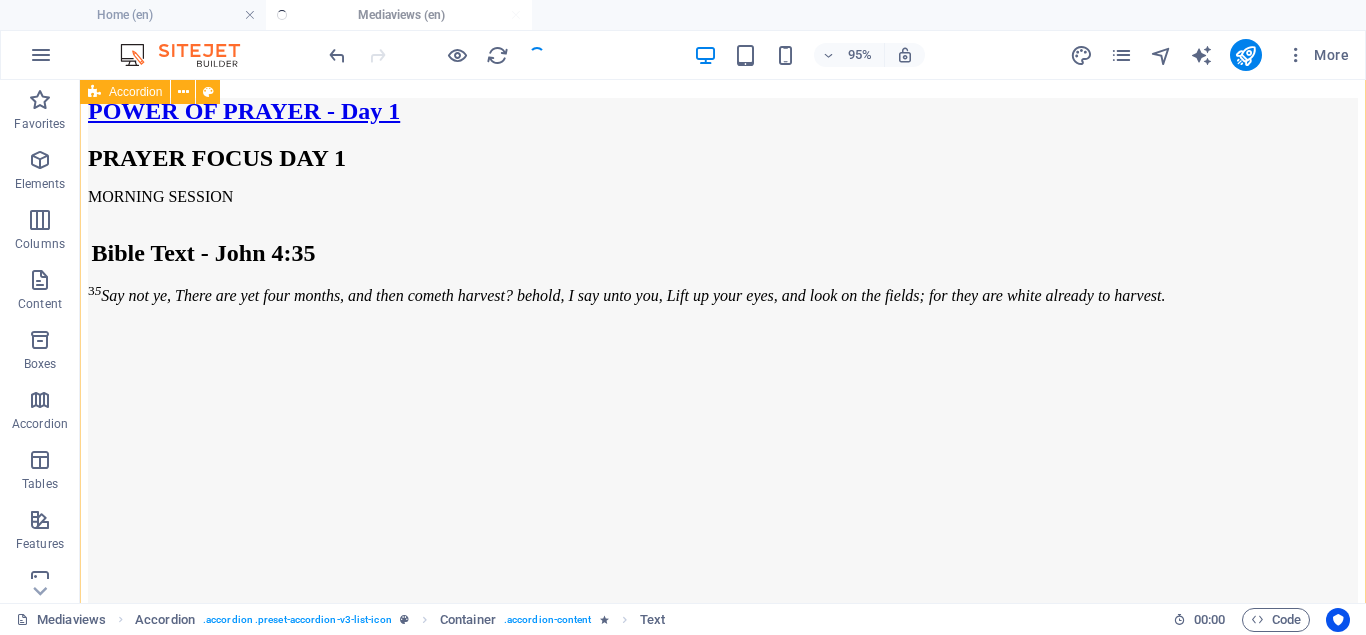 scroll, scrollTop: 2453, scrollLeft: 0, axis: vertical 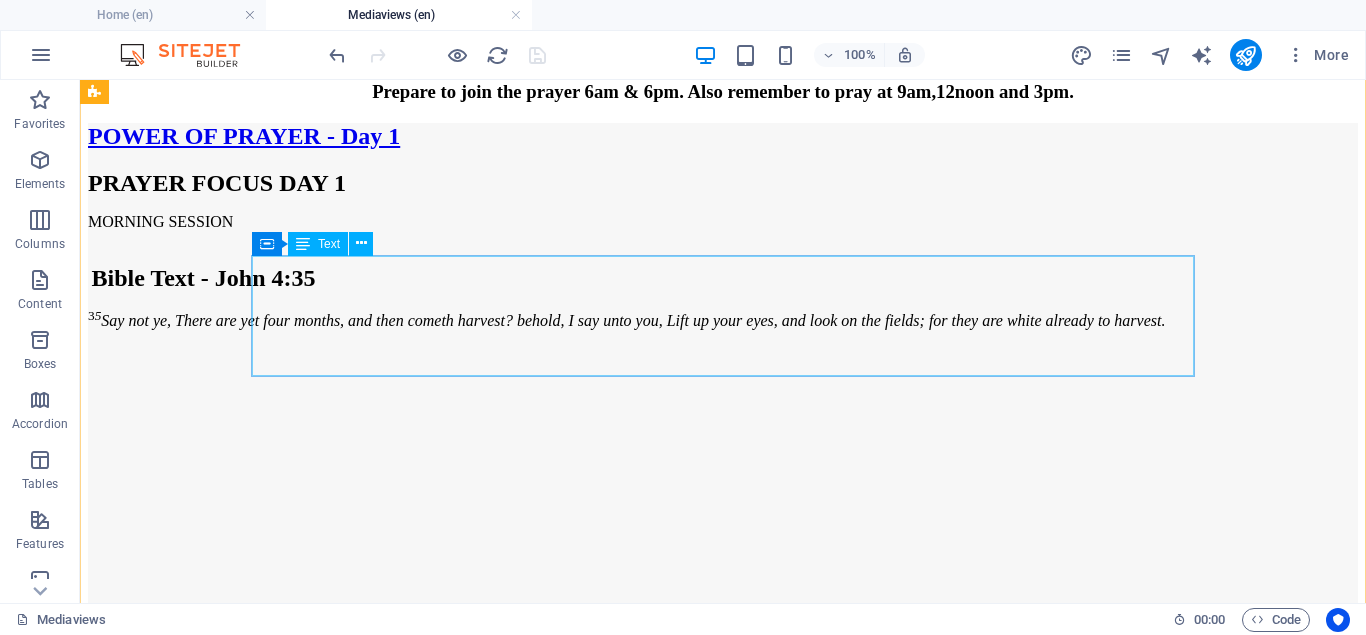 click on "PRAYER FOCUS DAY 1 MORNING SESSION   Bible Text -" at bounding box center (723, 2353) 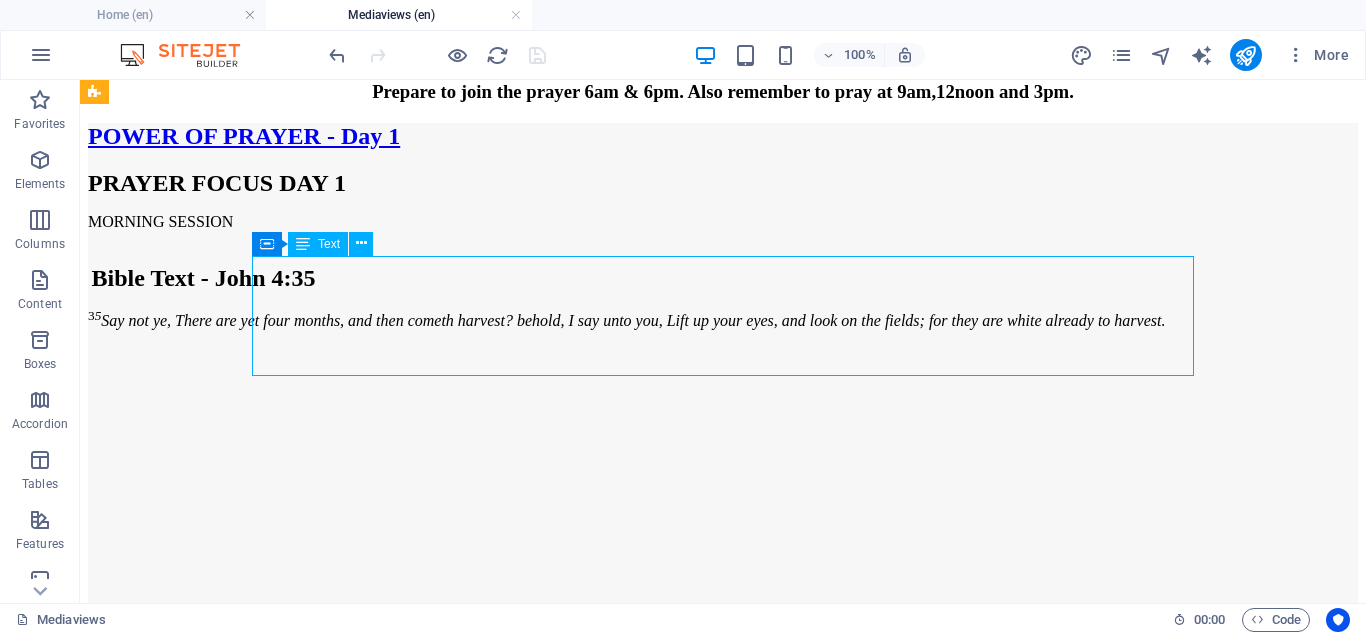 click on "PRAYER FOCUS DAY 1 MORNING SESSION   Bible Text -" at bounding box center [723, 2353] 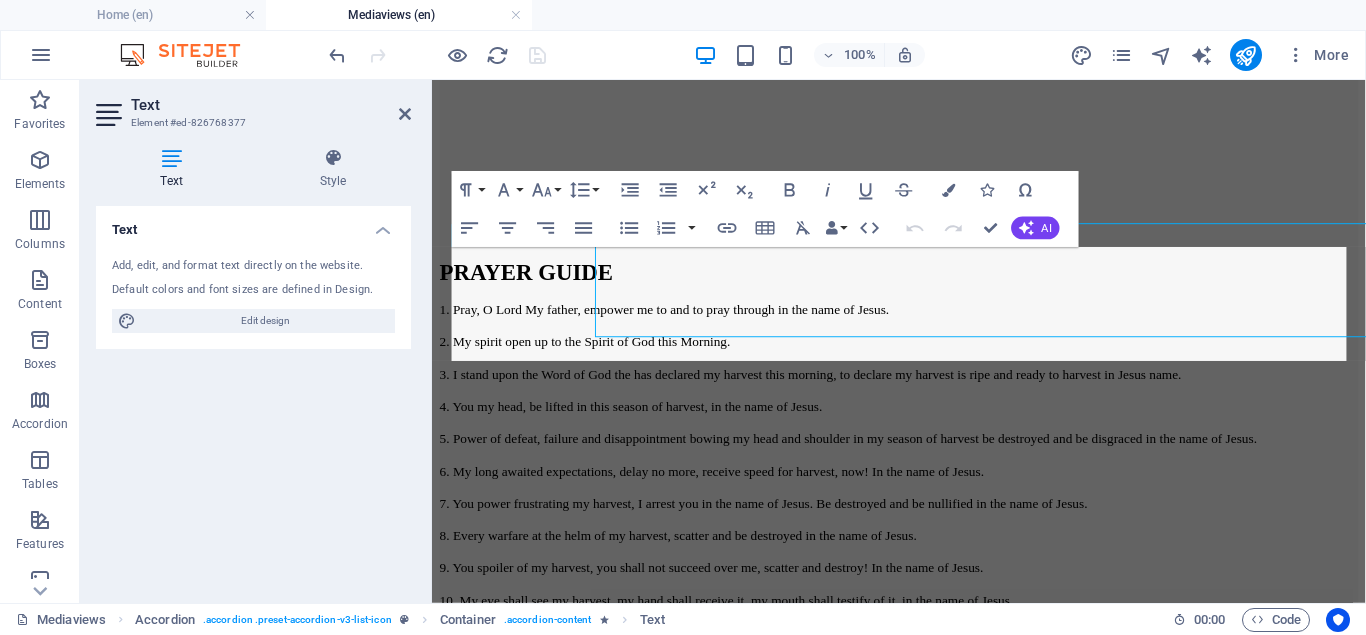 scroll, scrollTop: 2478, scrollLeft: 0, axis: vertical 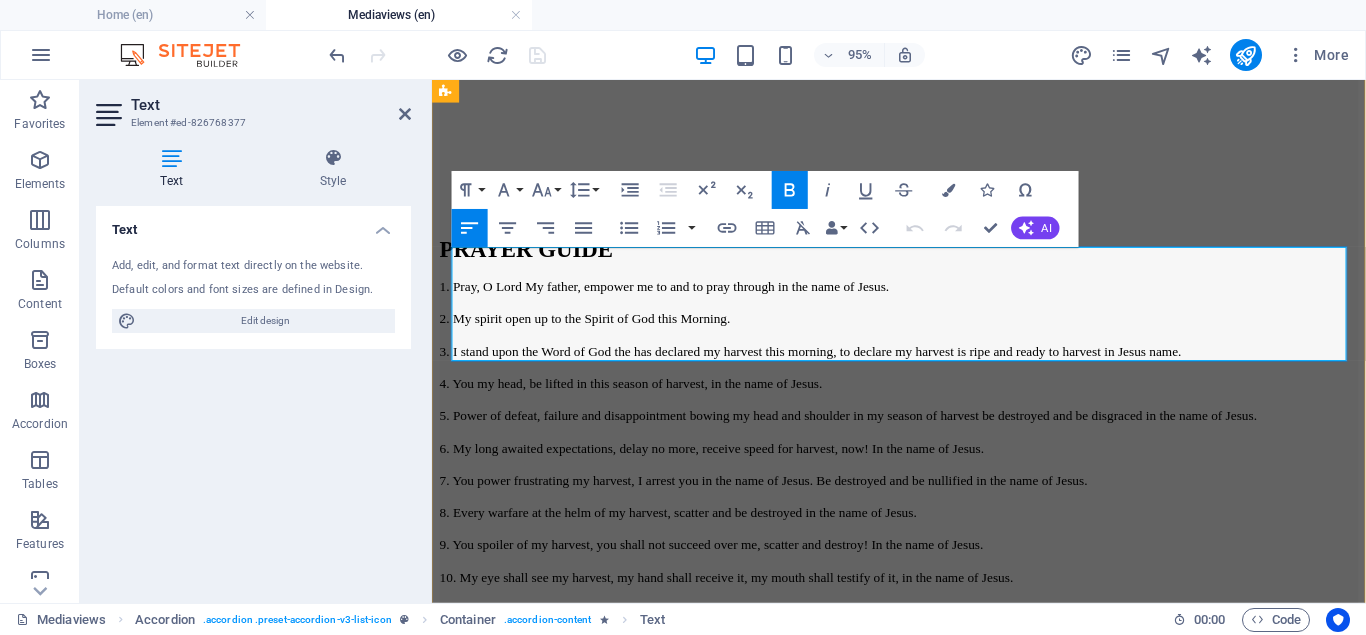 click on "Bible Text -" at bounding box center (923, 1957) 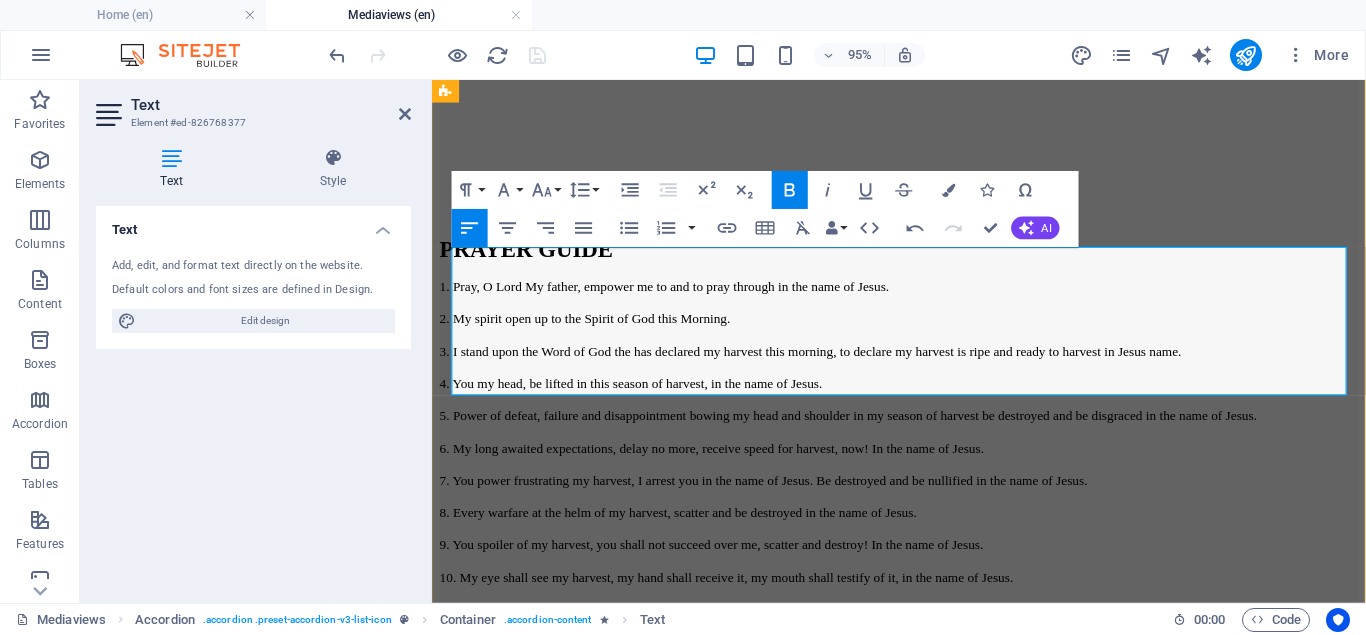 click on "38" at bounding box center [571, 1964] 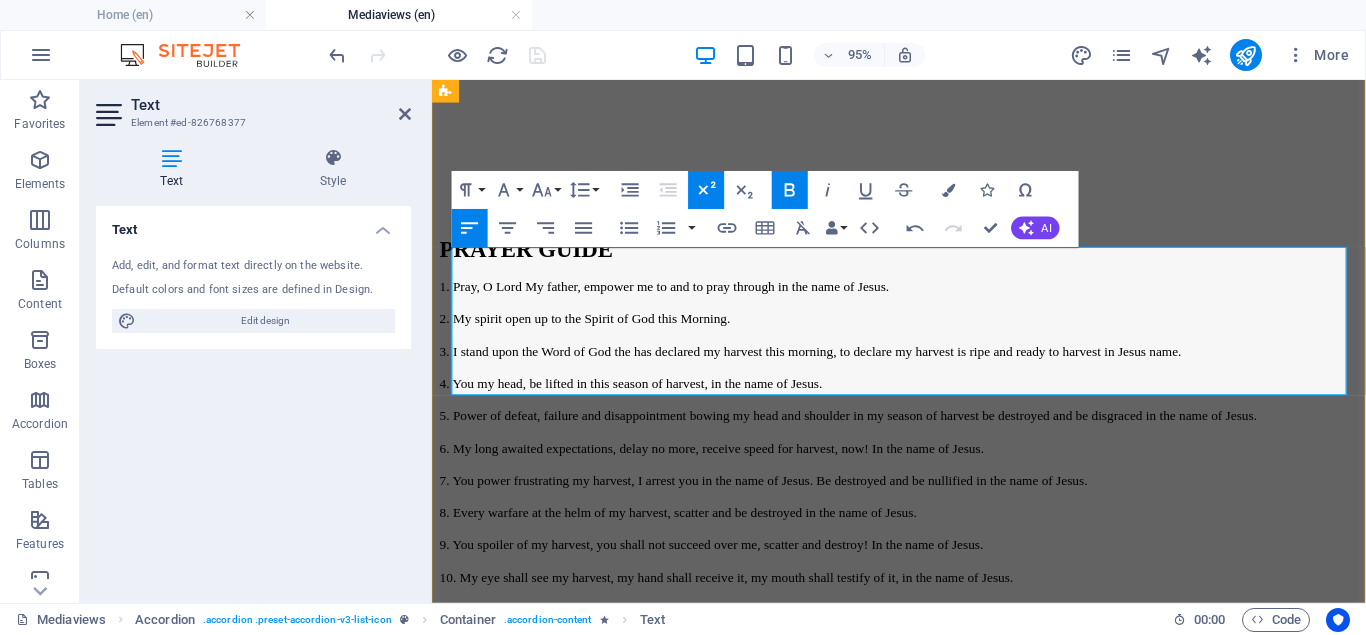 click on "Bible Text -  38  Pray ye therefore the Lord of the harvest, that he will send forth labourers into his harvest." at bounding box center [914, 1985] 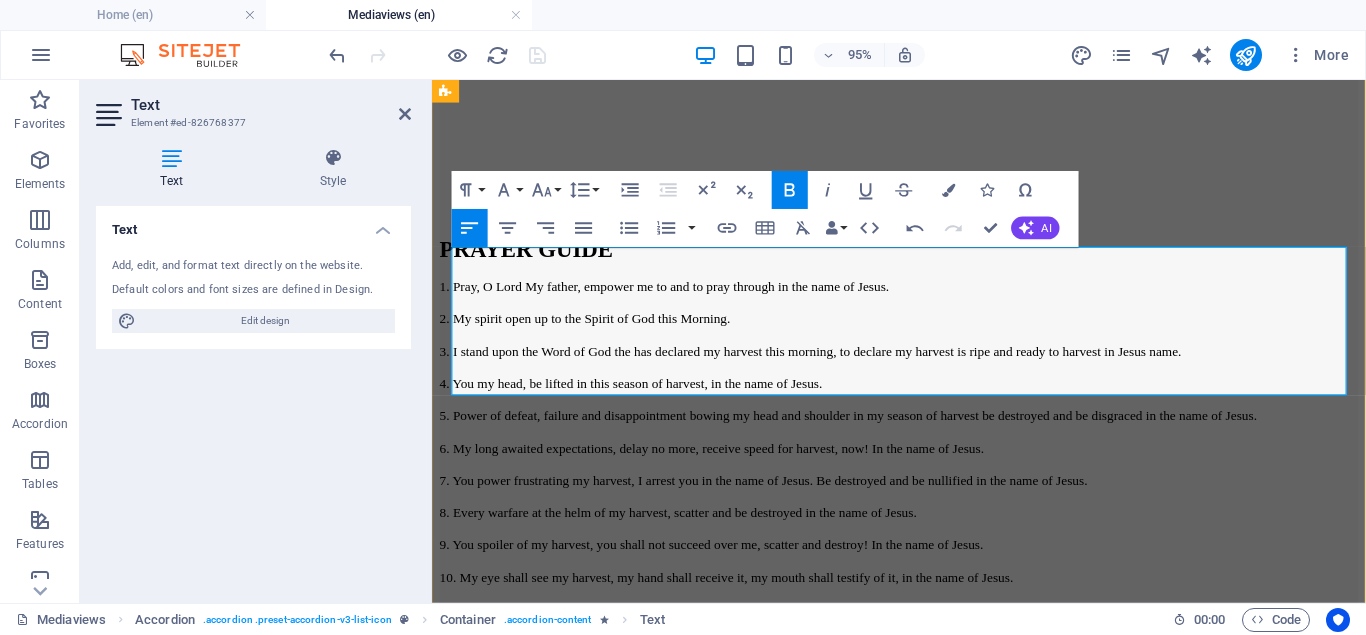 type 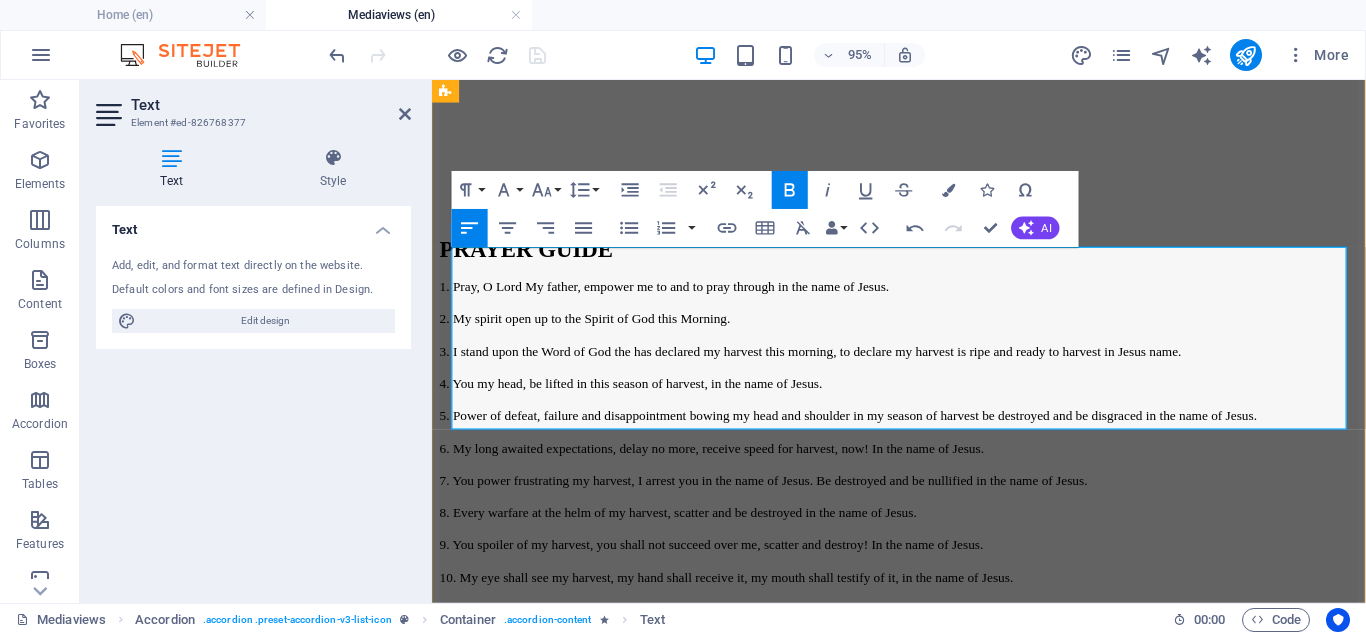 drag, startPoint x: 595, startPoint y: 429, endPoint x: 443, endPoint y: 396, distance: 155.54099 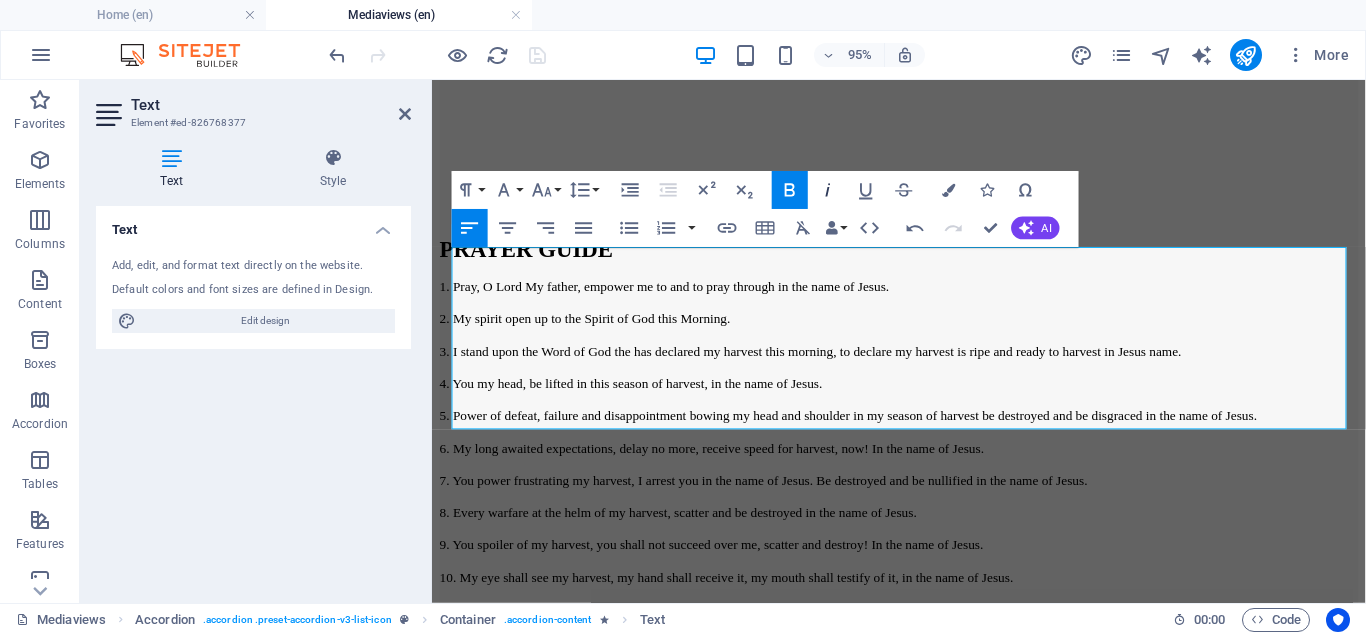 click 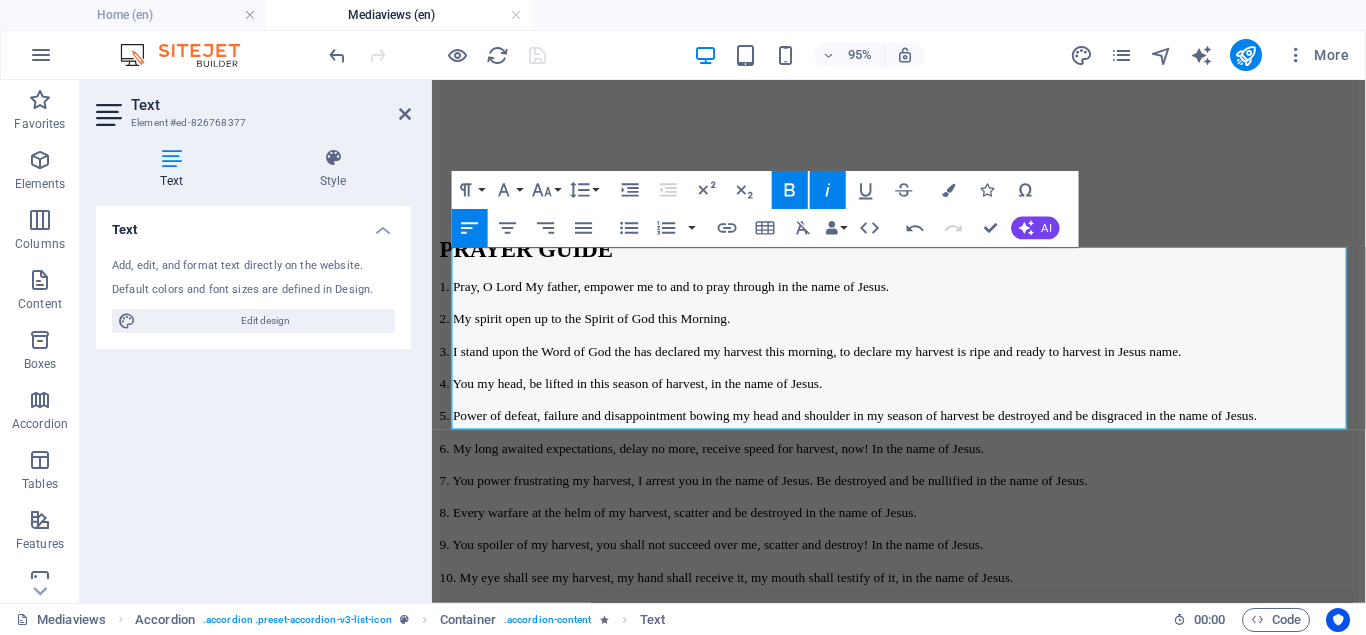 click 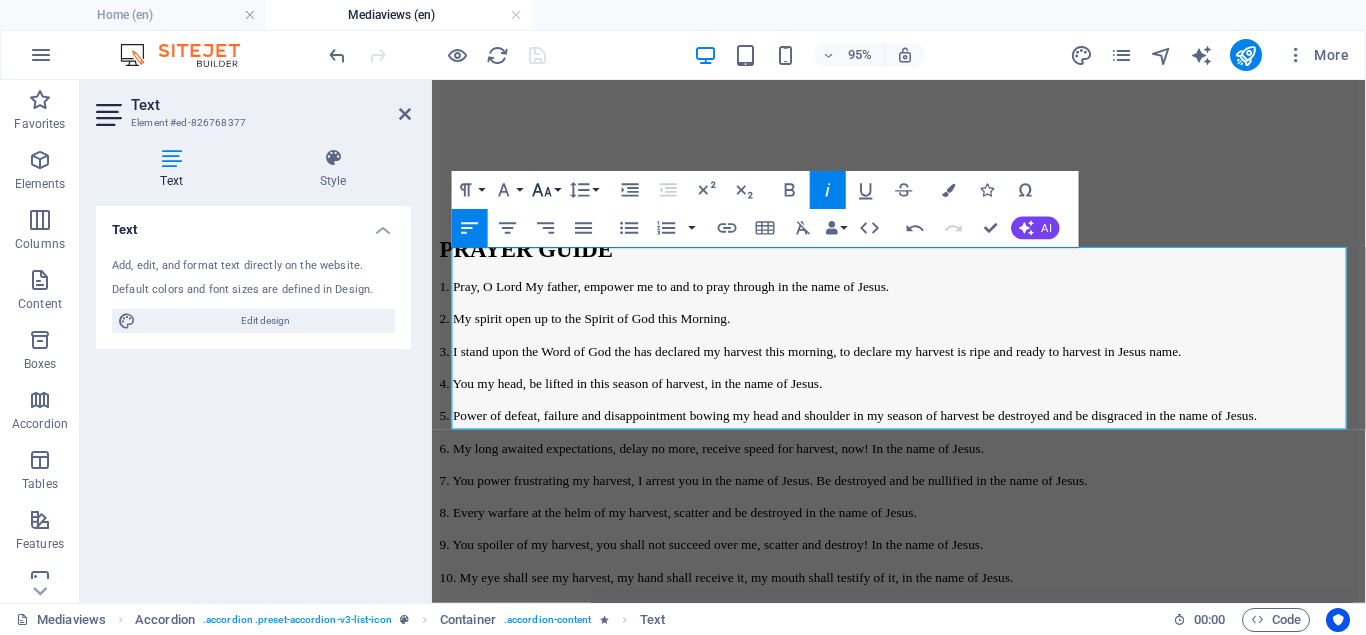 click 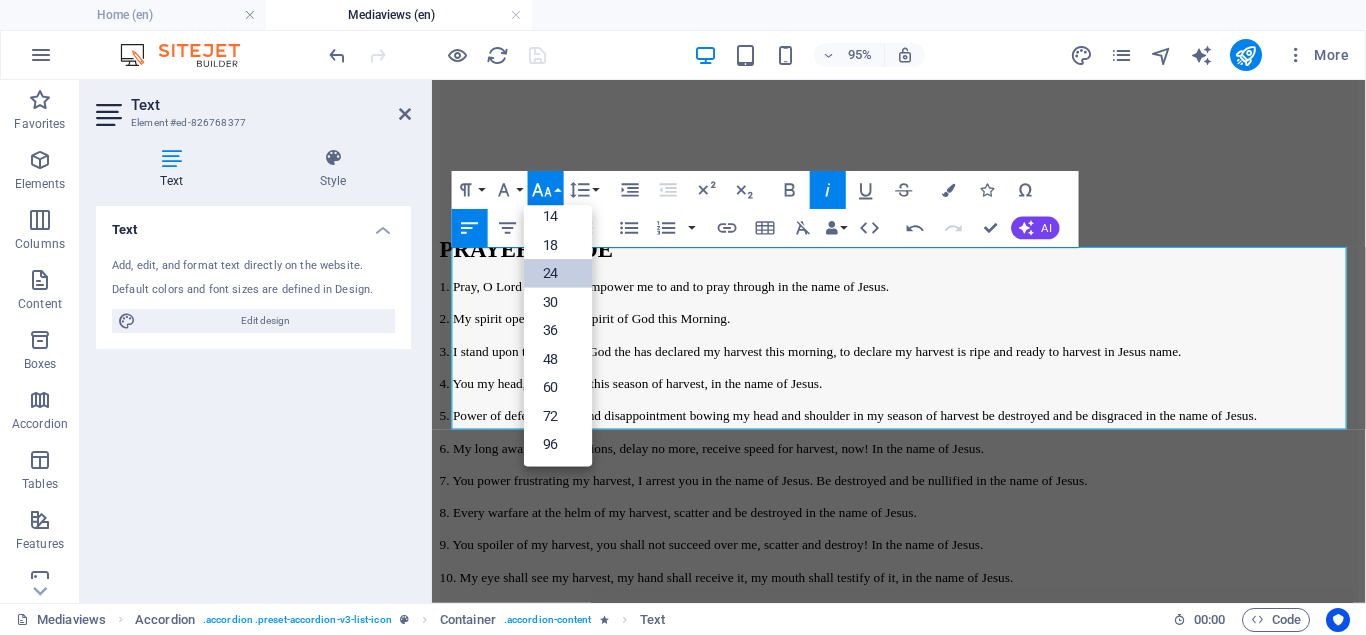 scroll, scrollTop: 161, scrollLeft: 0, axis: vertical 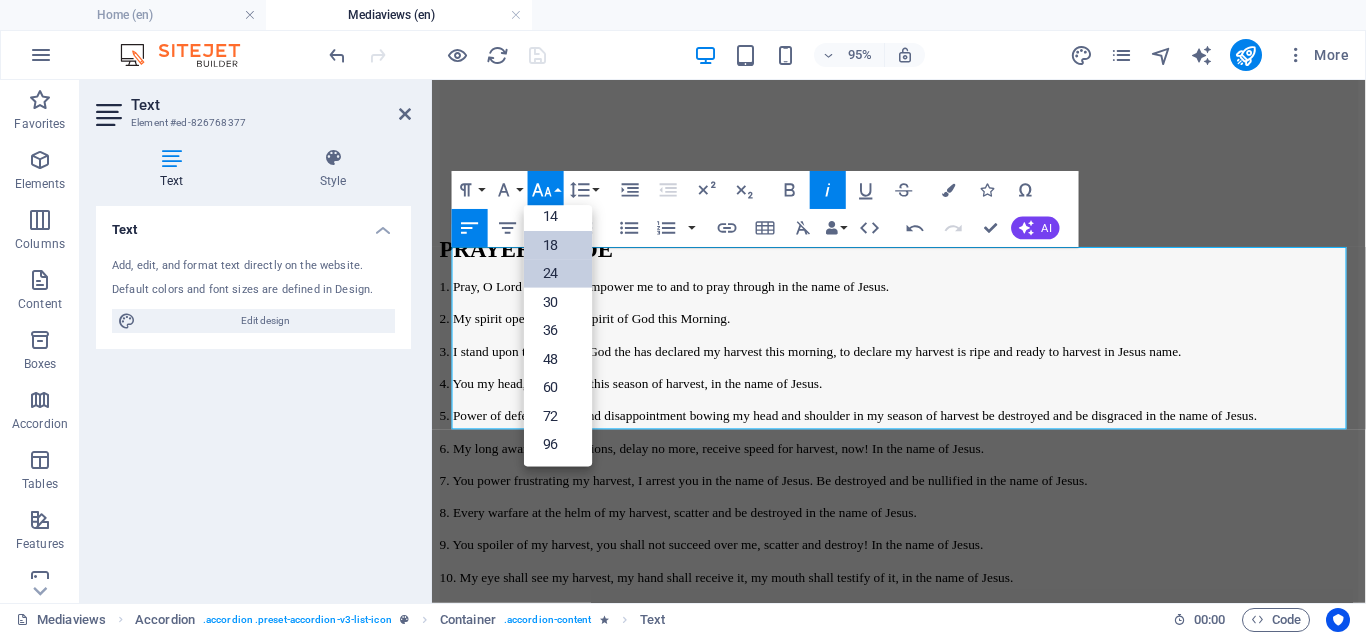 click on "18" at bounding box center [558, 245] 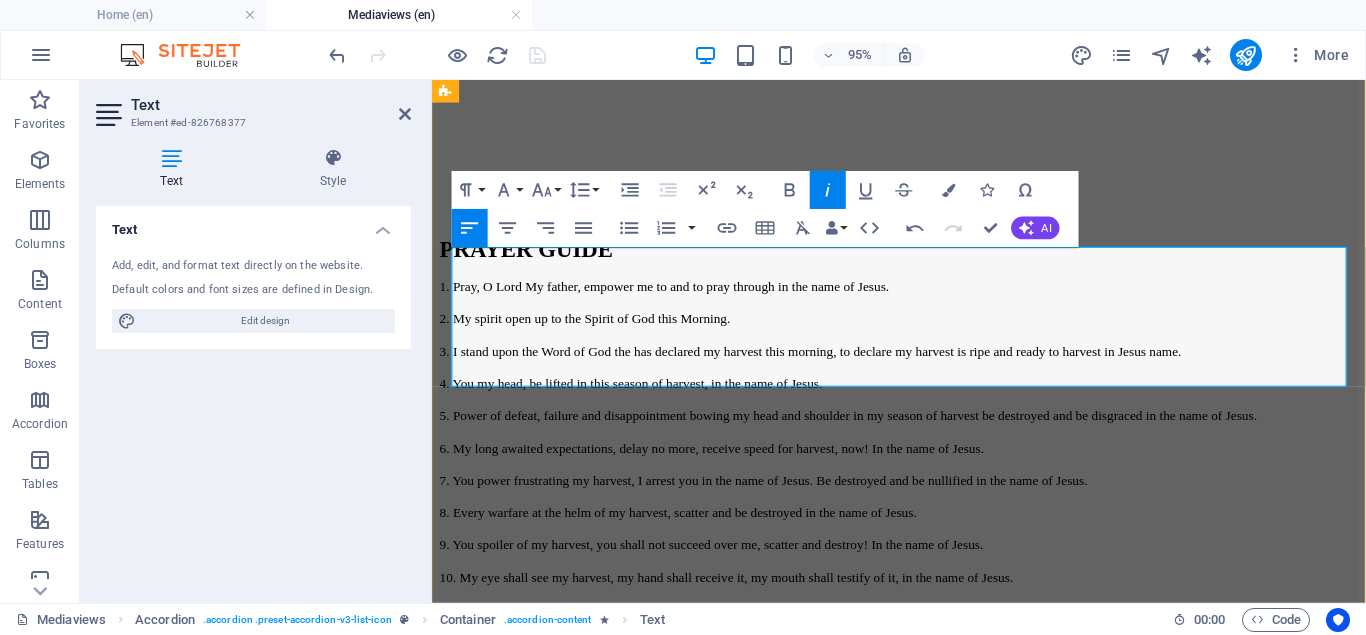 click on "Bible Text - Matt 9:38" at bounding box center [923, 1957] 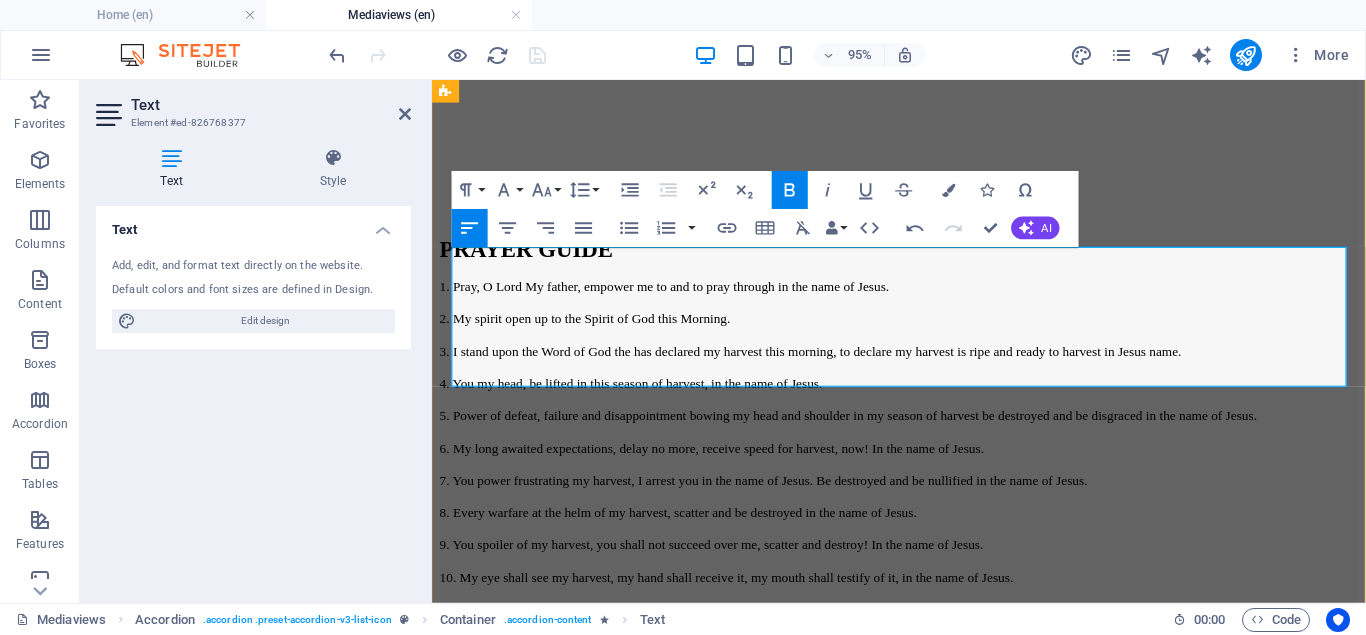 click on "38  Pray ye therefore the Lord of the harvest, that he will send forth labourers into his harvest." at bounding box center (923, 2008) 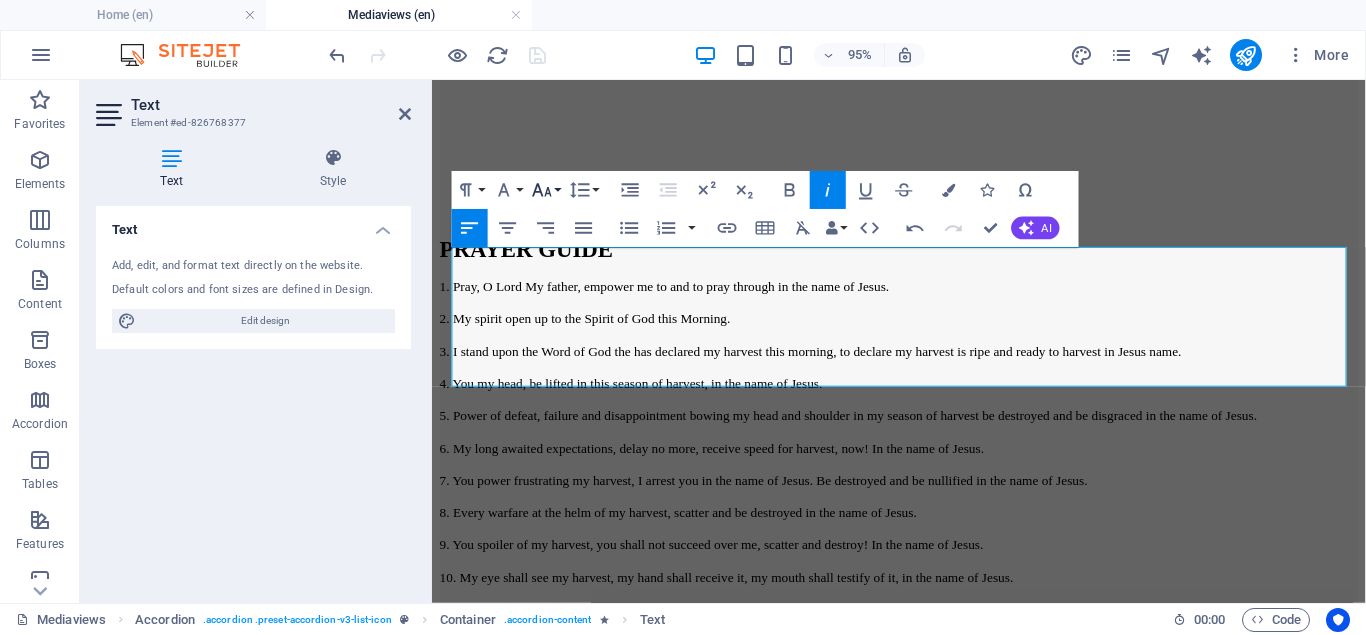 click 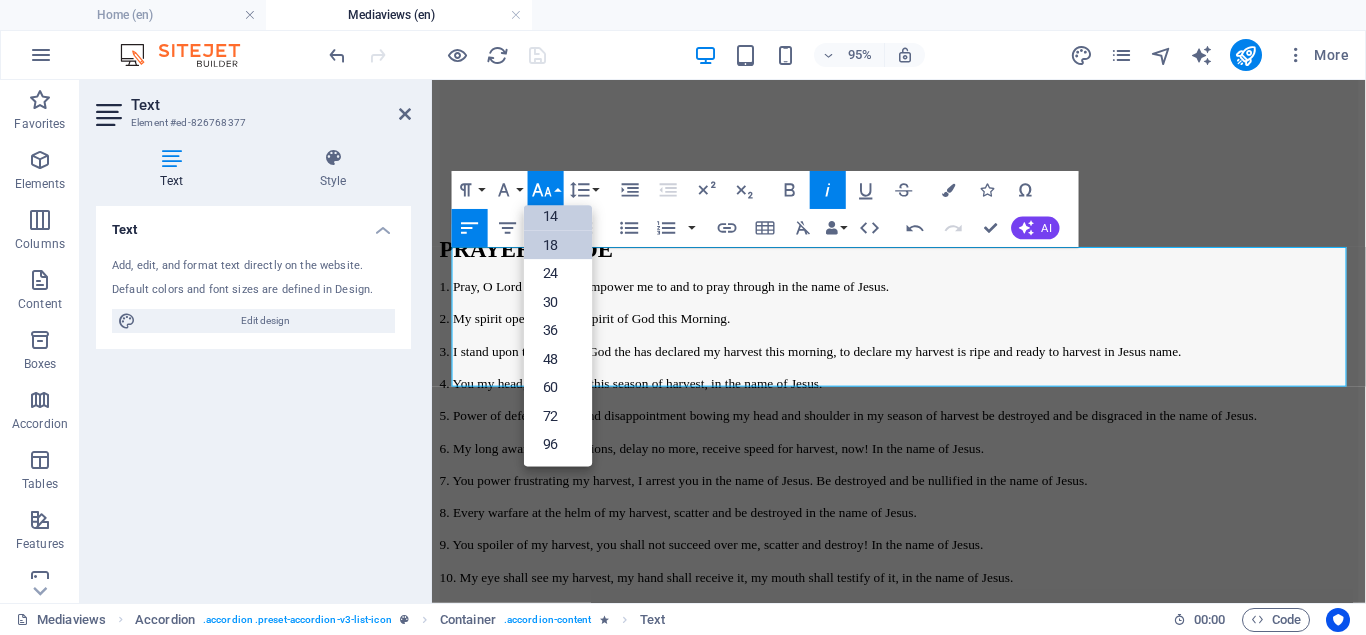 scroll, scrollTop: 161, scrollLeft: 0, axis: vertical 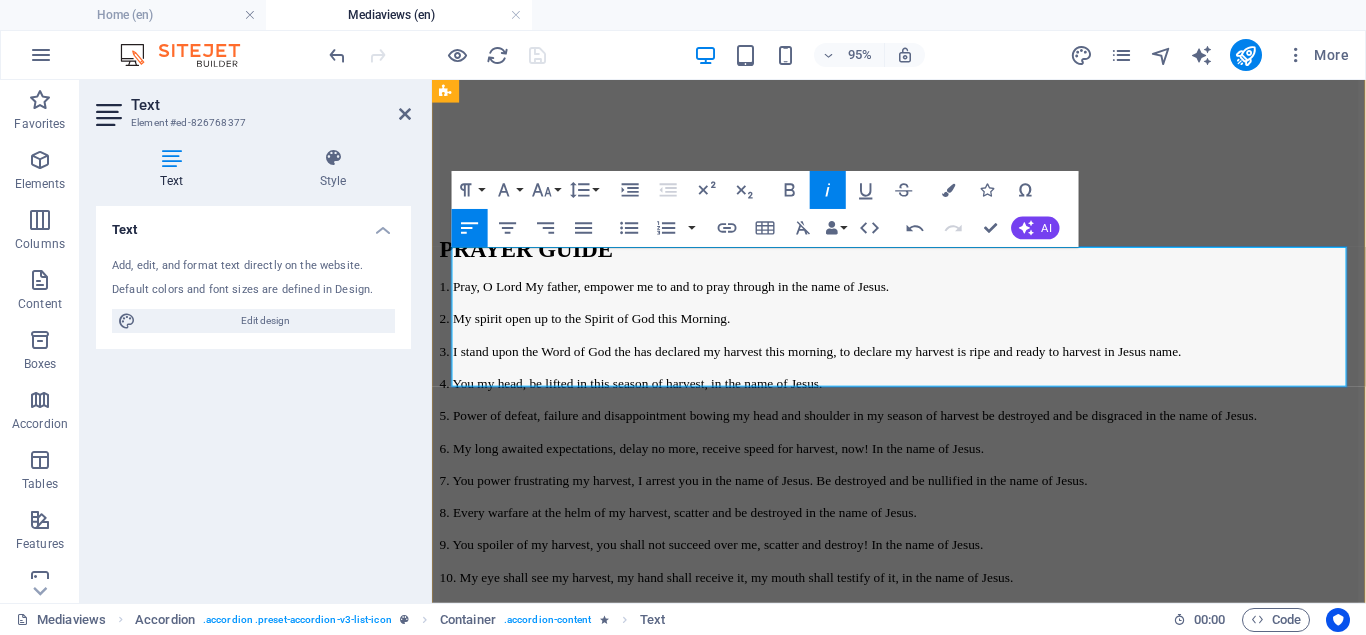click on "38  Pray ye therefore the Lord of the harvest, that he will send forth labourers into his harvest. ​" at bounding box center (923, 2008) 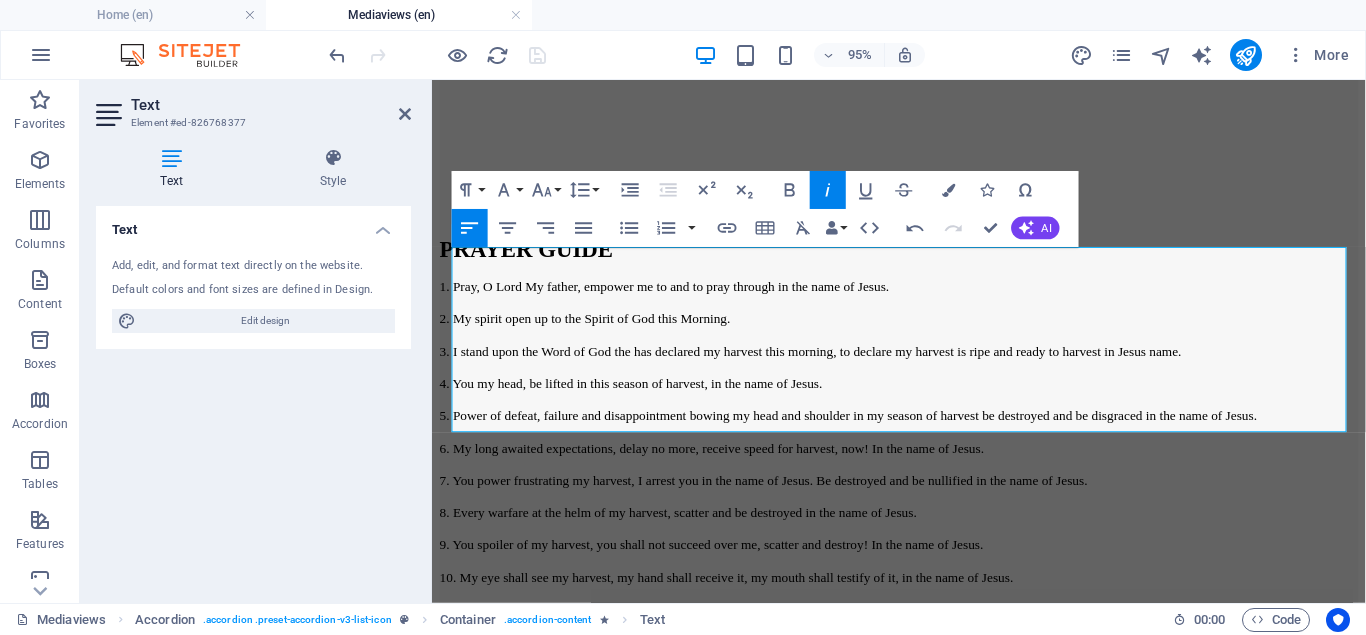 click 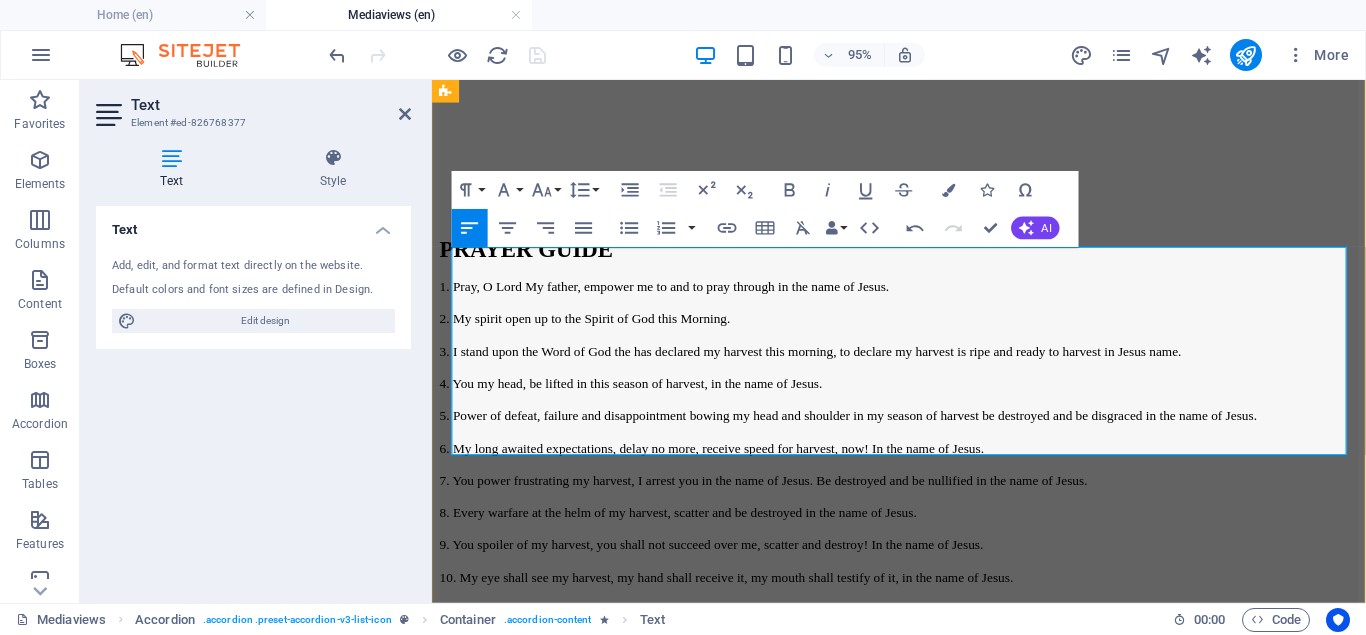 click on "PRAYER FOCUS DAY 1" at bounding box center (569, 1871) 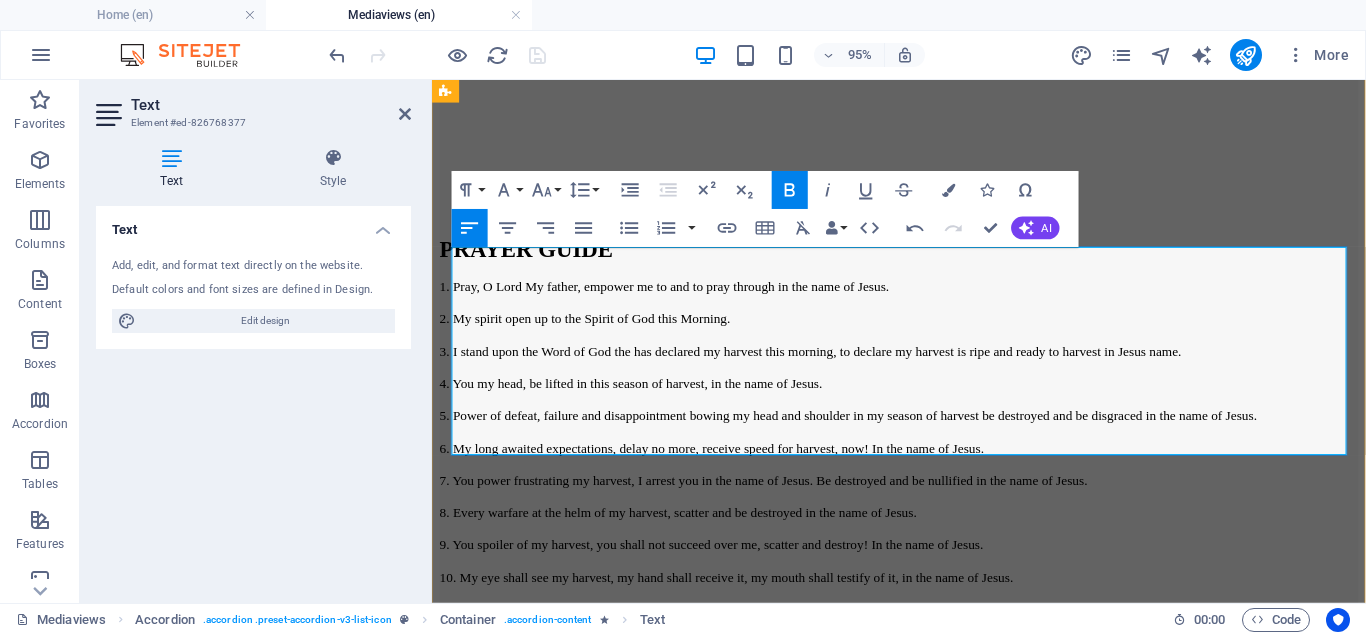 click on "PRAYER FOCUS DAY 1" at bounding box center (569, 1871) 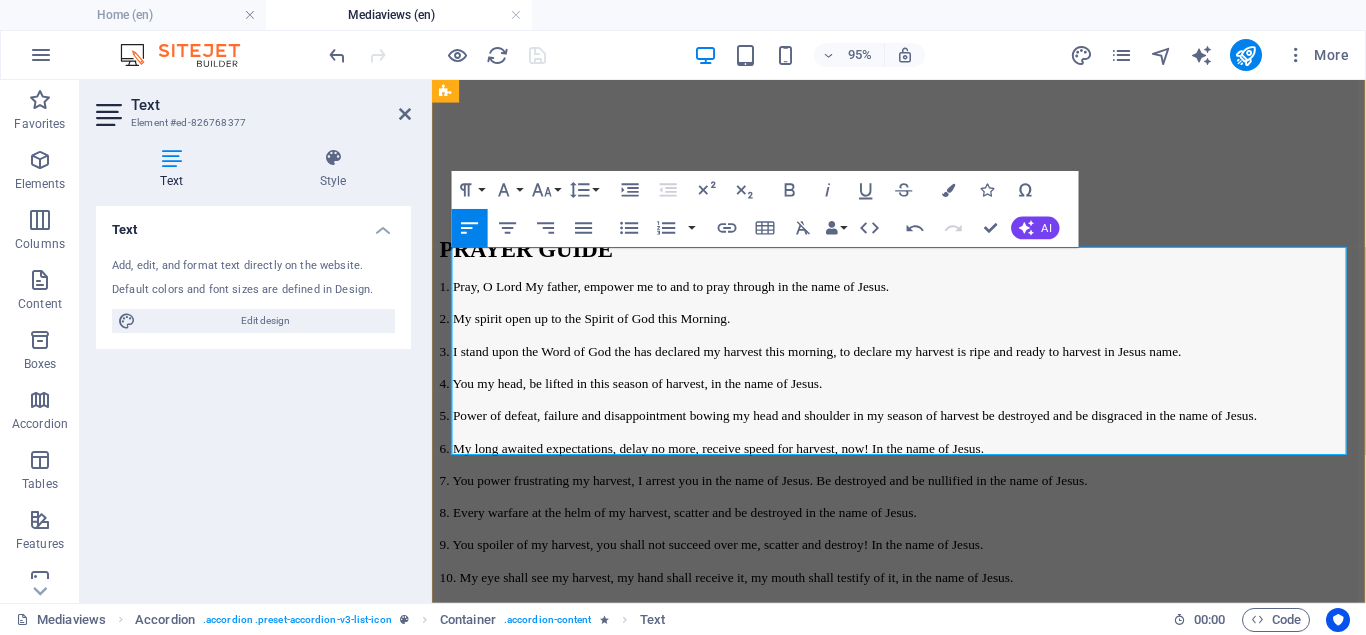 click on "1. Father today, empower me to breakethrough" at bounding box center (1113, 2011) 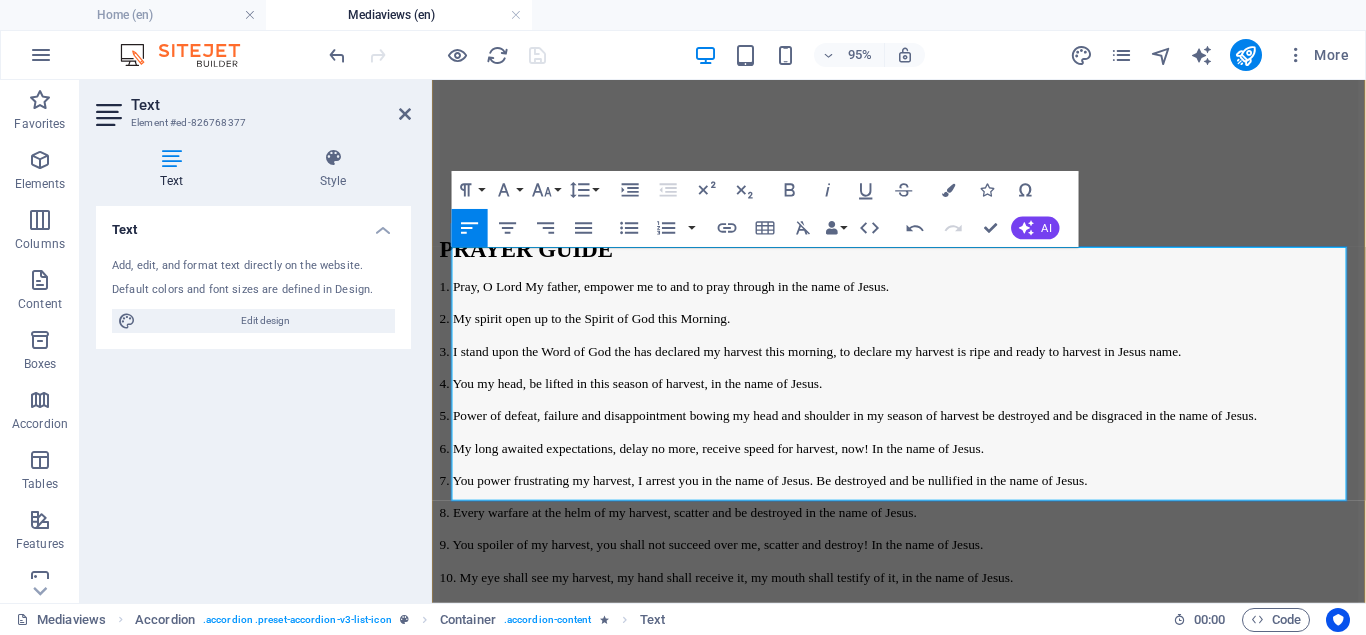 drag, startPoint x: 563, startPoint y: 439, endPoint x: 450, endPoint y: 433, distance: 113.15918 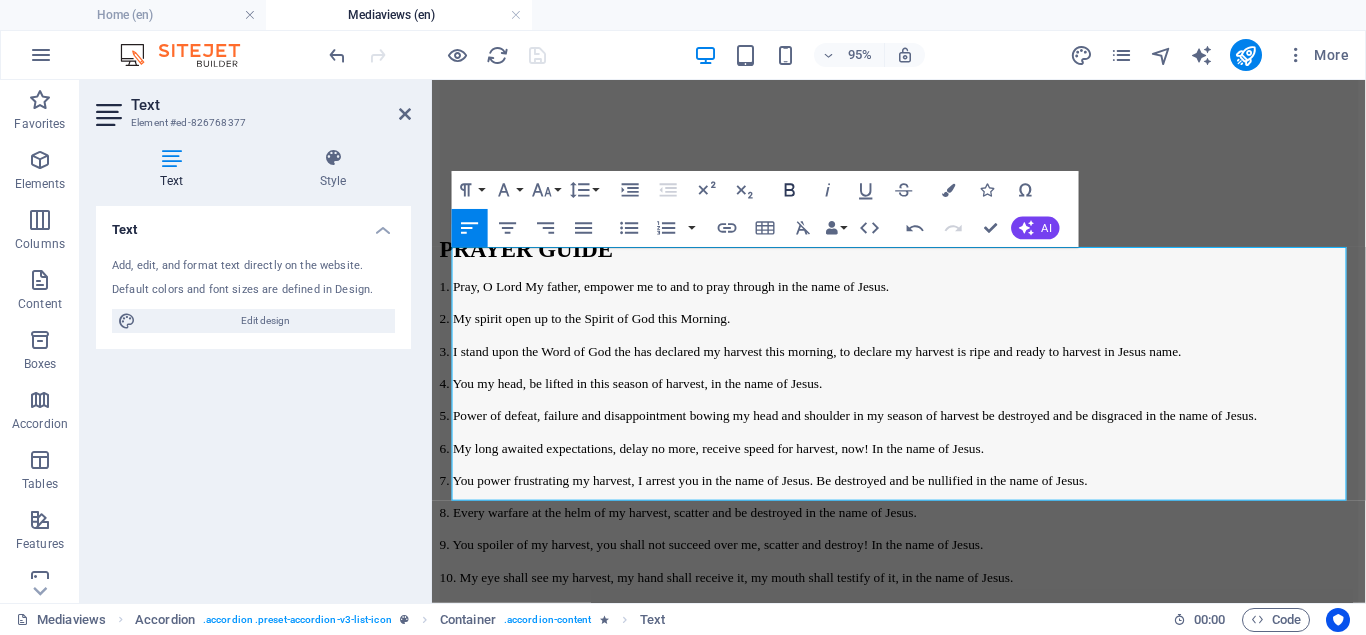 click 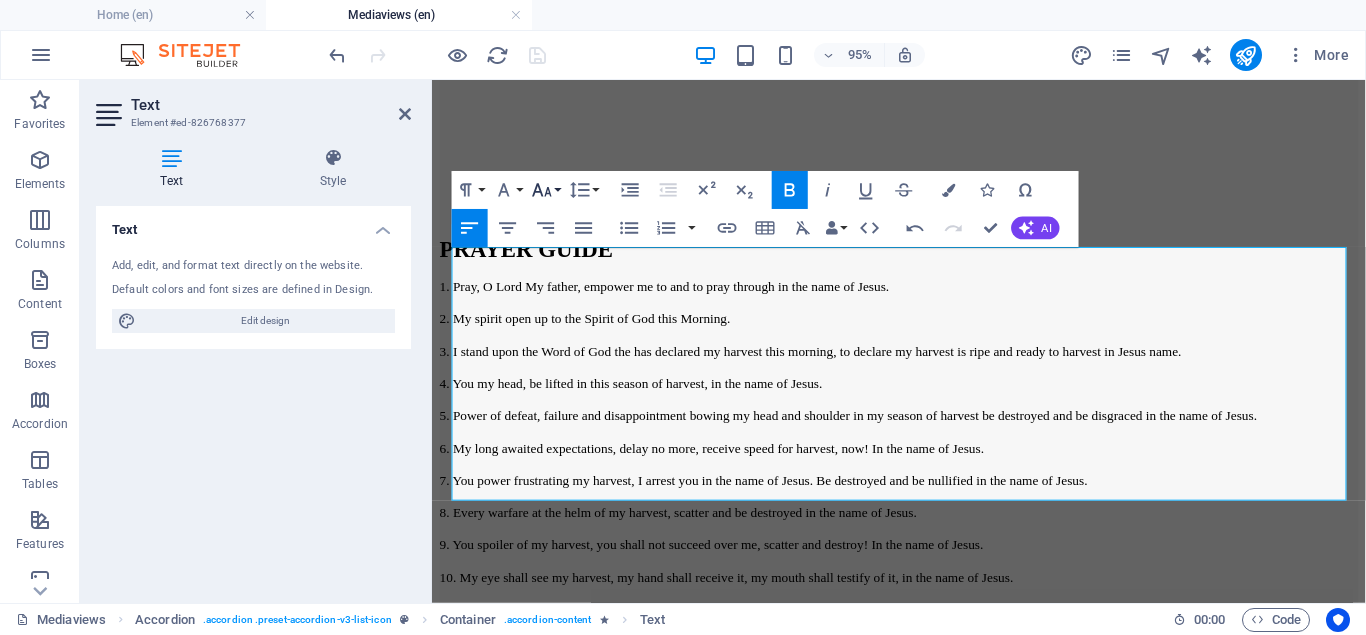 click on "Font Size" at bounding box center (545, 190) 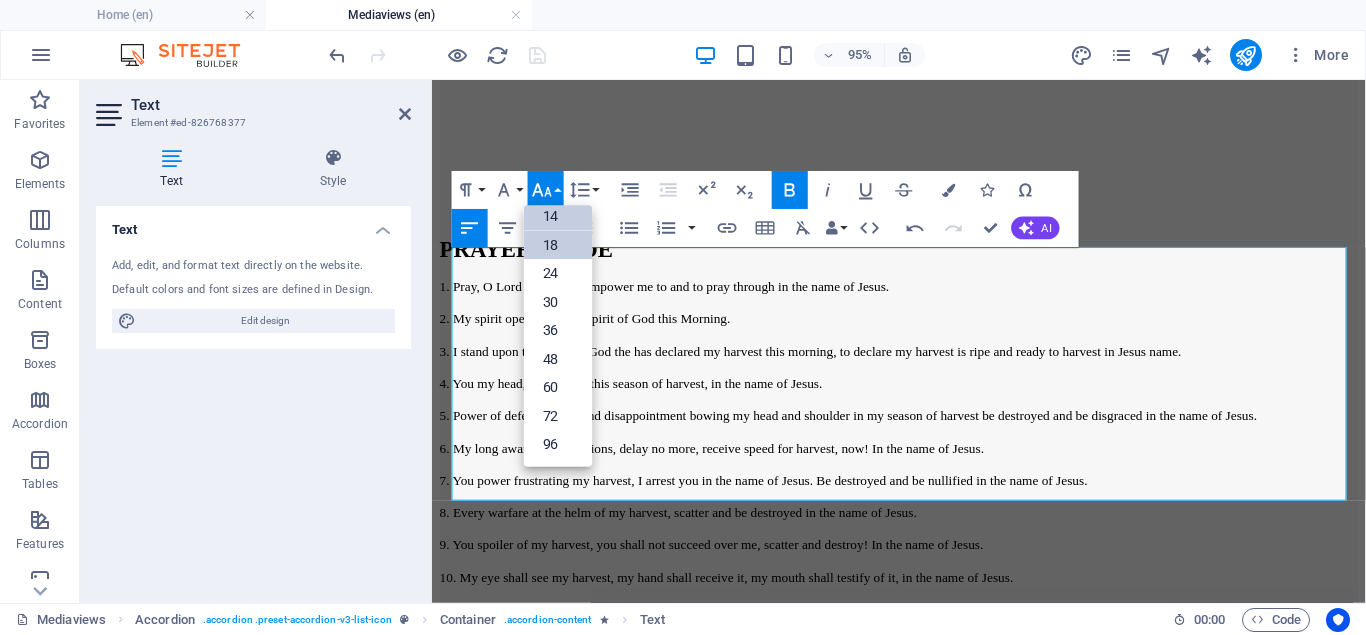 scroll, scrollTop: 161, scrollLeft: 0, axis: vertical 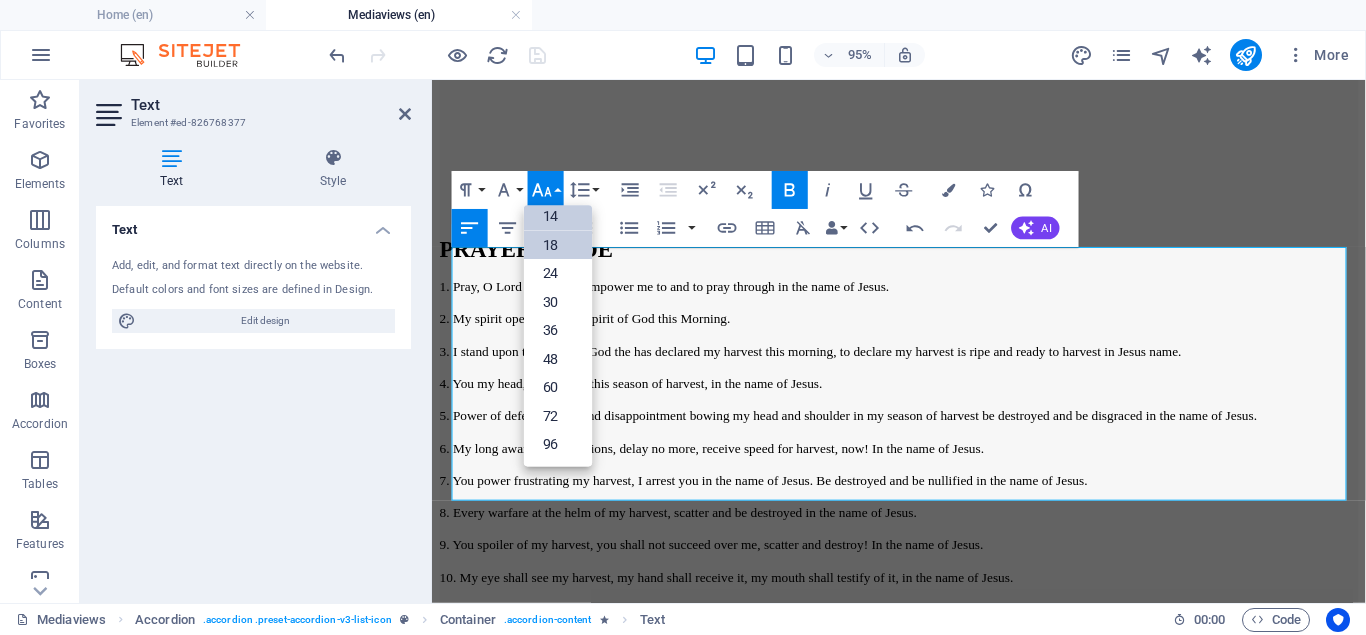 click on "18" at bounding box center (558, 245) 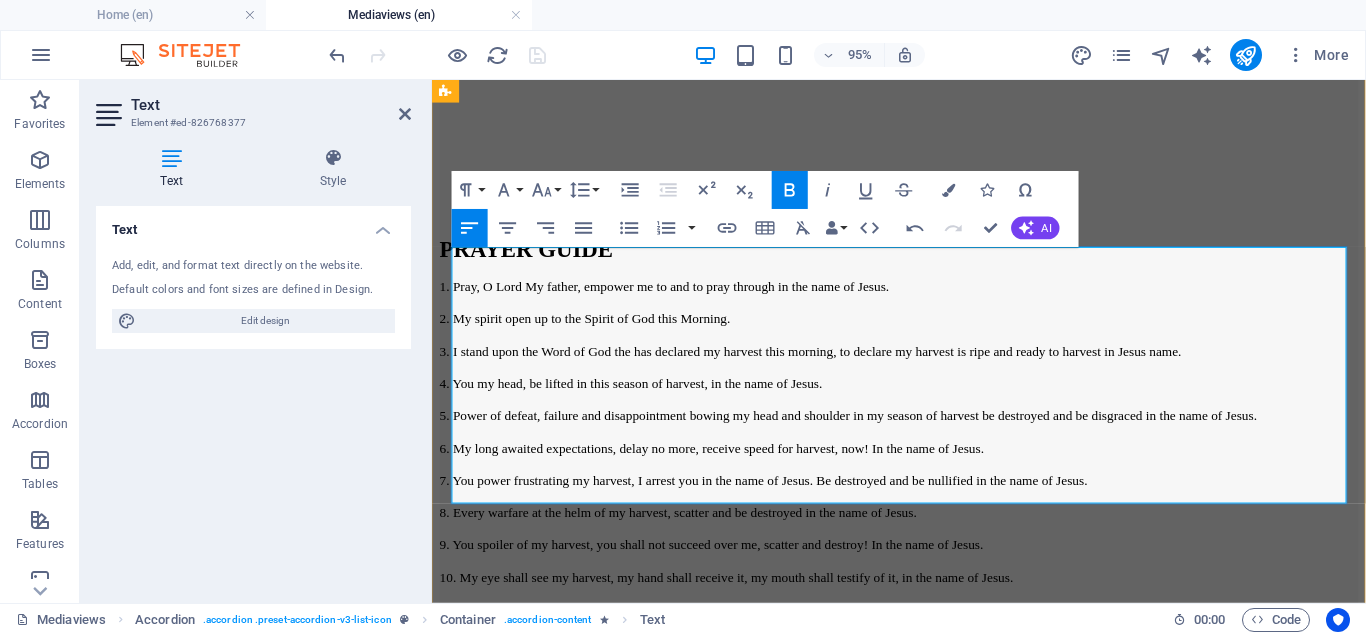 click on "3. O'Lrd my father," at bounding box center [923, 2185] 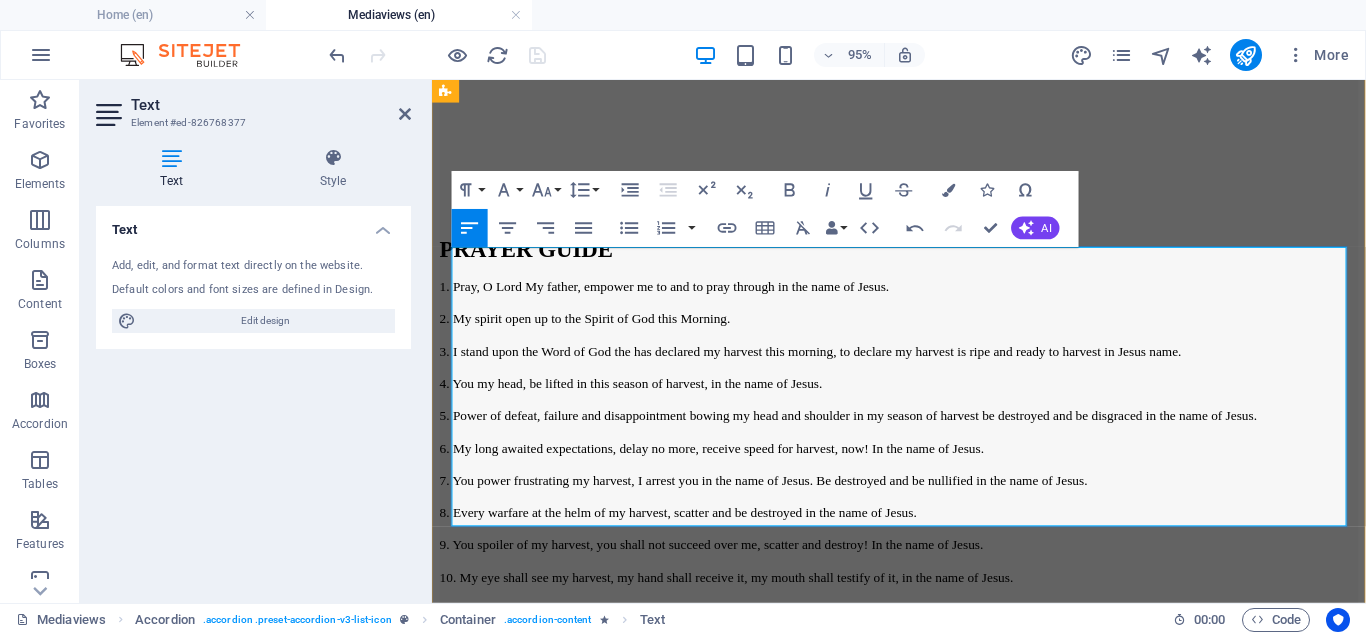 click on "Bible Text - Matt 9:38" at bounding box center (923, 1957) 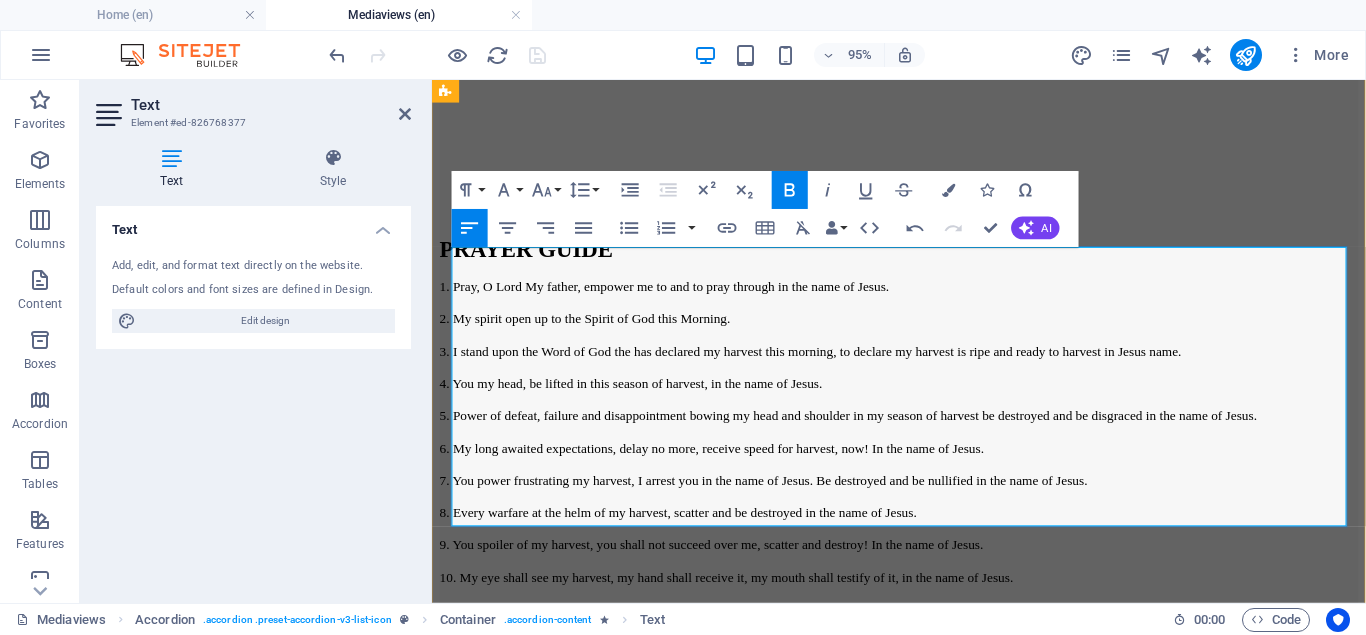 drag, startPoint x: 707, startPoint y: 361, endPoint x: 833, endPoint y: 349, distance: 126.57014 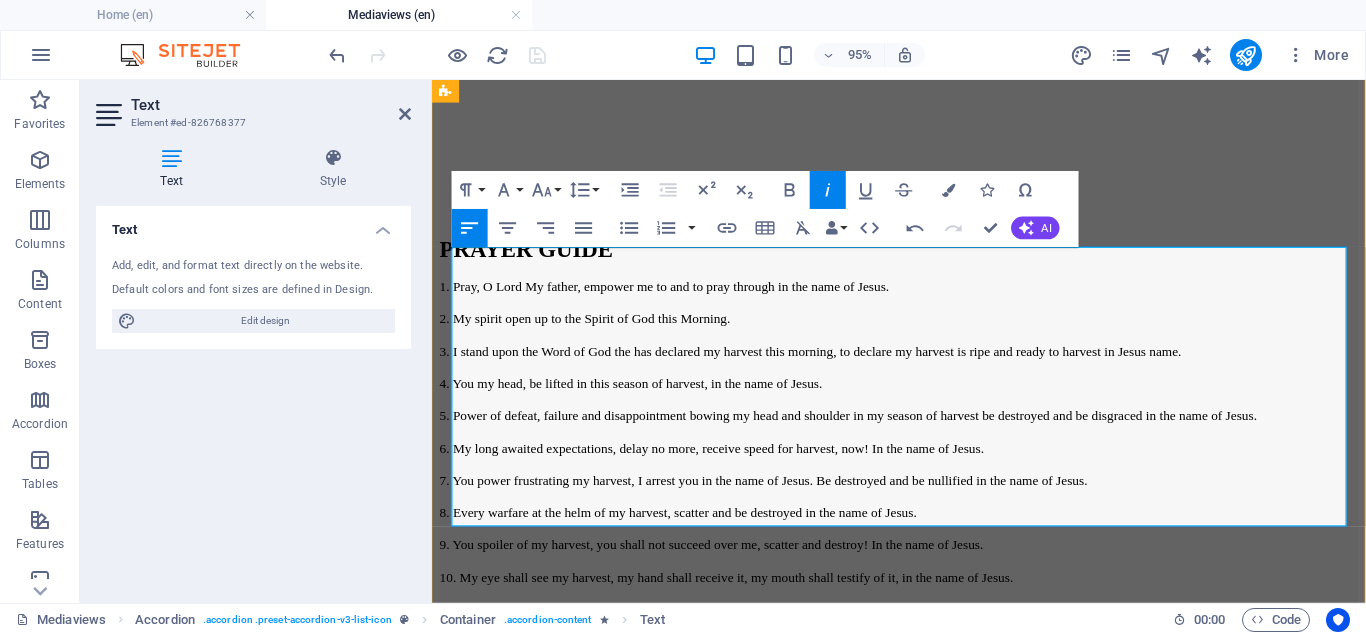click on "​" at bounding box center (923, 2046) 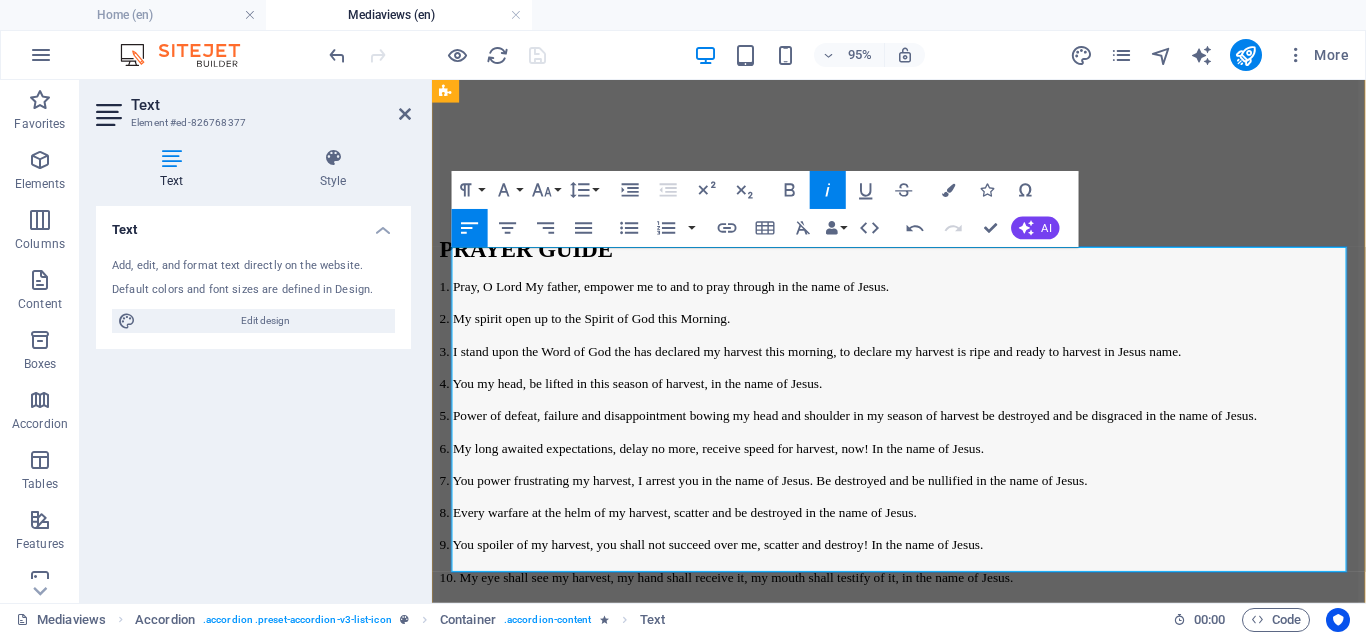 drag, startPoint x: 713, startPoint y: 359, endPoint x: 854, endPoint y: 347, distance: 141.50972 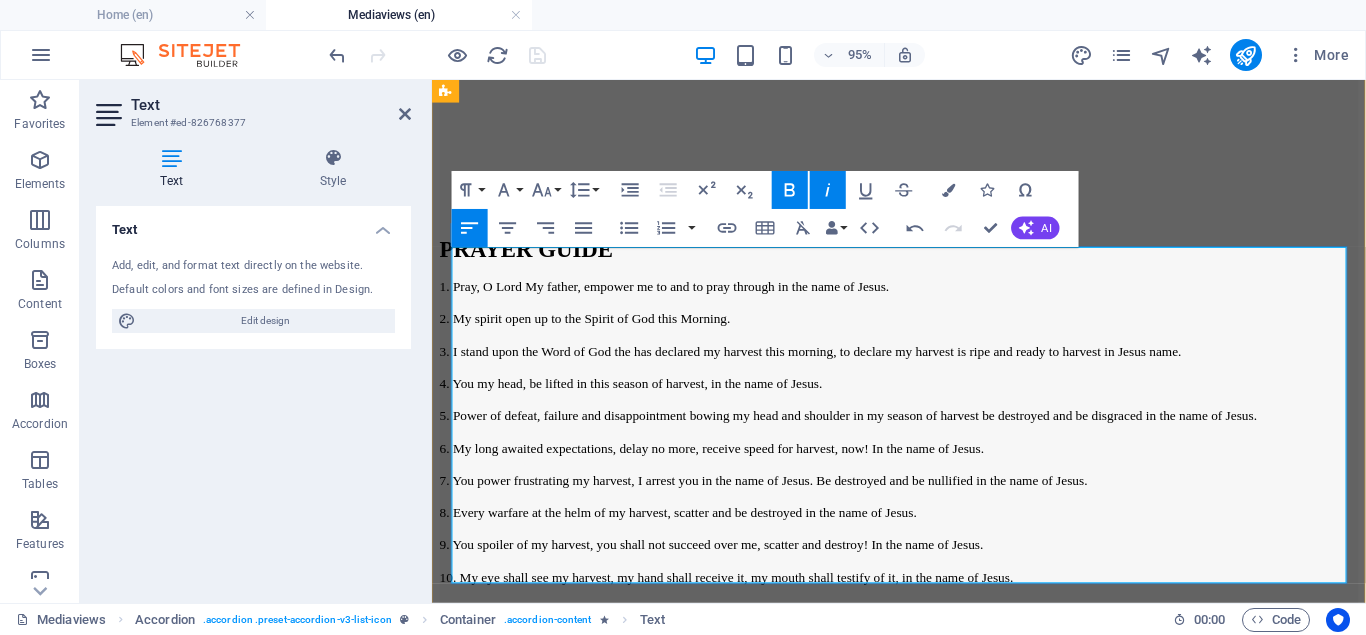 drag, startPoint x: 1155, startPoint y: 452, endPoint x: 446, endPoint y: 444, distance: 709.0451 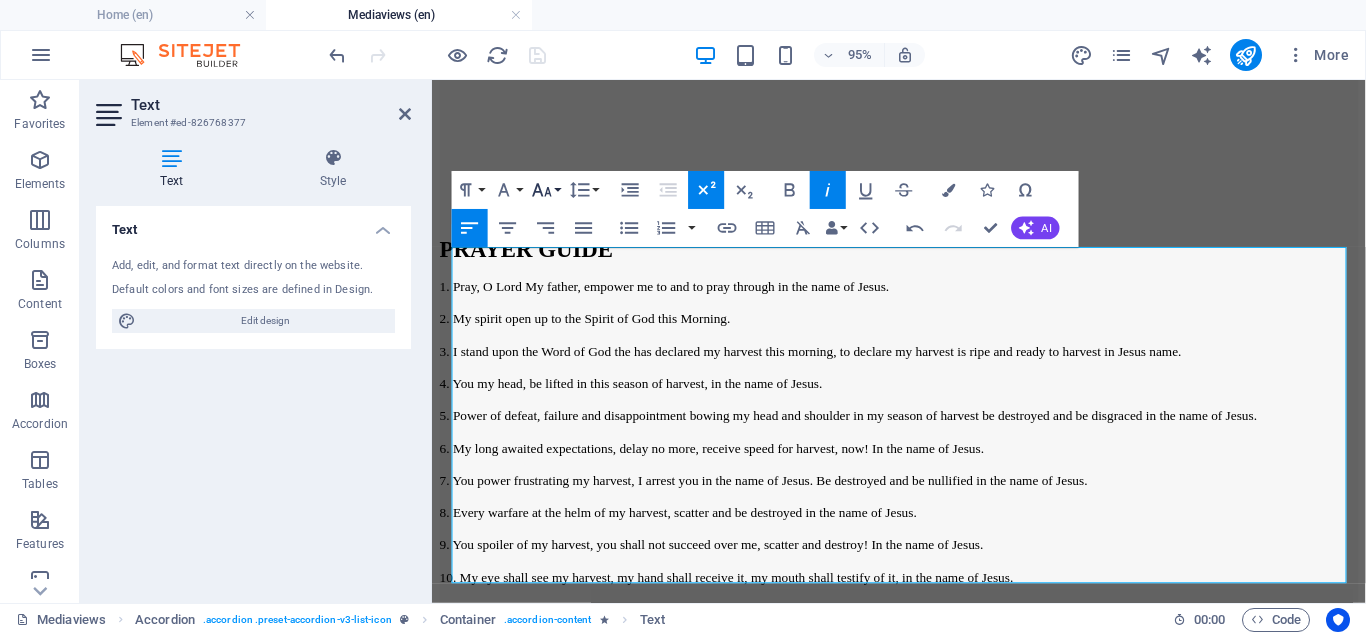 click on "Font Size" at bounding box center [545, 190] 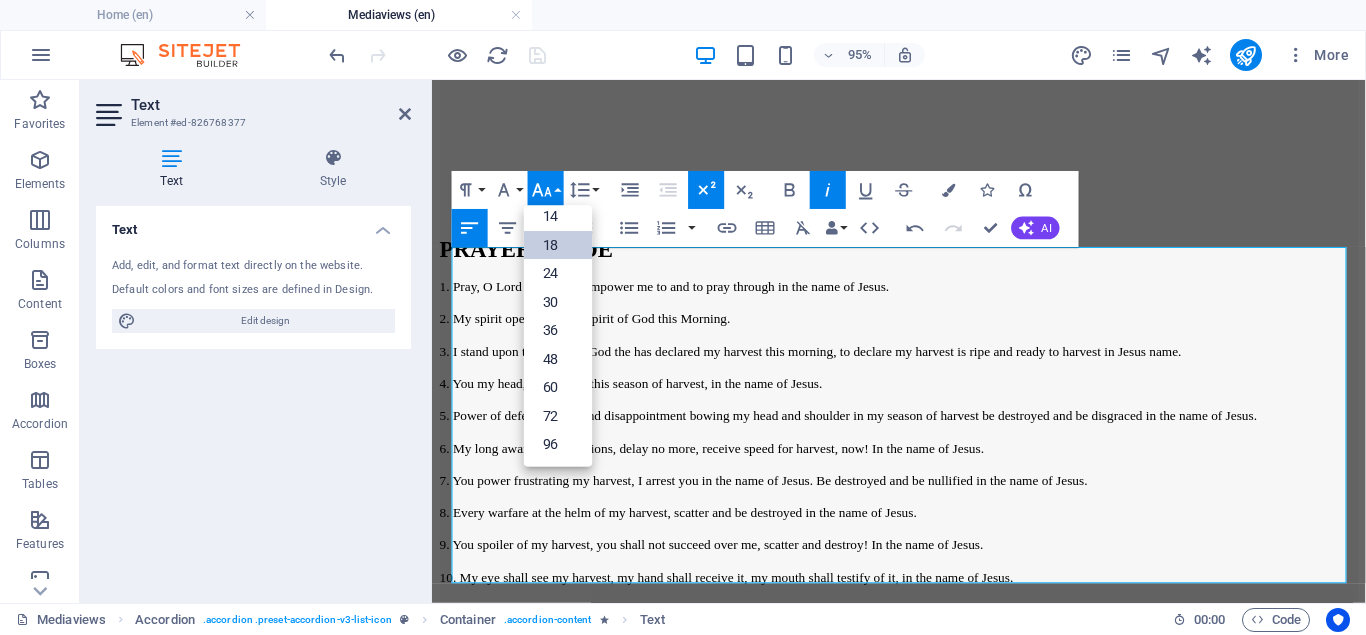 click on "18" at bounding box center [558, 245] 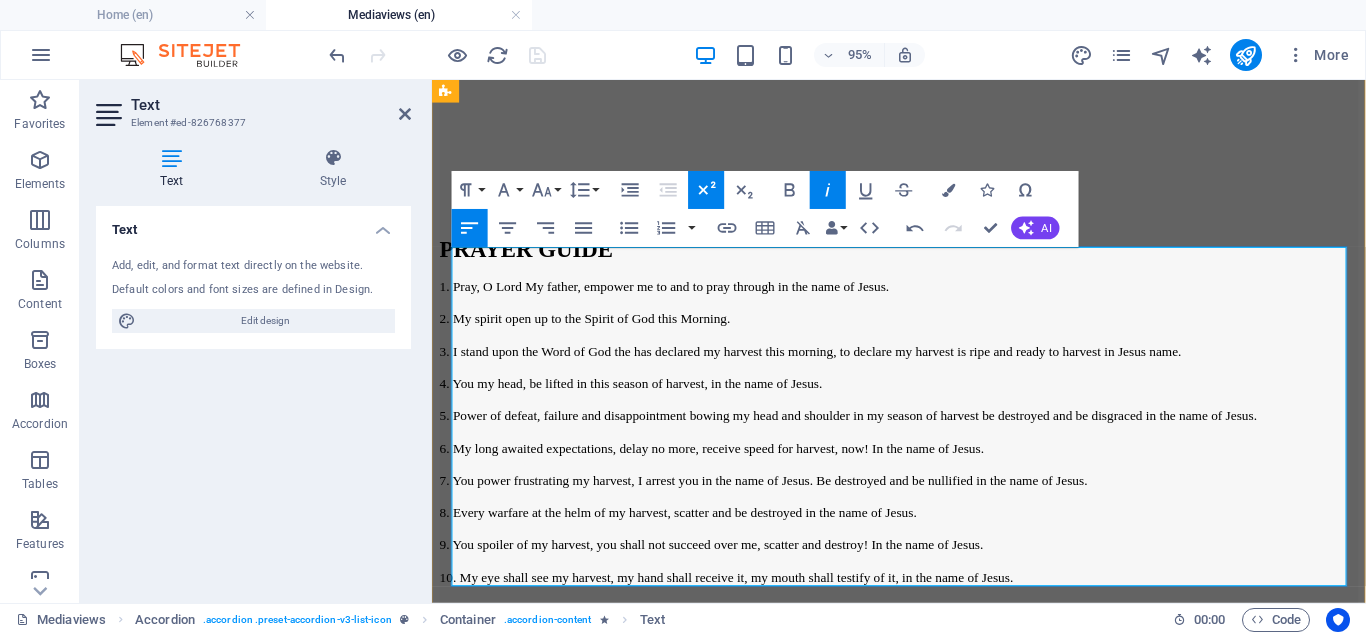 click on "​ John 4:38" at bounding box center [923, 2050] 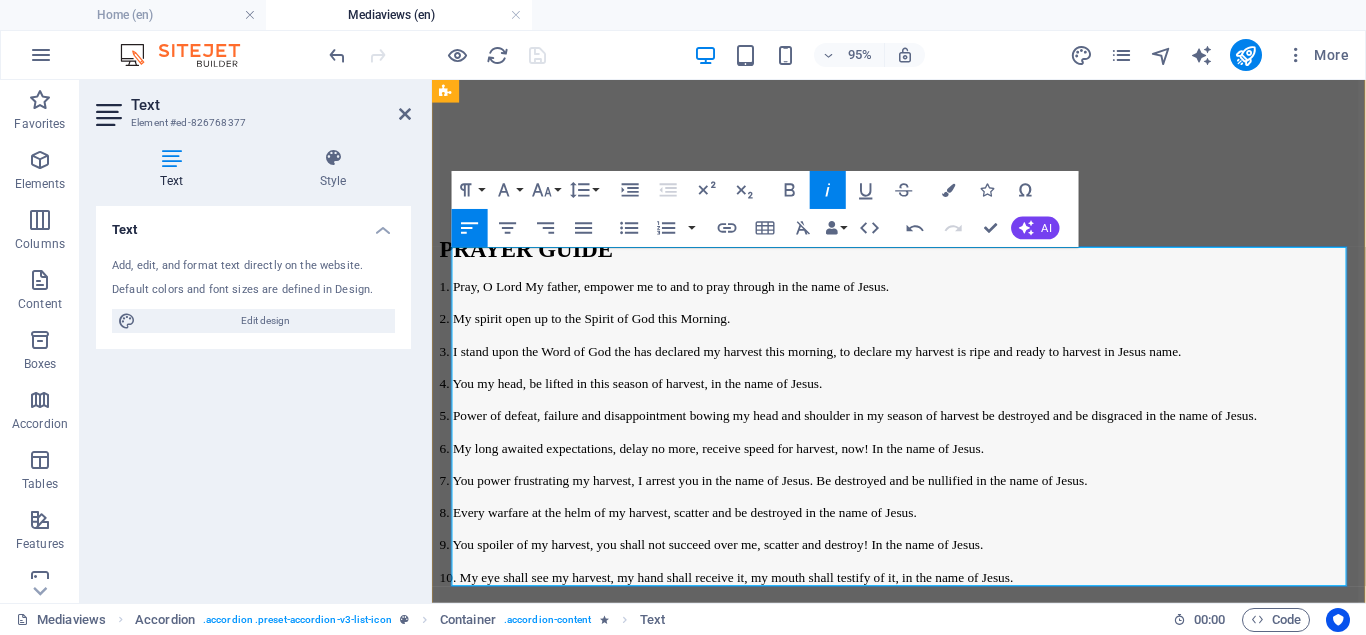 click on "​" at bounding box center (923, 2130) 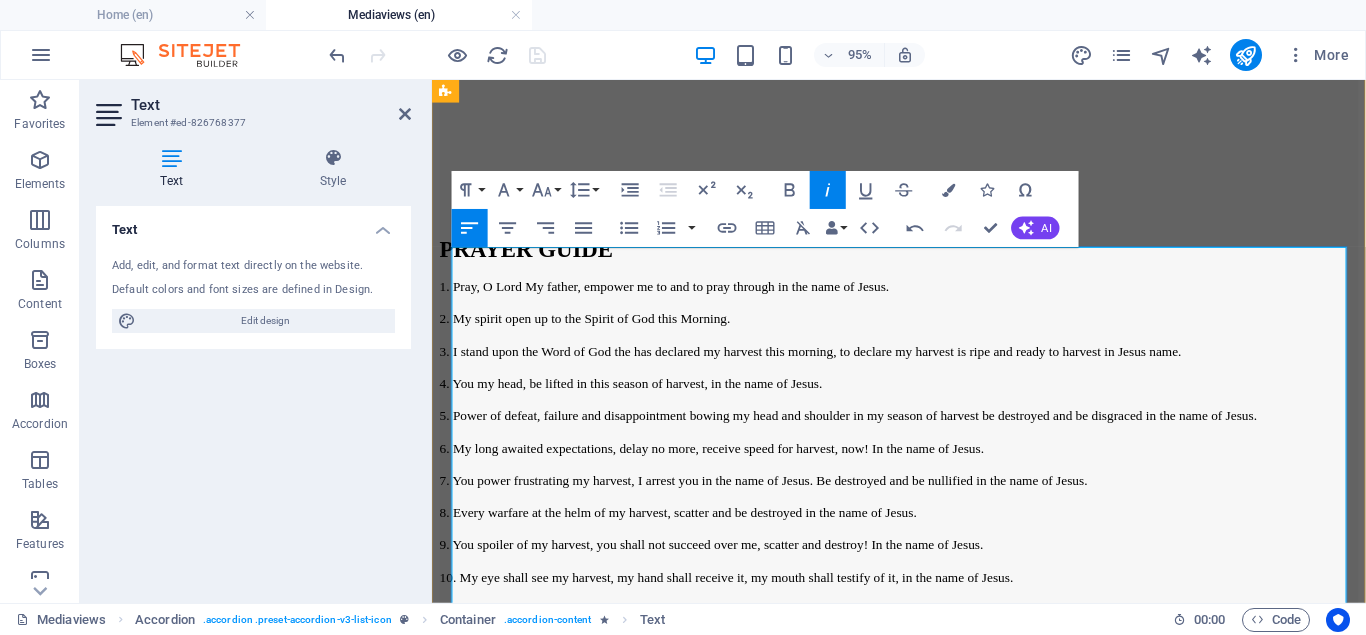 click on "John 4:38" at bounding box center [490, 2050] 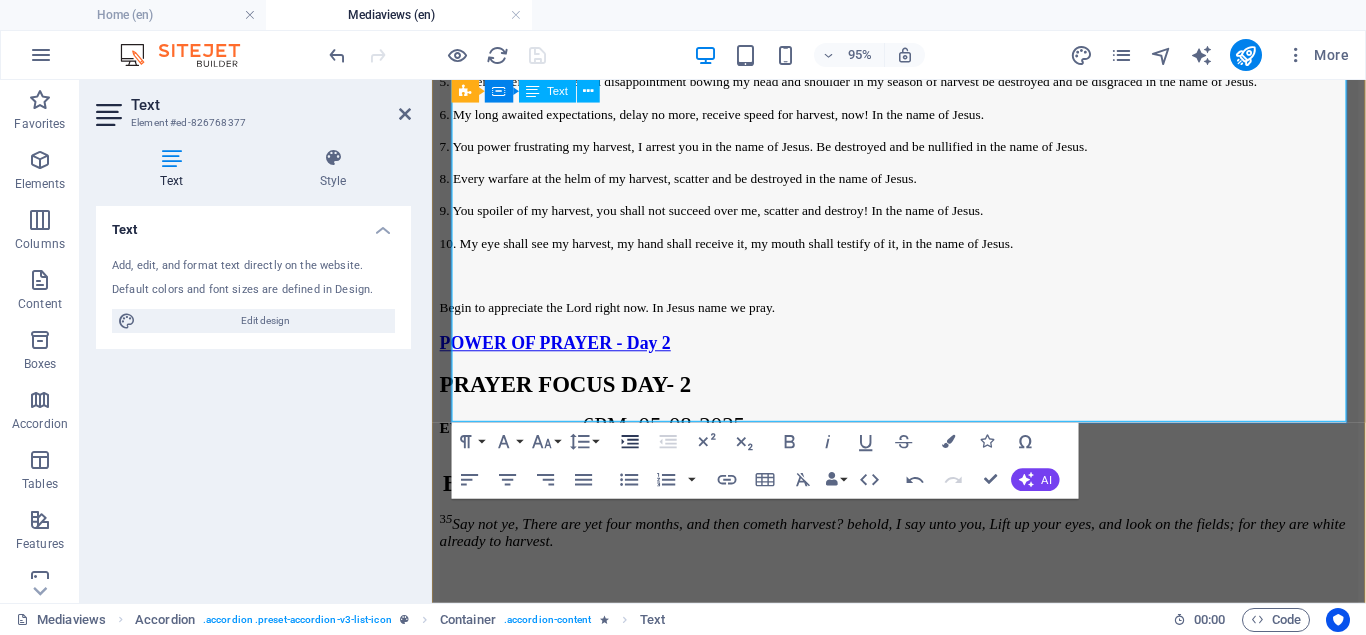 scroll, scrollTop: 2523, scrollLeft: 0, axis: vertical 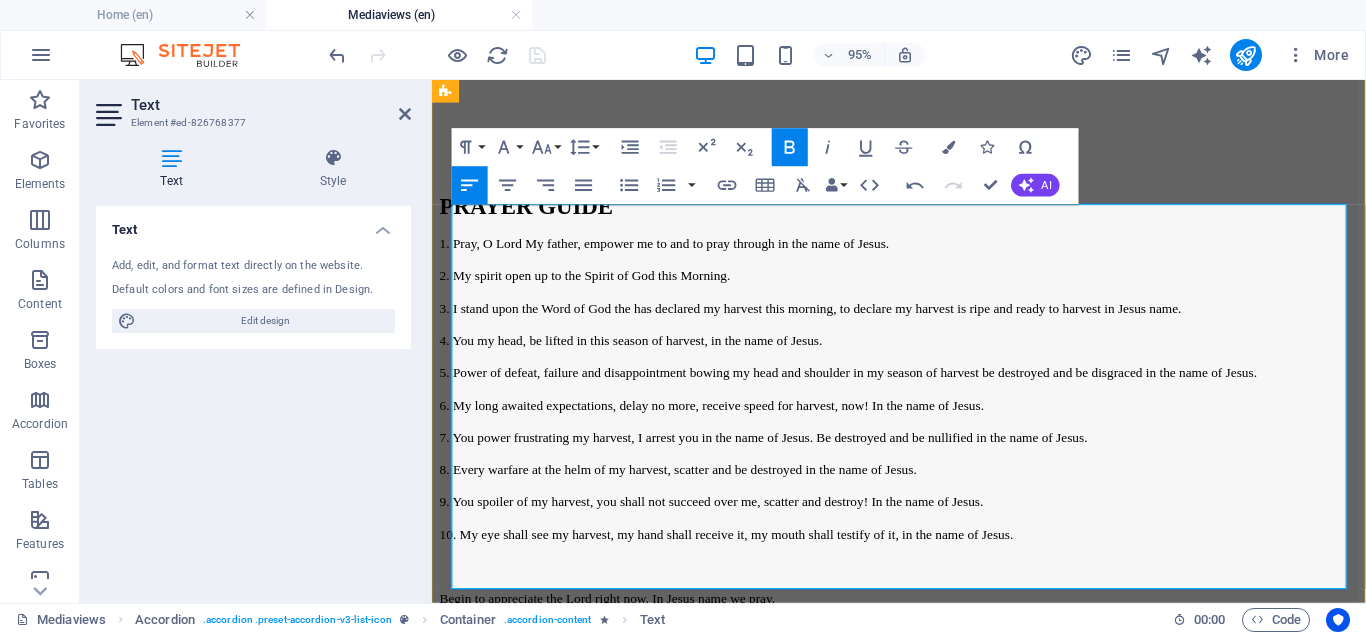 drag, startPoint x: 570, startPoint y: 313, endPoint x: 453, endPoint y: 314, distance: 117.00427 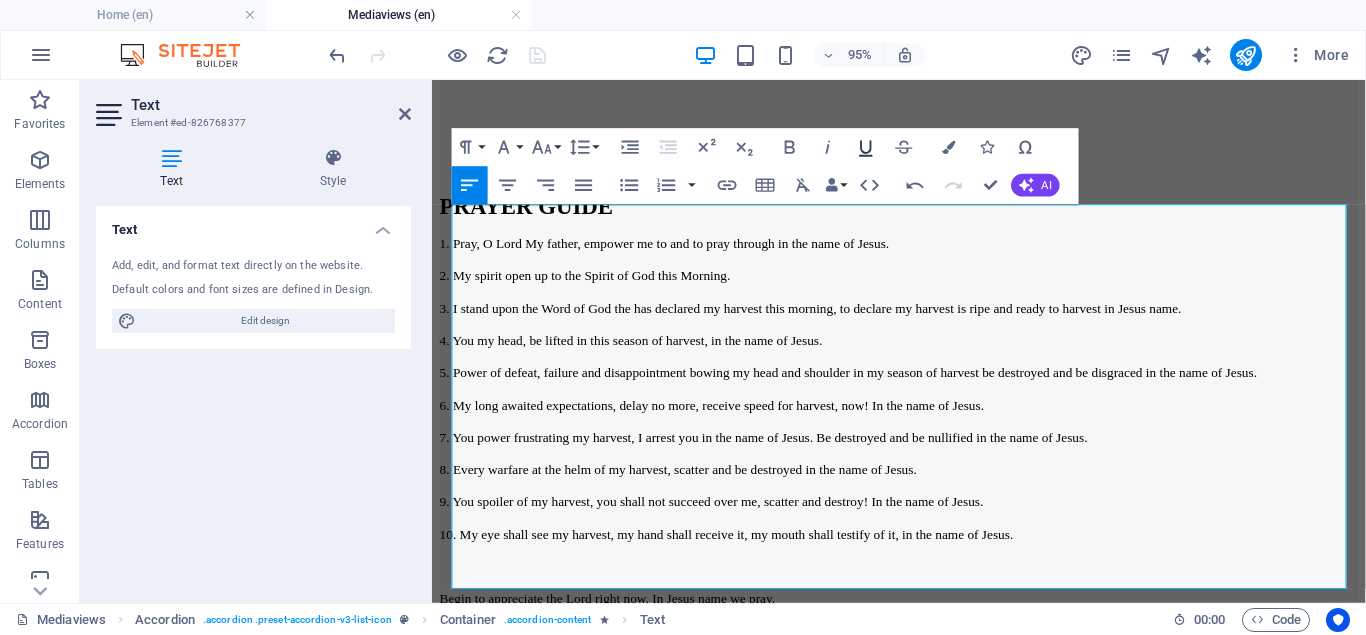 click 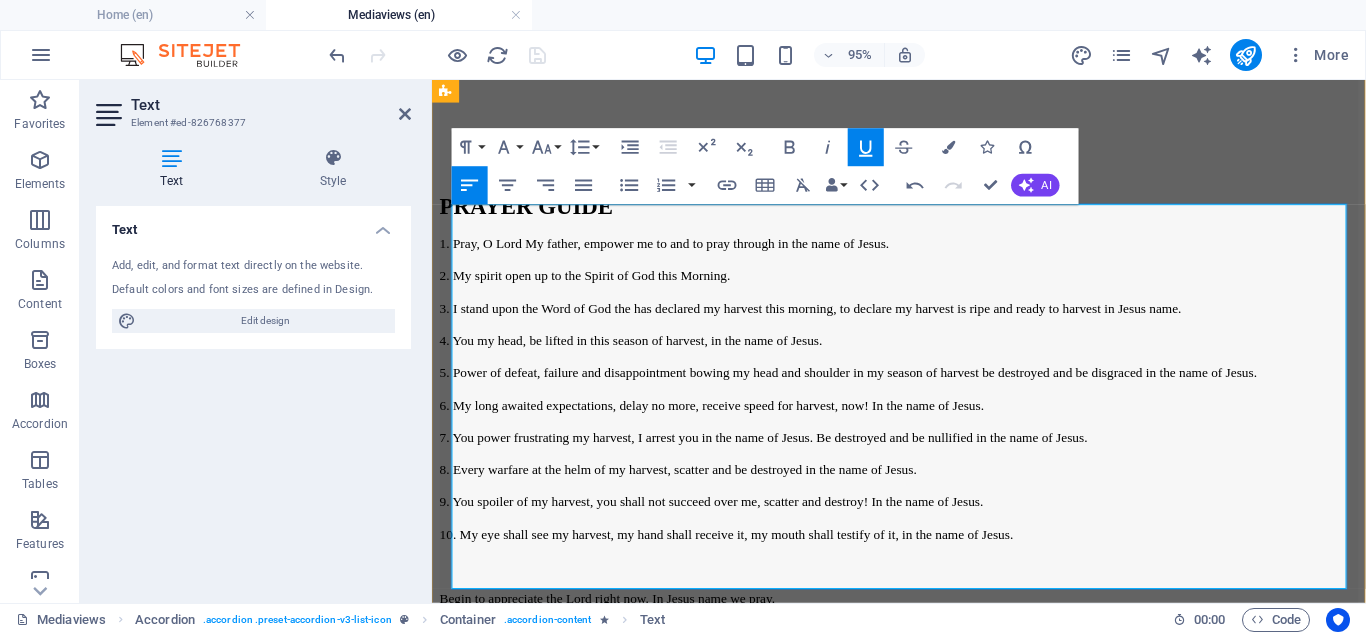 click on "I sent you to reap that whereon ye bestowed no labour: other men laboured, and ye are entered into their labours." at bounding box center [447, 2049] 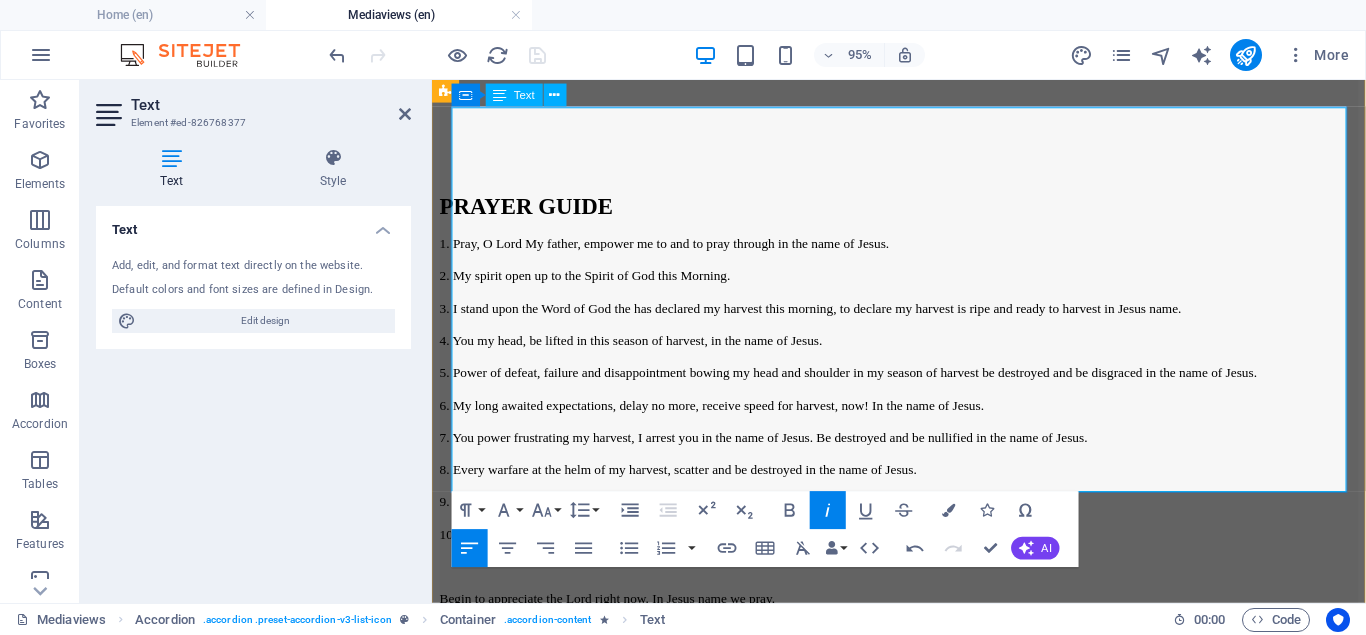 scroll, scrollTop: 2625, scrollLeft: 0, axis: vertical 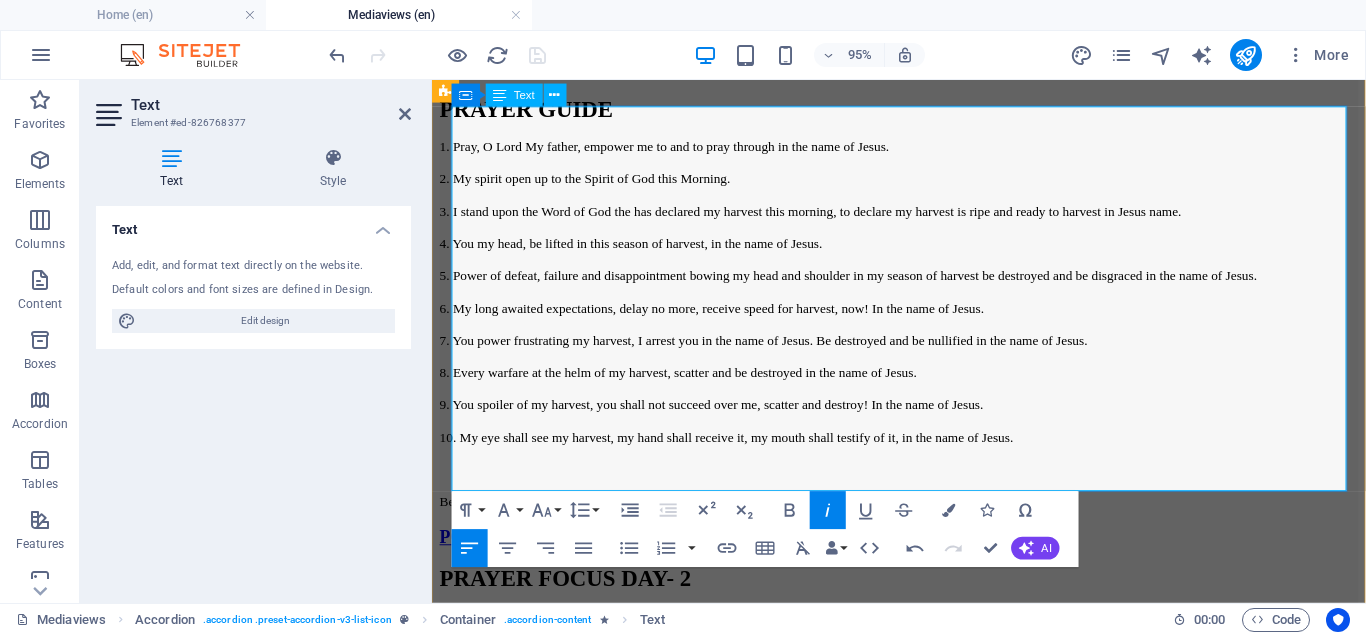 click on "4" at bounding box center [923, 2224] 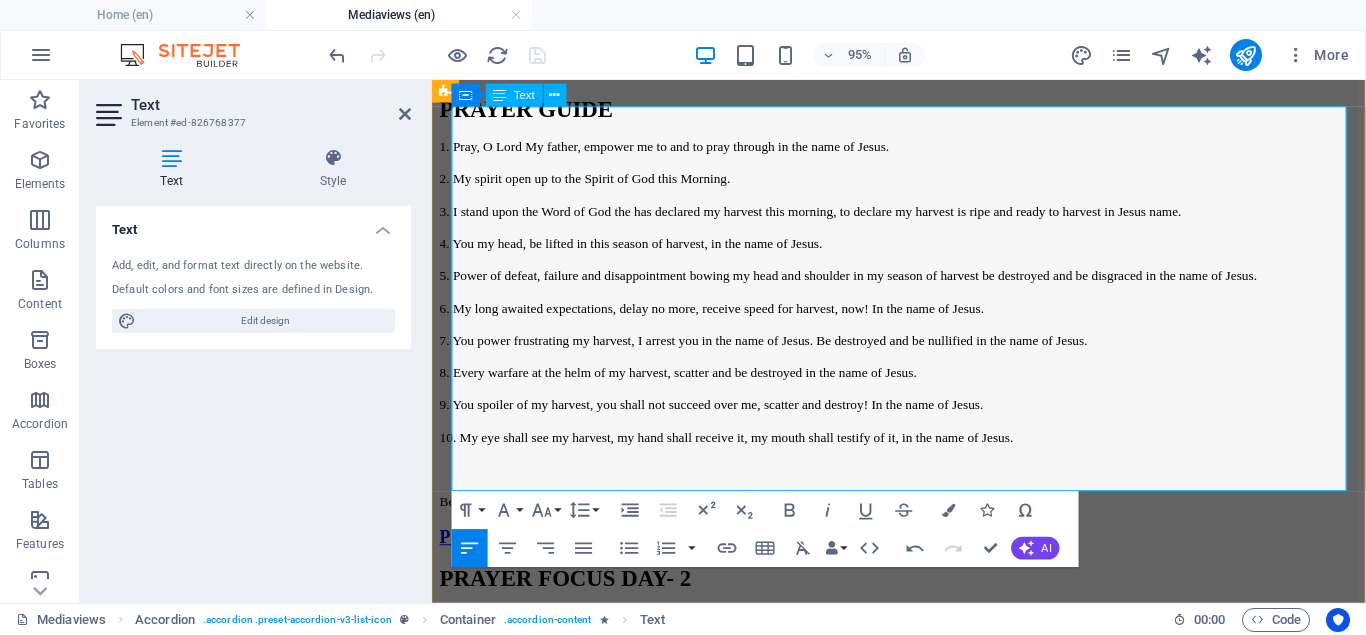 click on "3. O'Lrd my father, release the labourer that is required for my glorious harvest to come, now, in the name of Jesus." at bounding box center [1113, 1864] 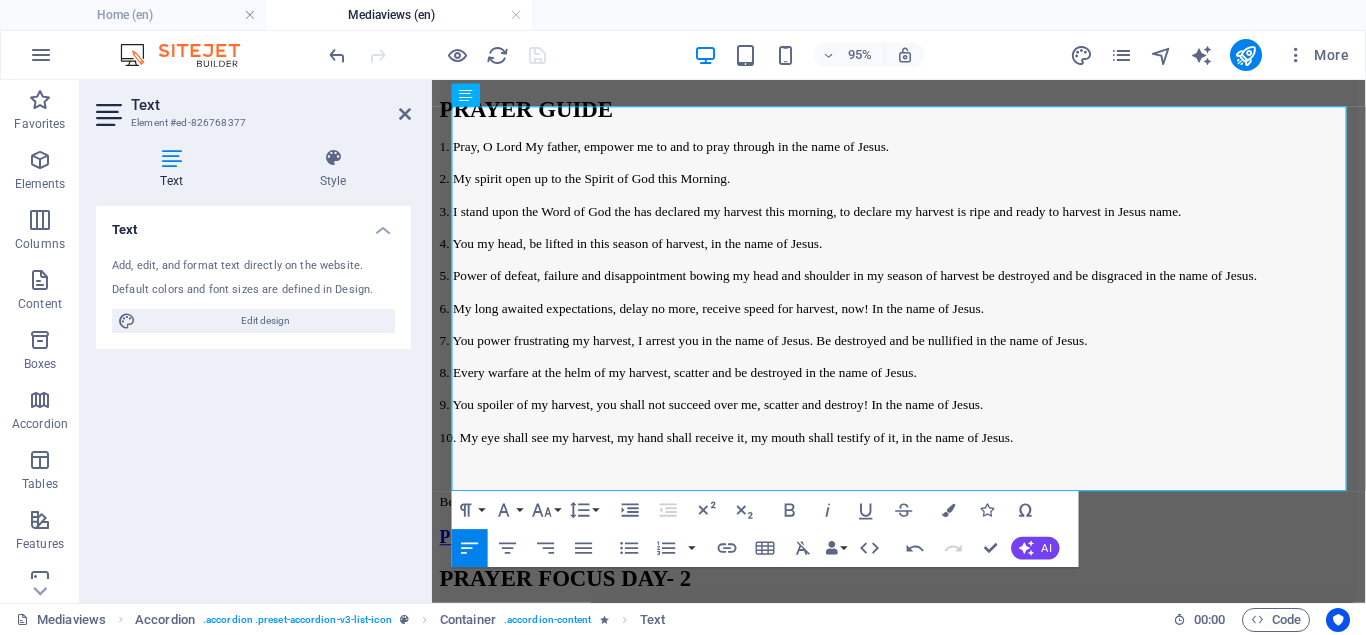 click on "Lord" 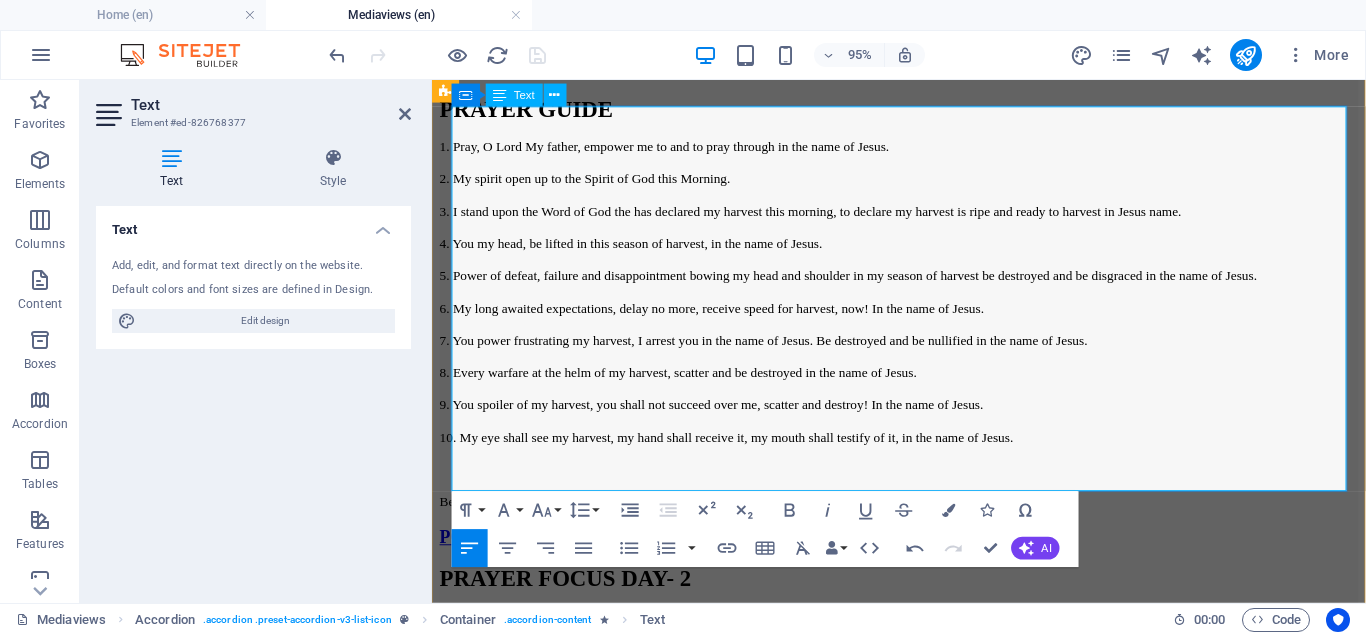 click on "4" at bounding box center (923, 2224) 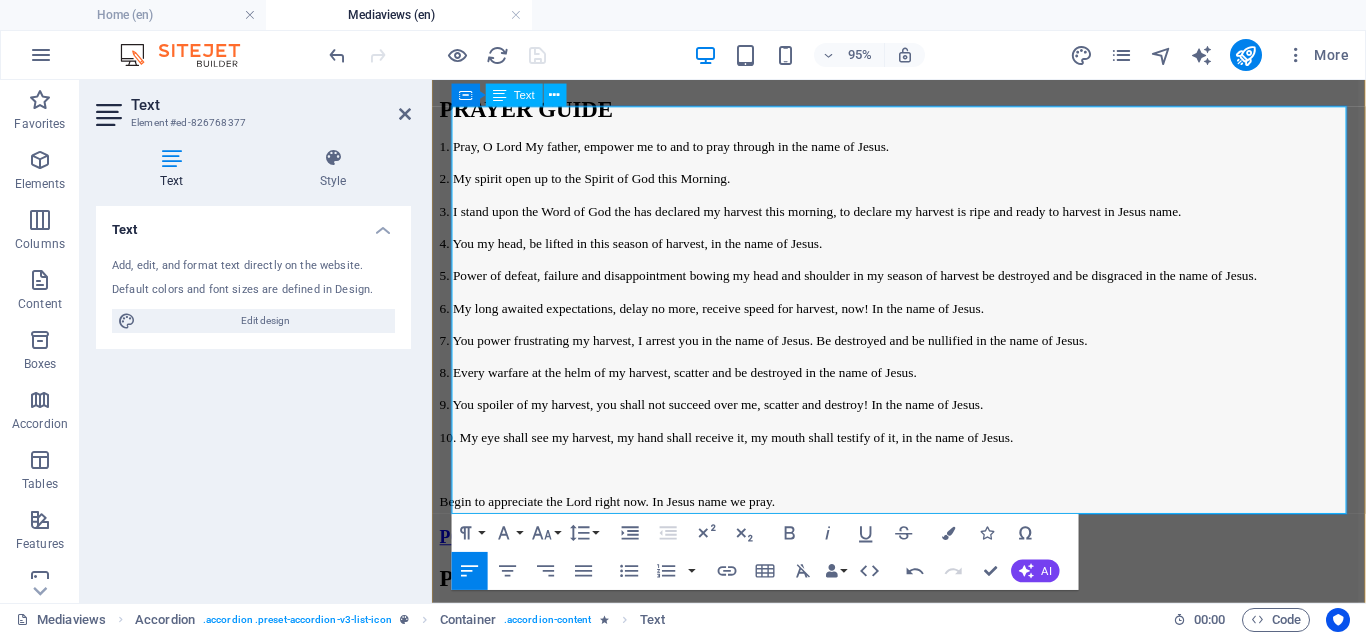 click on "​" at bounding box center [923, 1983] 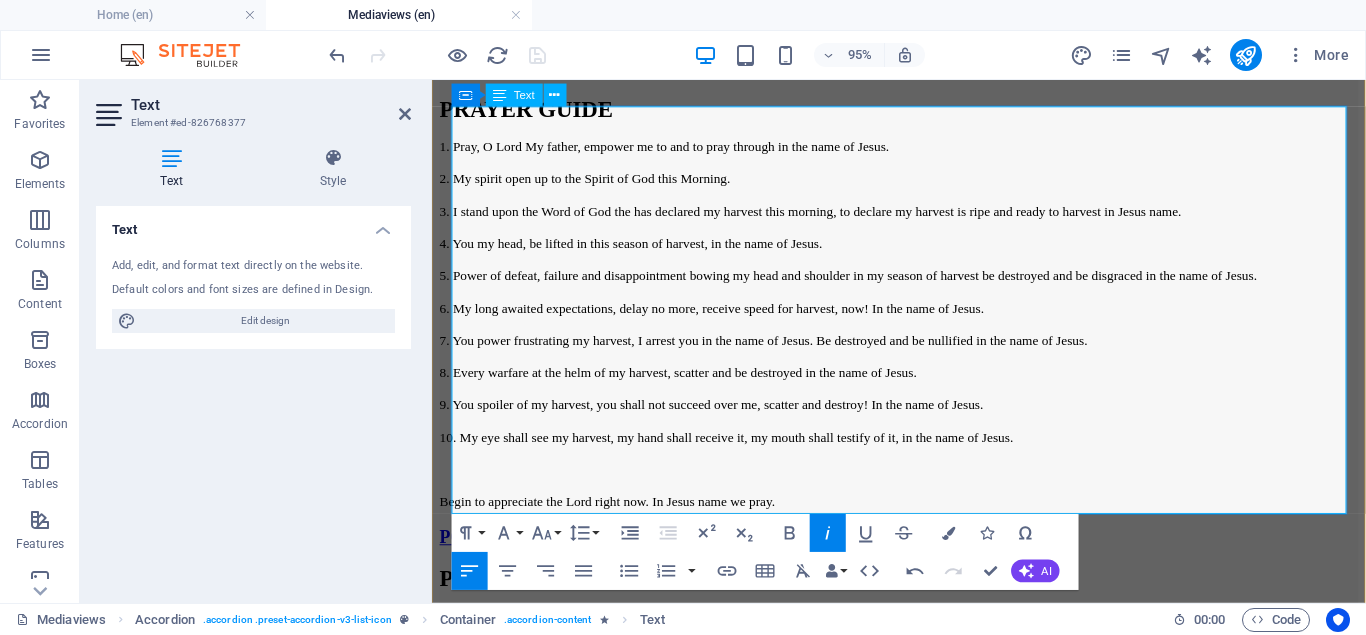 click on "​" at bounding box center [923, 1983] 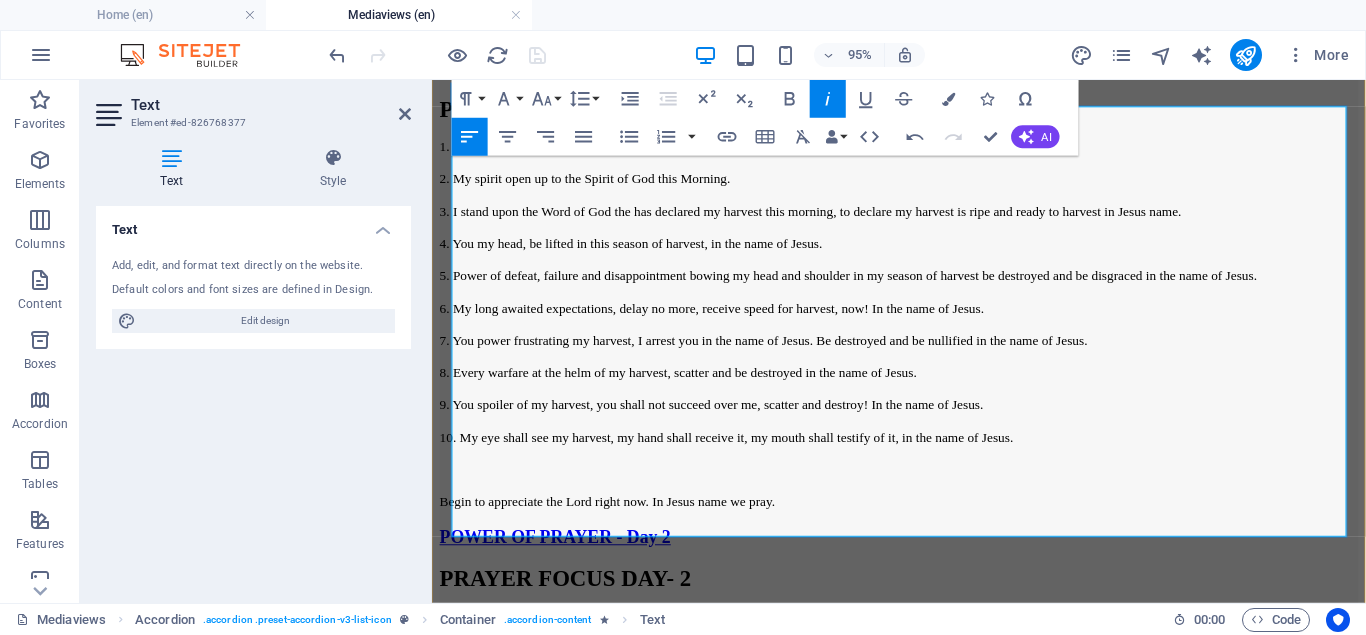 drag, startPoint x: 1119, startPoint y: 351, endPoint x: 441, endPoint y: 345, distance: 678.02655 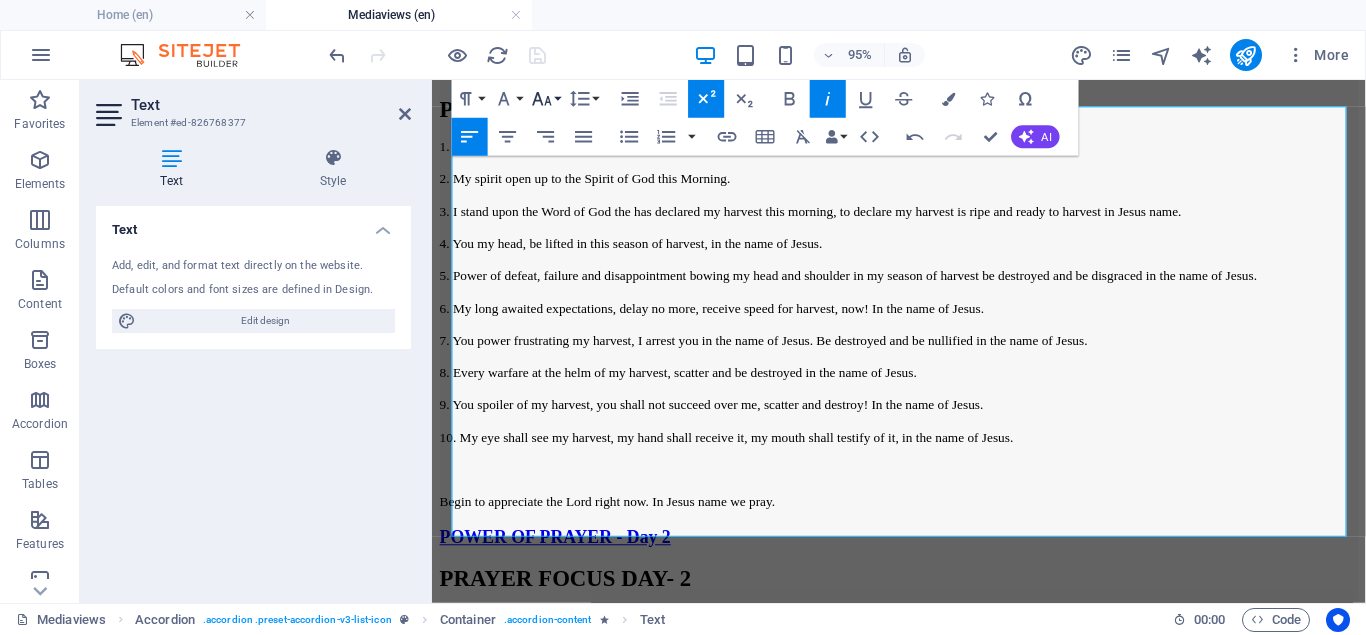 click 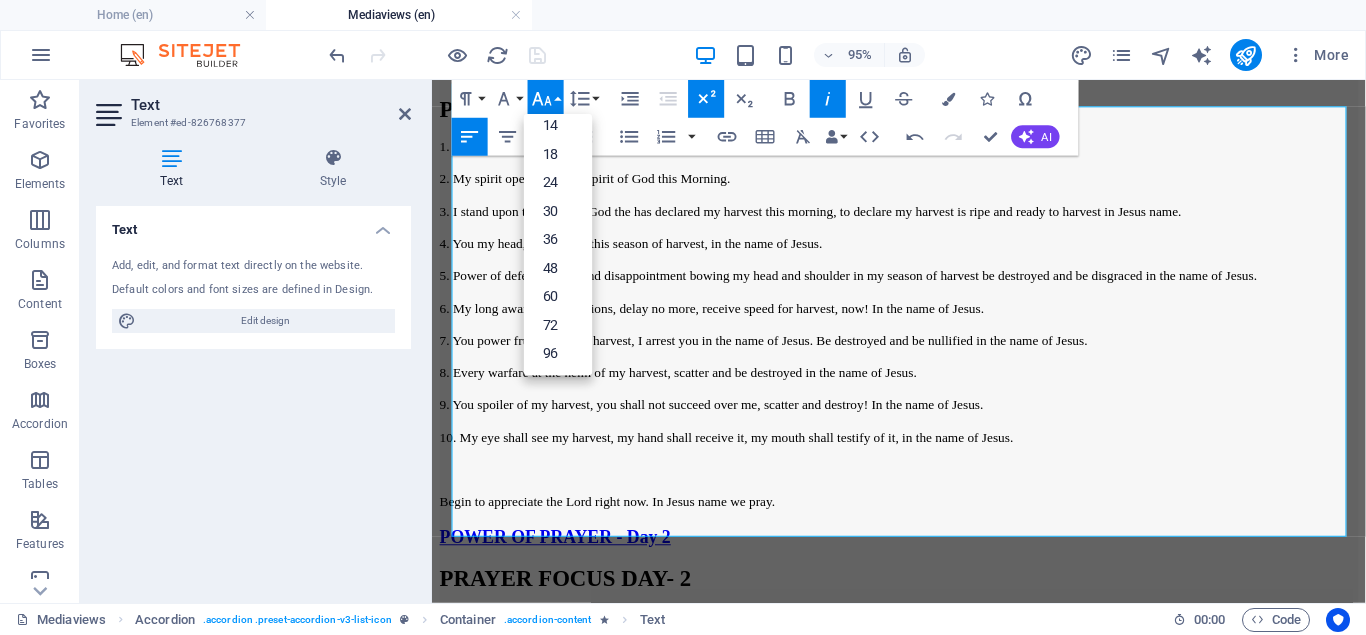 scroll, scrollTop: 161, scrollLeft: 0, axis: vertical 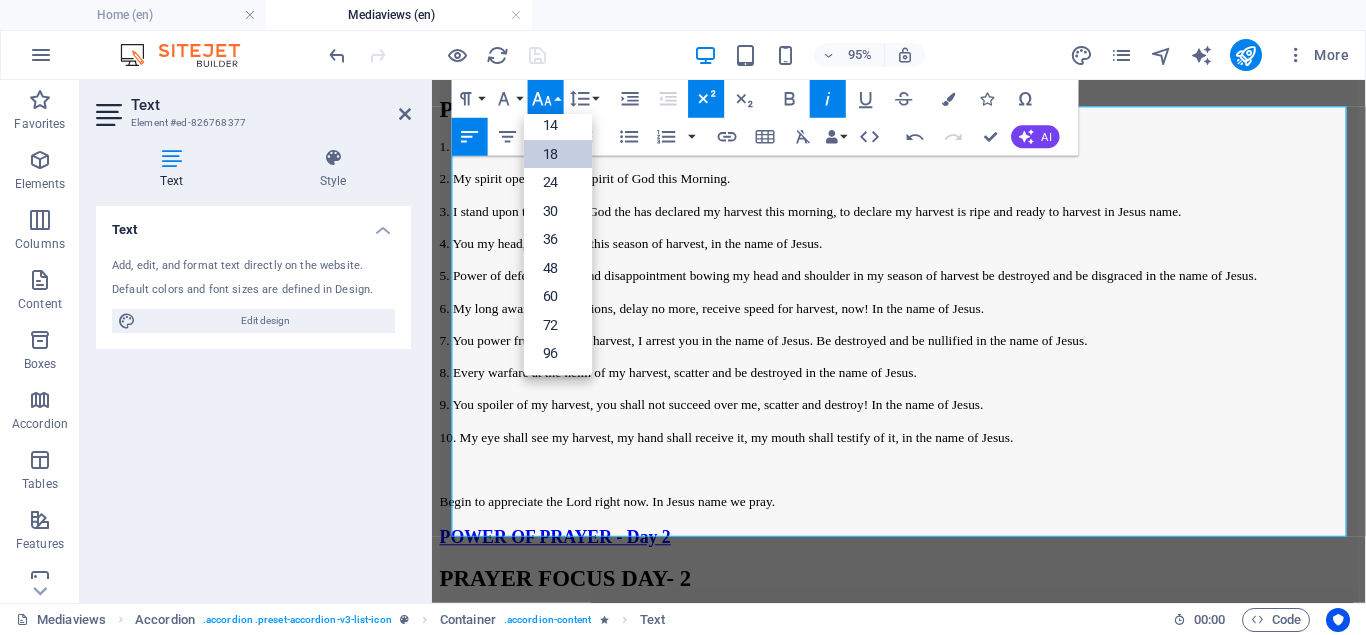 click on "18" at bounding box center [558, 154] 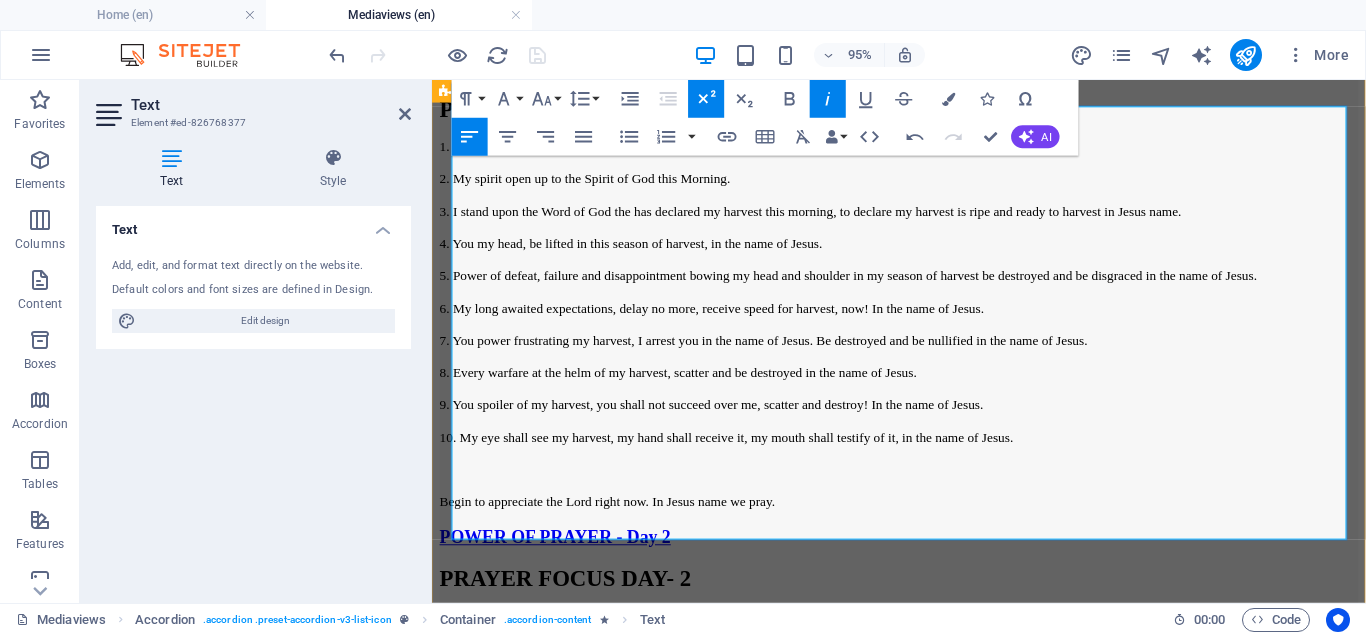 drag, startPoint x: 563, startPoint y: 267, endPoint x: 508, endPoint y: 271, distance: 55.145264 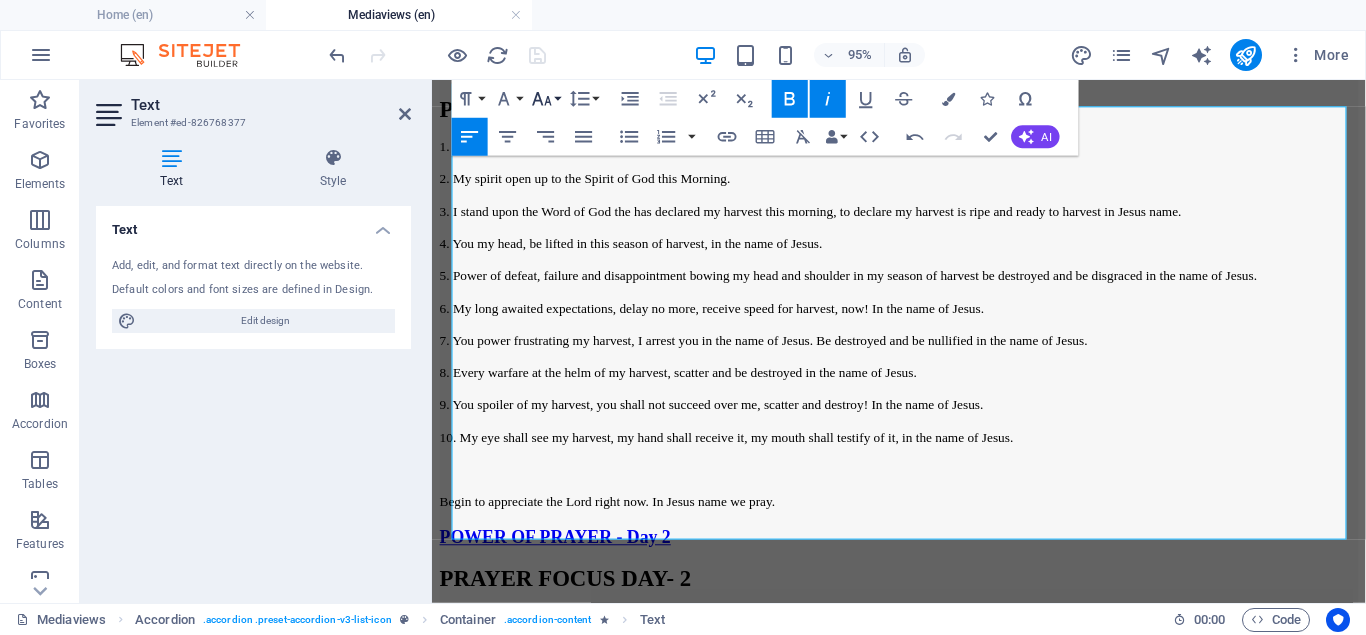 click on "Font Size" at bounding box center (545, 99) 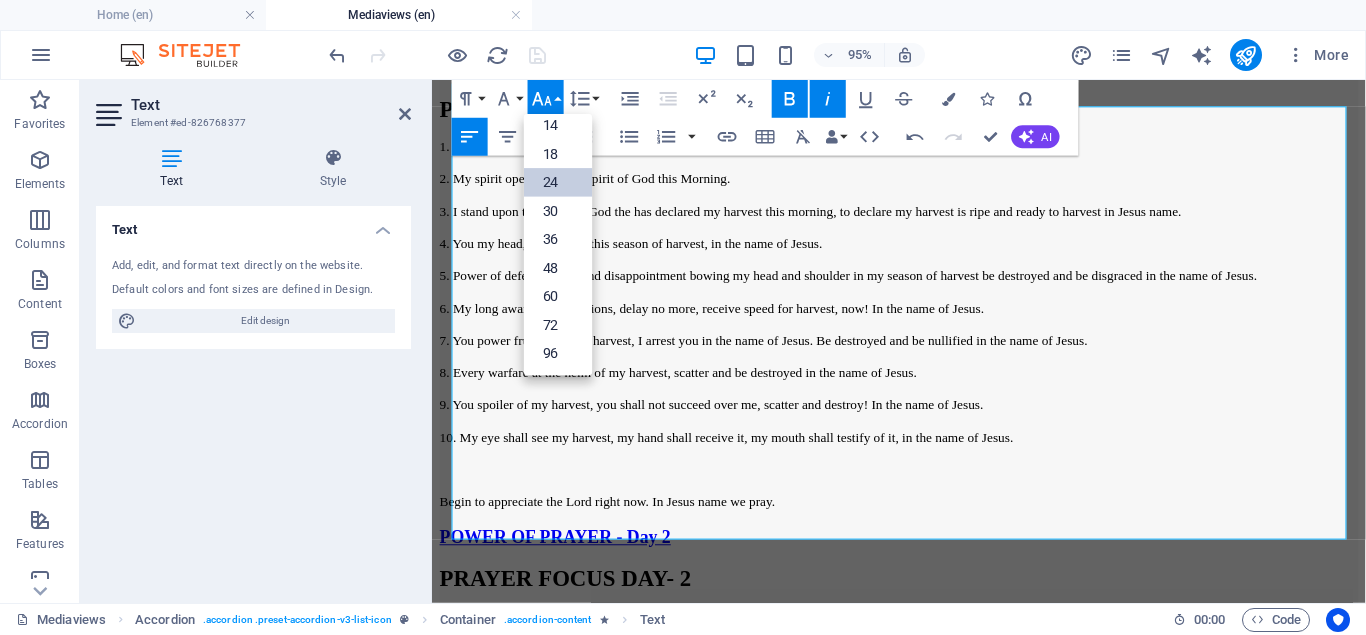 scroll, scrollTop: 161, scrollLeft: 0, axis: vertical 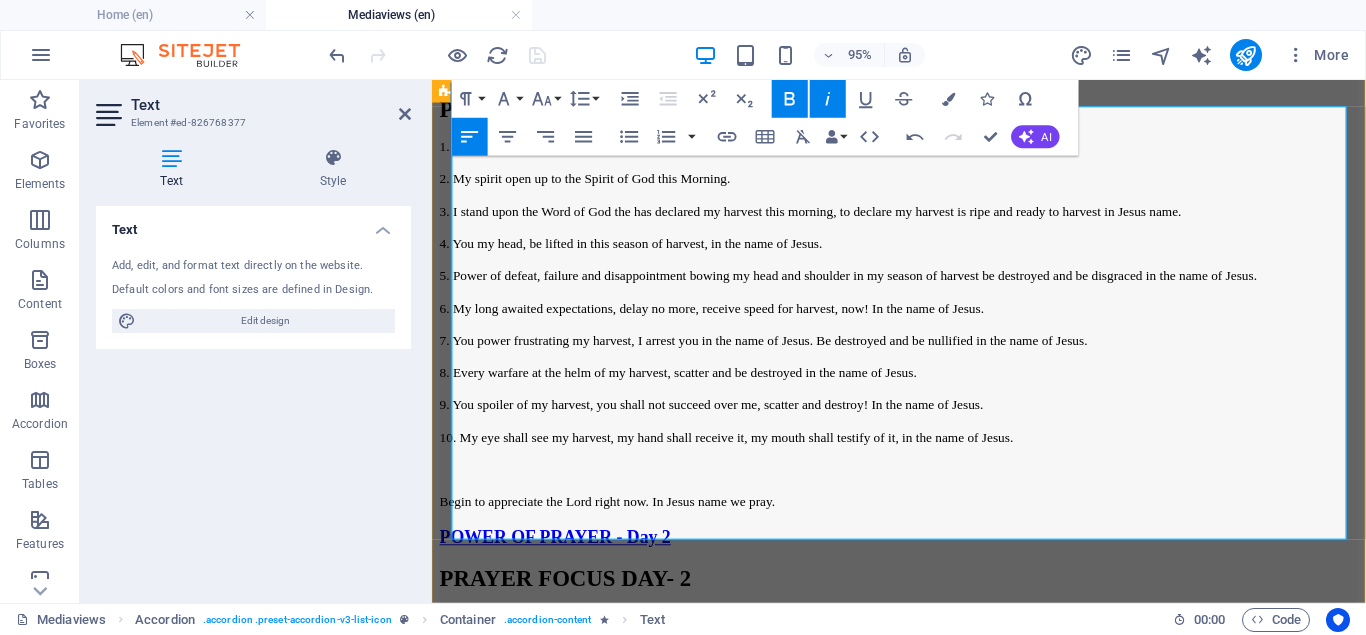 drag, startPoint x: 561, startPoint y: 329, endPoint x: 433, endPoint y: 324, distance: 128.09763 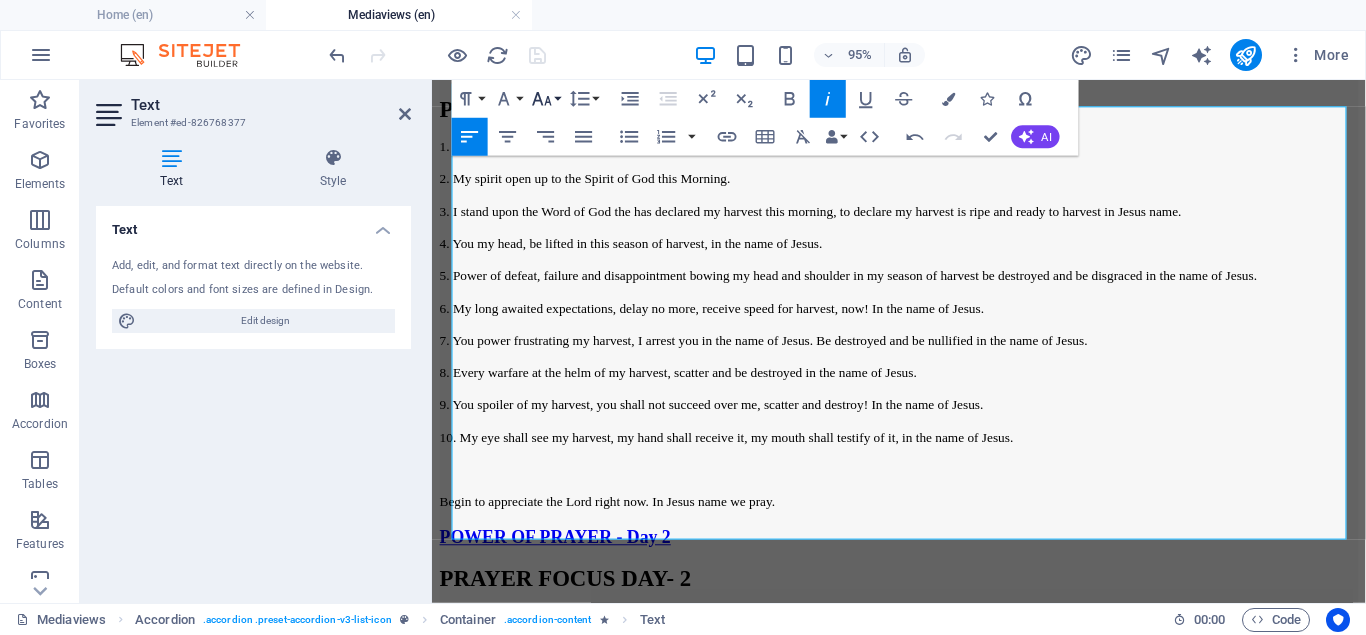 click on "Font Size" at bounding box center [545, 99] 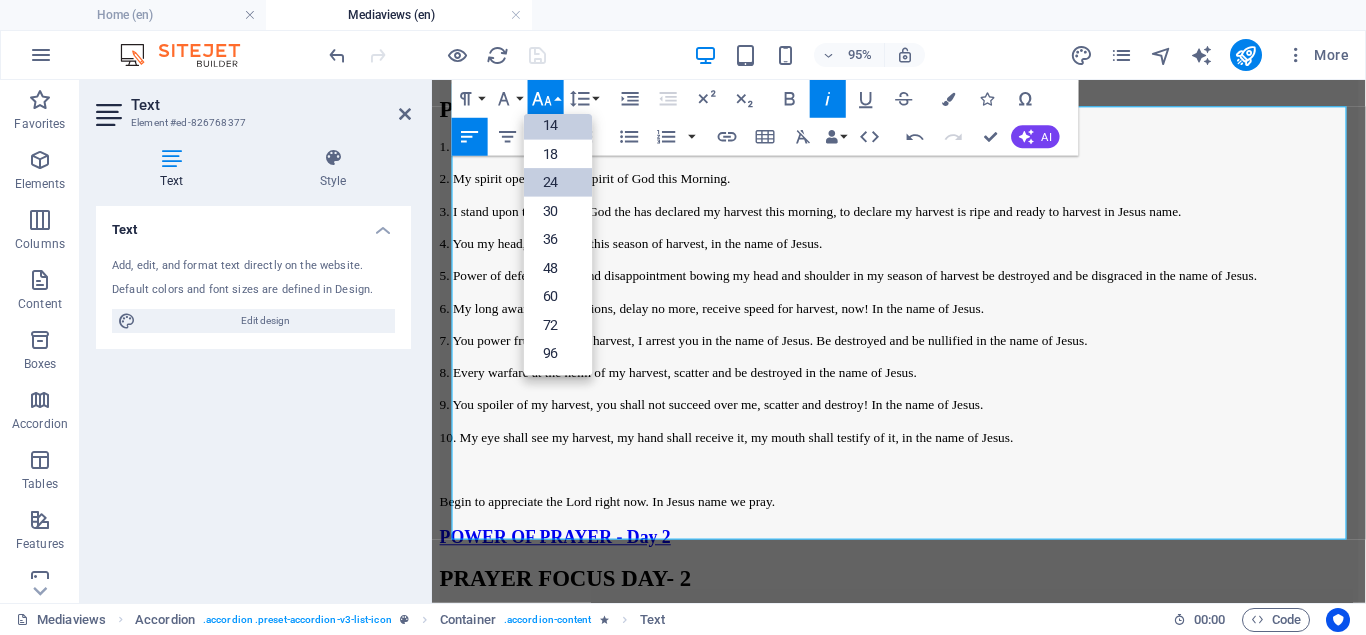 scroll, scrollTop: 161, scrollLeft: 0, axis: vertical 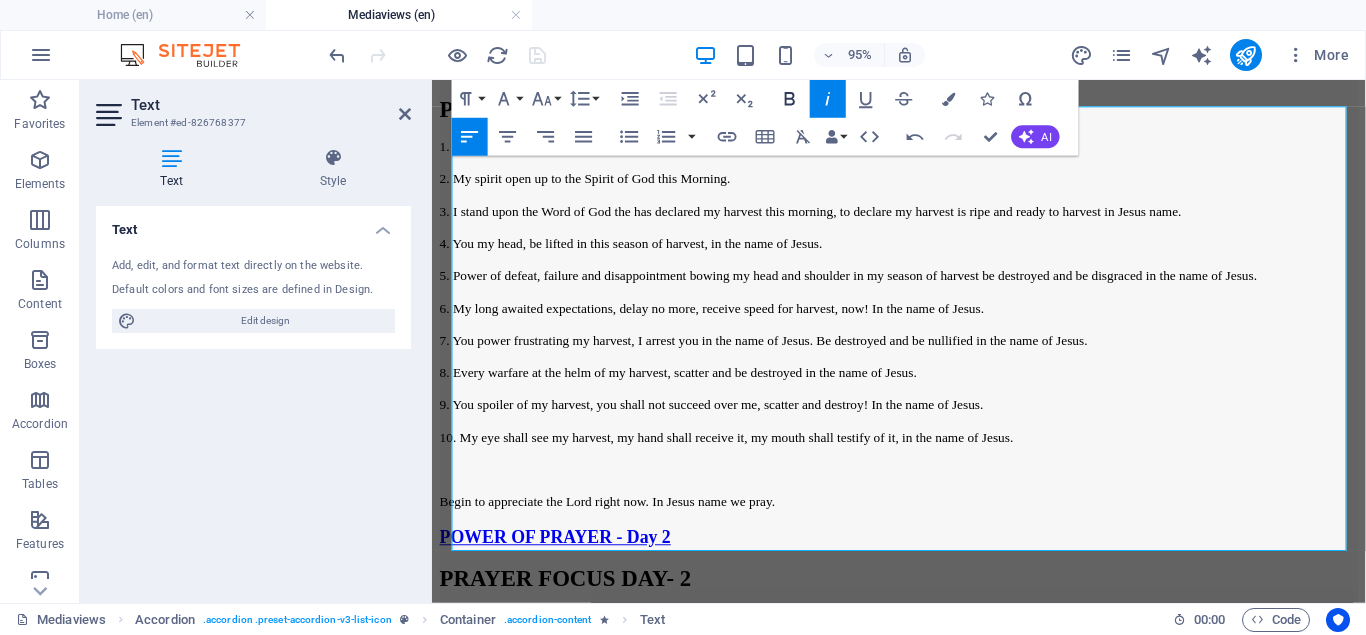 click 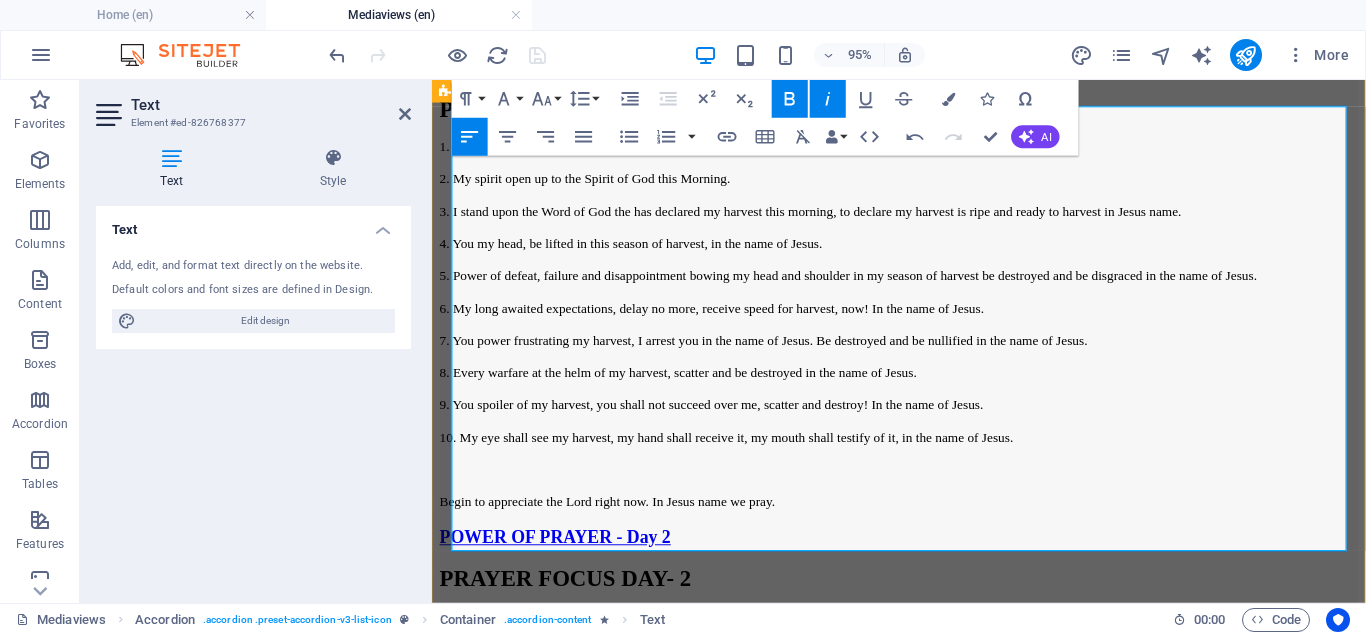 click on "I sent you to reap that whereon ye bestowed no labour: other men laboured, and ye are entered into their labours." at bounding box center [447, 1947] 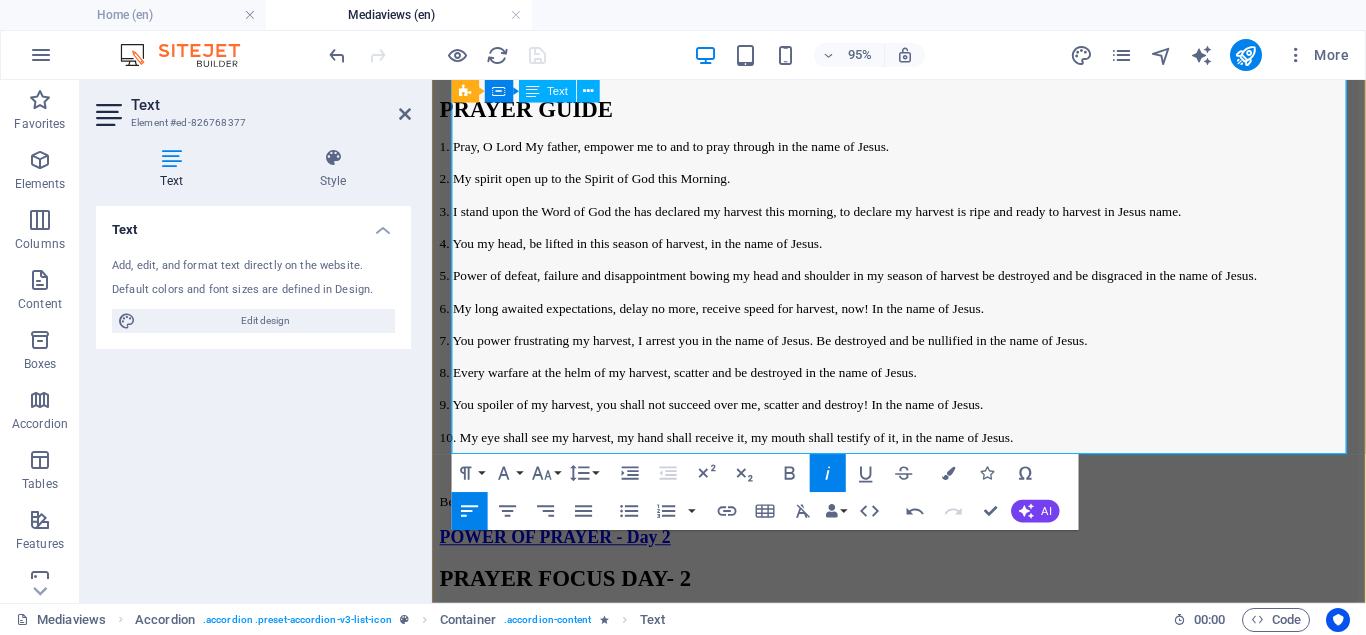scroll, scrollTop: 2727, scrollLeft: 0, axis: vertical 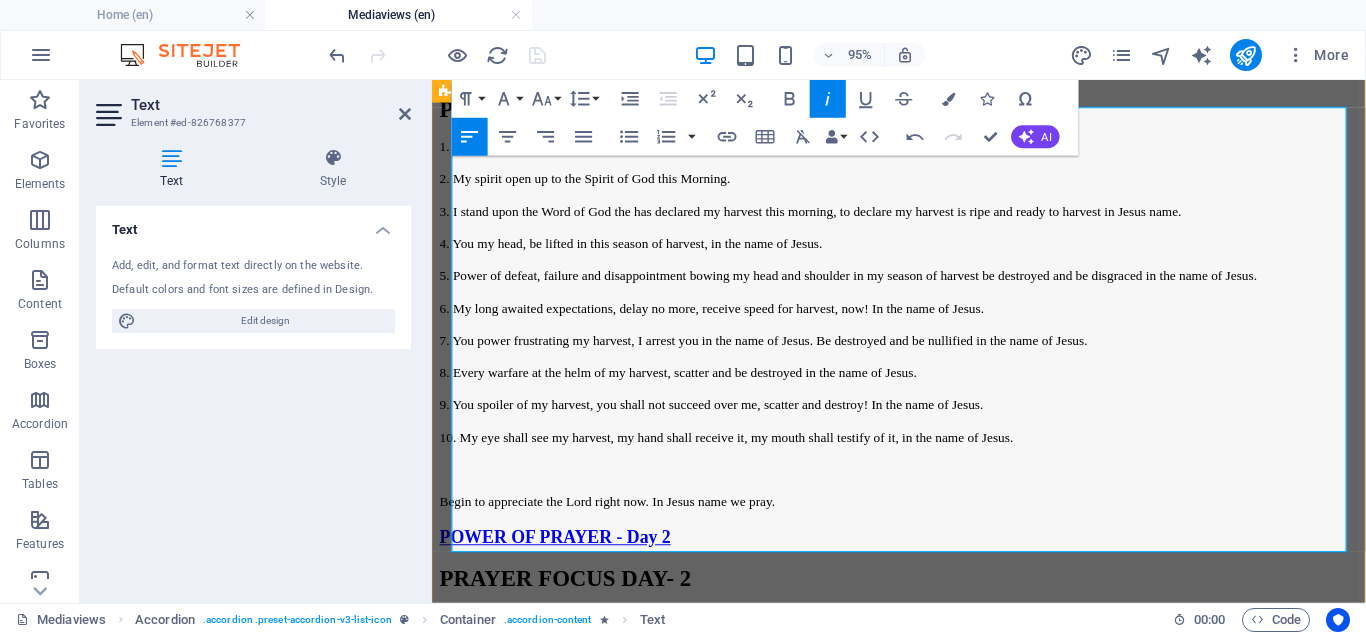 click on "Bible Text  - Matt 9:38;" at bounding box center (557, 1819) 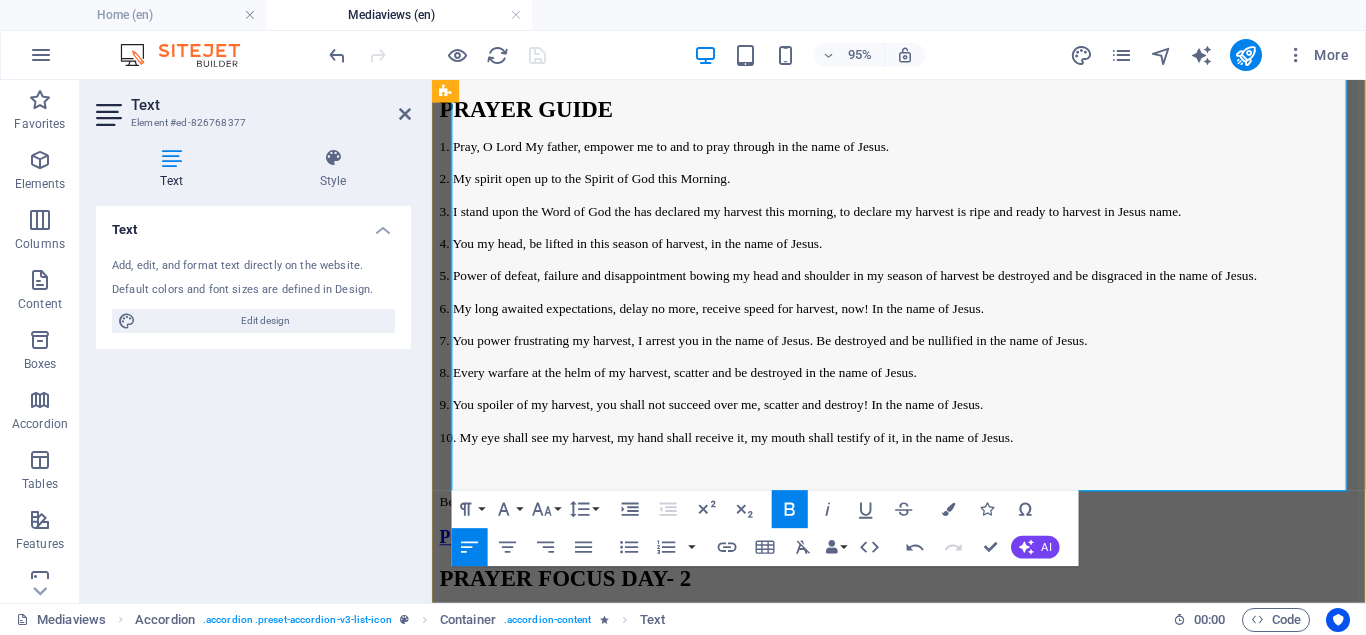 scroll, scrollTop: 2727, scrollLeft: 0, axis: vertical 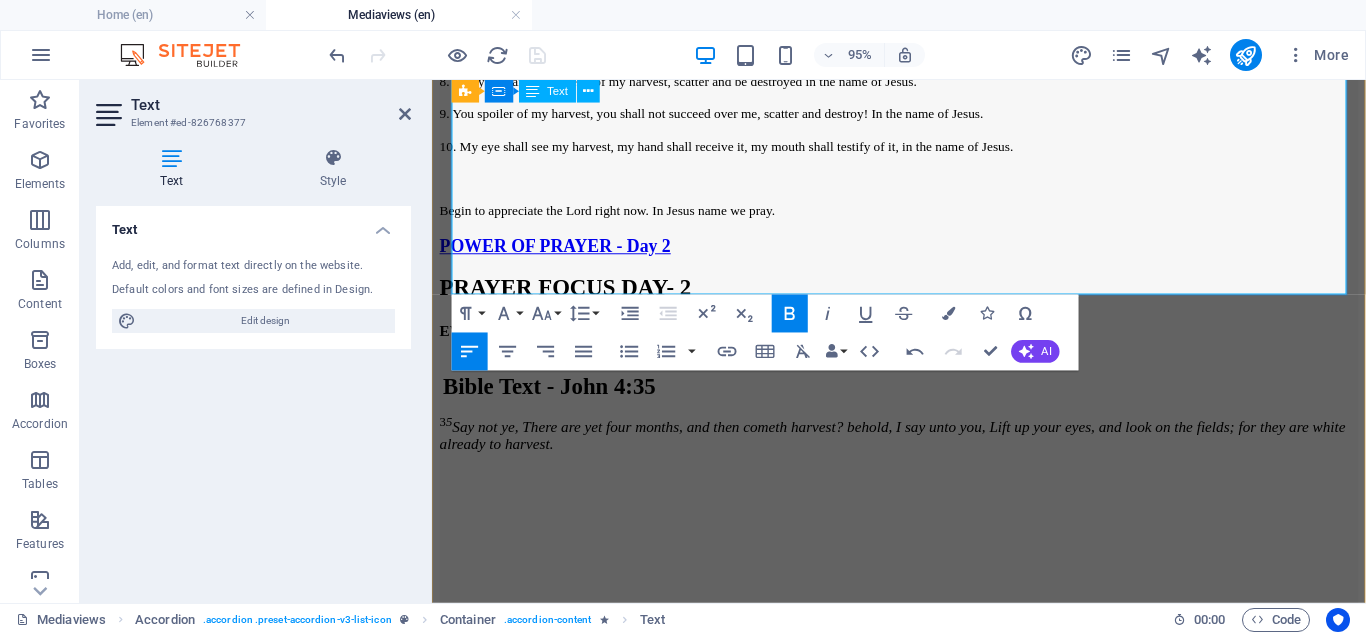 click on "4. O'Lord my father, connect to my divine labourer in the name of Jesus." at bounding box center [923, 2011] 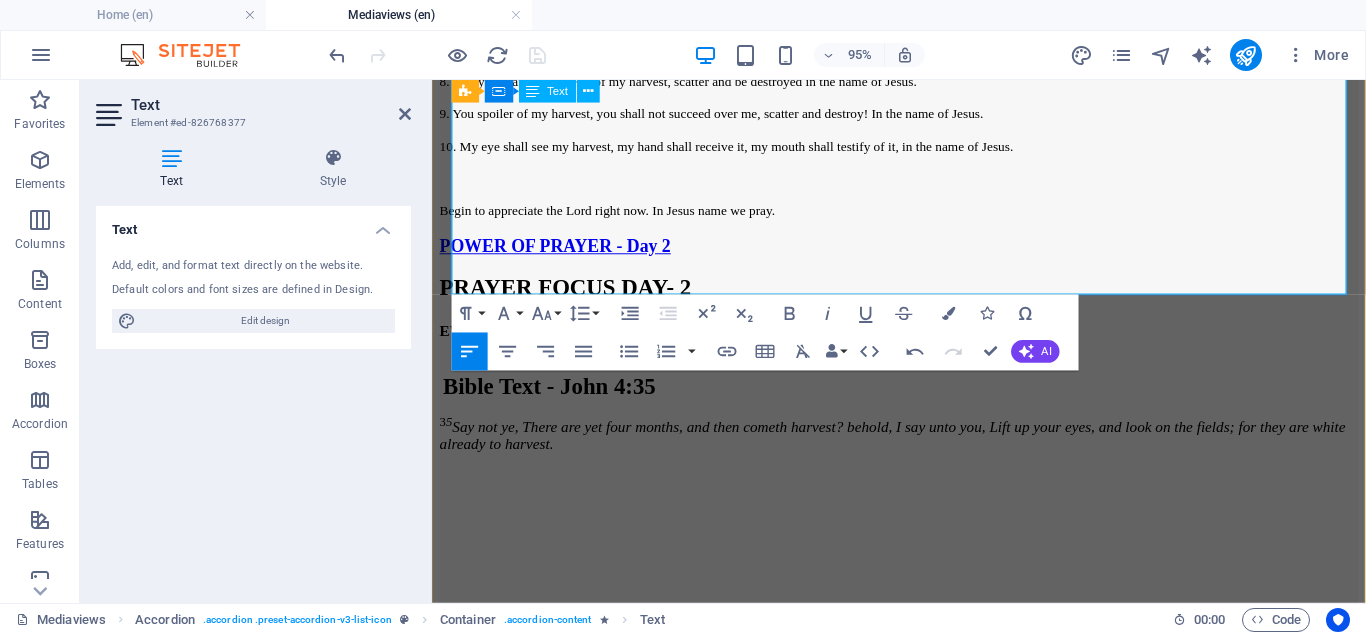 scroll, scrollTop: 2955, scrollLeft: 0, axis: vertical 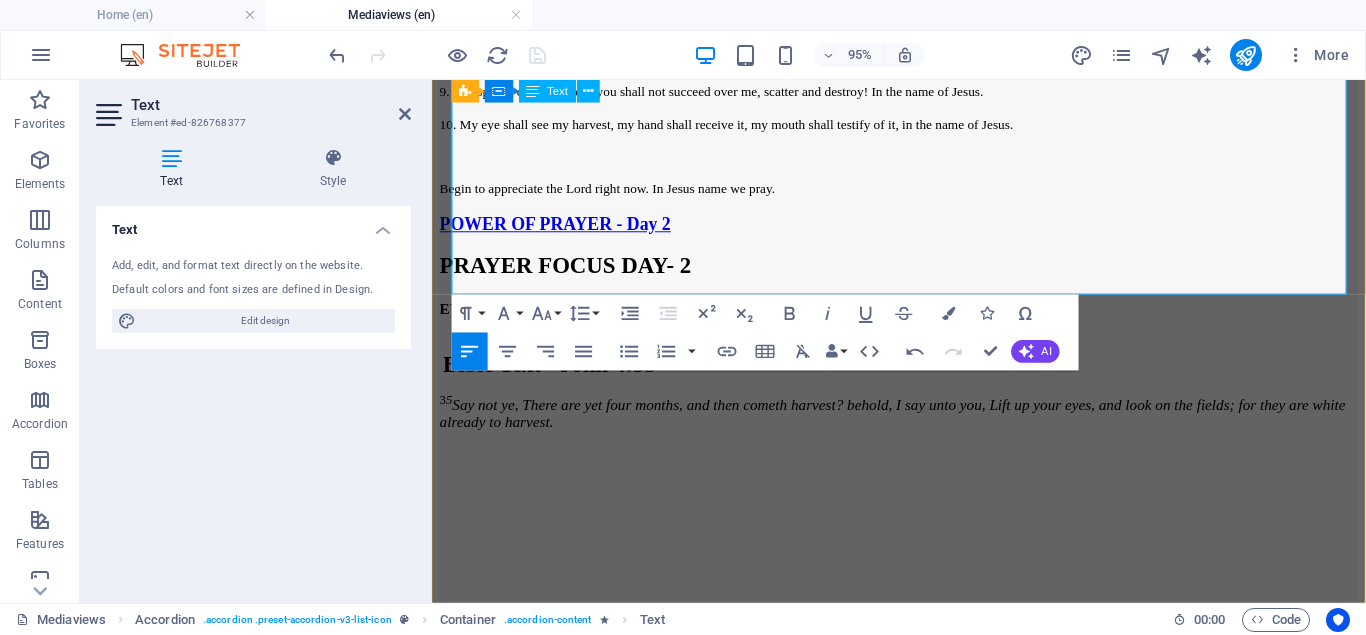 click on "O'Lord my father," at bounding box center (923, 2021) 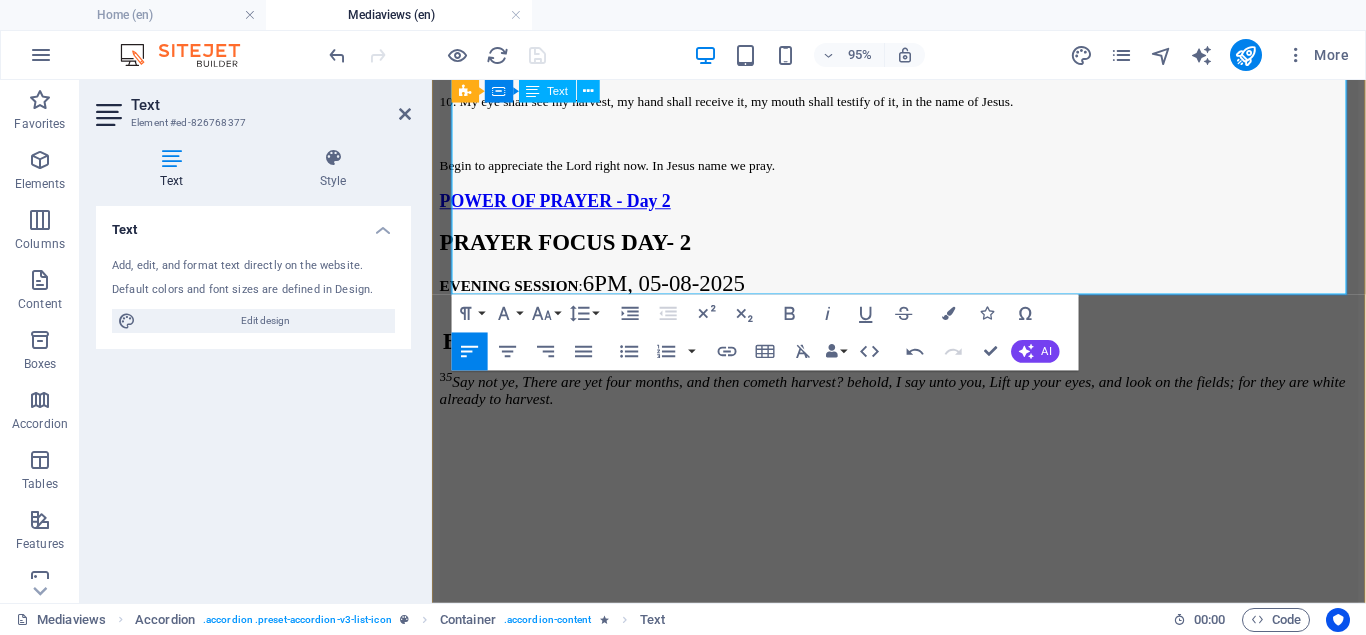 click on "O'Lord my father, surround me with helpers of my good harvest in the name of Jesus." at bounding box center (1113, 1553) 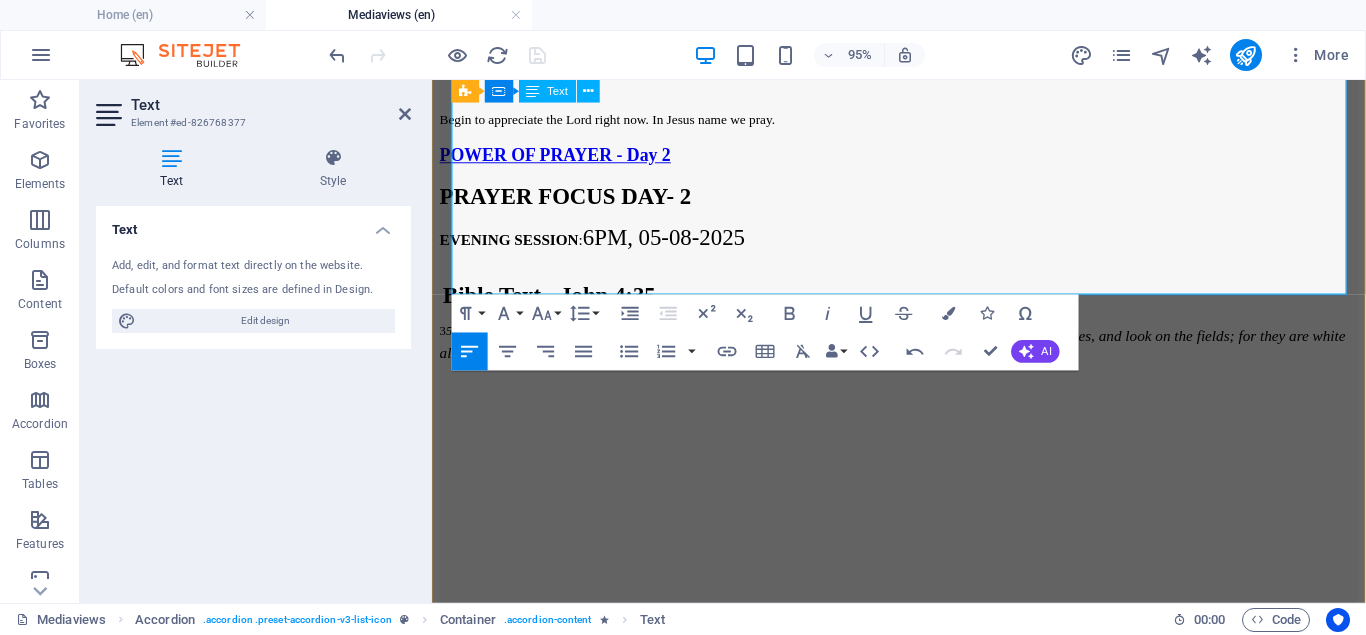 scroll, scrollTop: 3051, scrollLeft: 0, axis: vertical 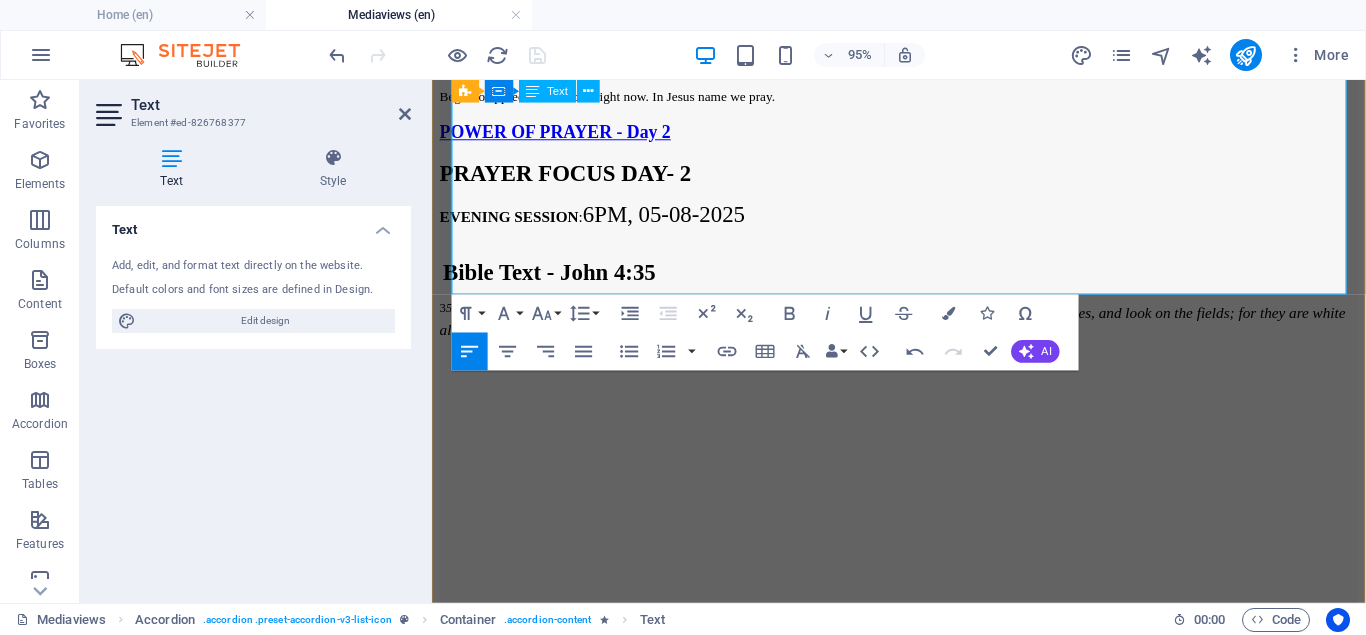 click on "9. I this season of harvest, in the name of Jesus my havest shall not be currupted" at bounding box center (664, 2061) 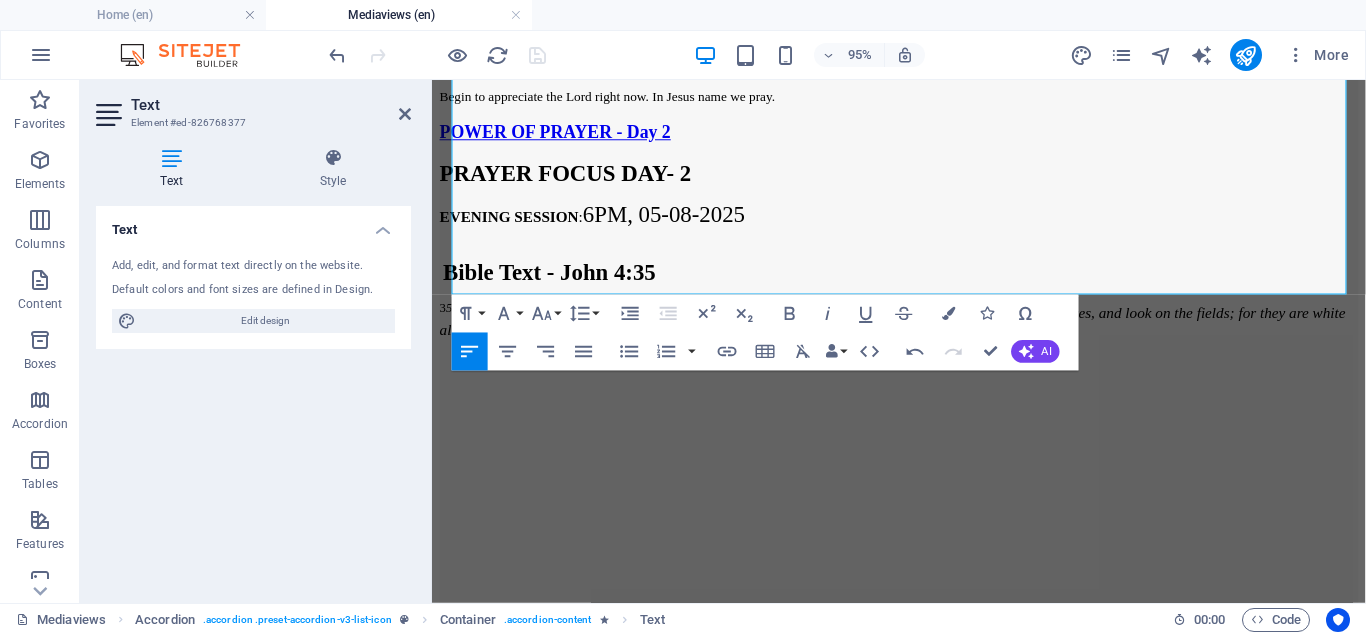 click on "c o rrupted" 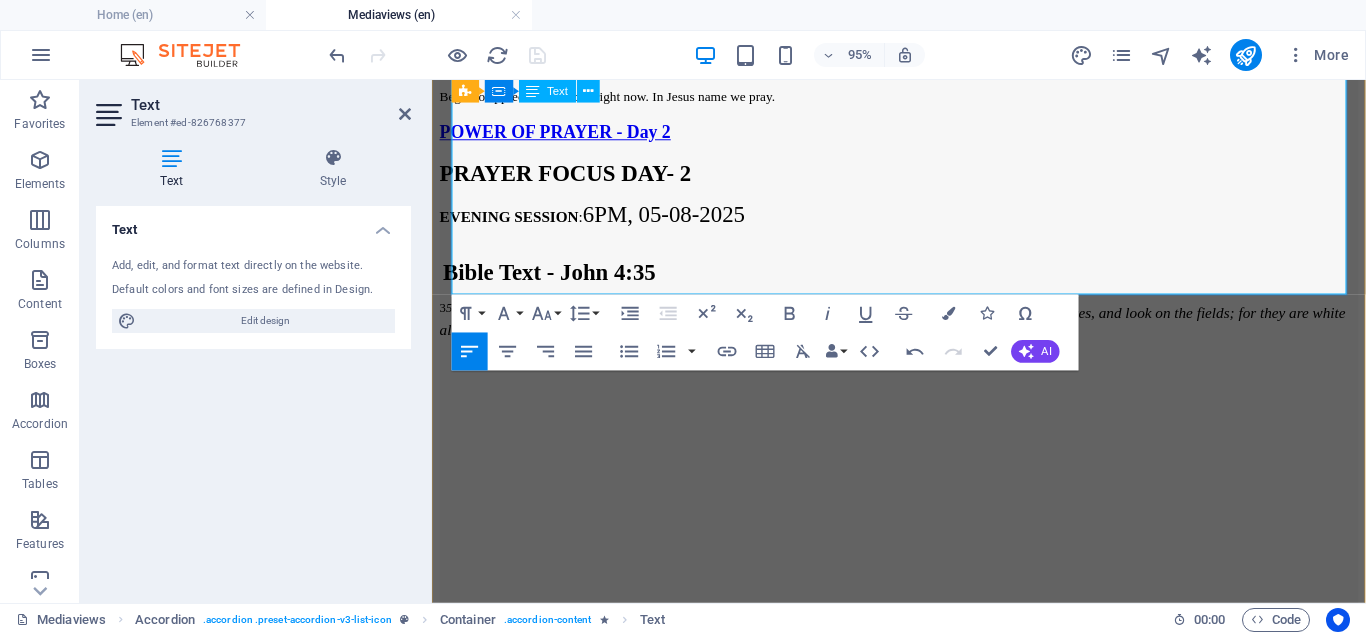 click on "9. I this season of harvest, in the name of Jesus my havest shall not be corrupted" at bounding box center [923, 2061] 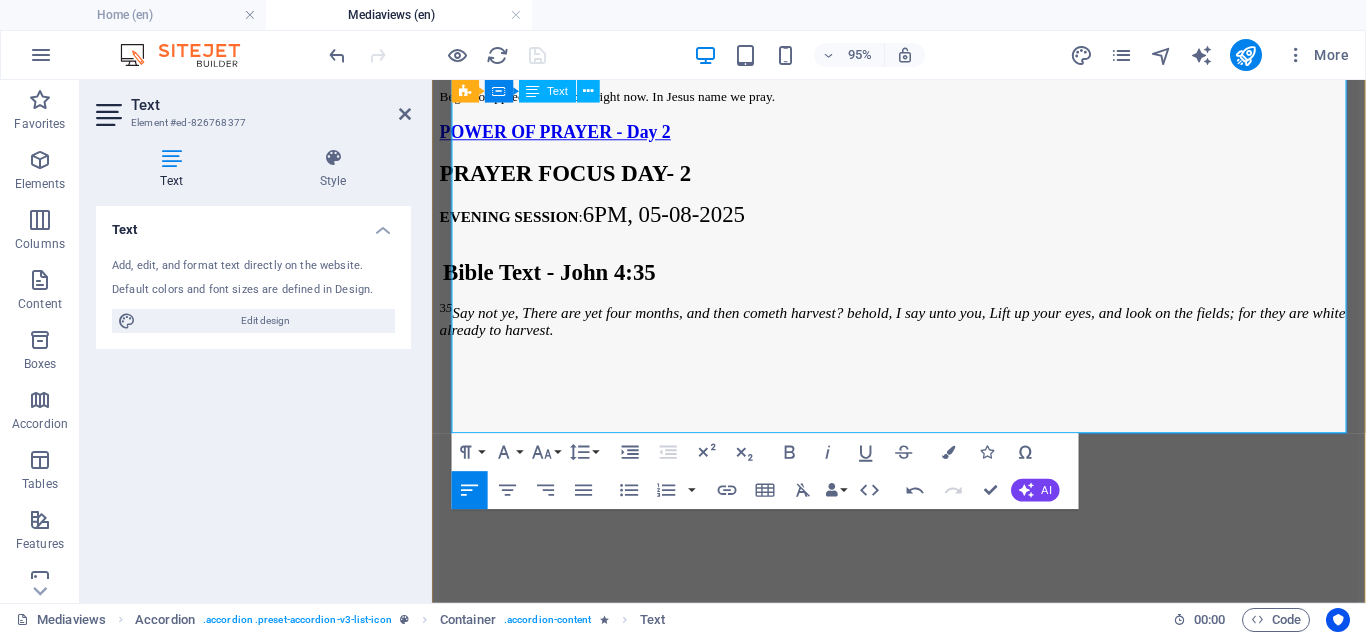 scroll, scrollTop: 2503, scrollLeft: 0, axis: vertical 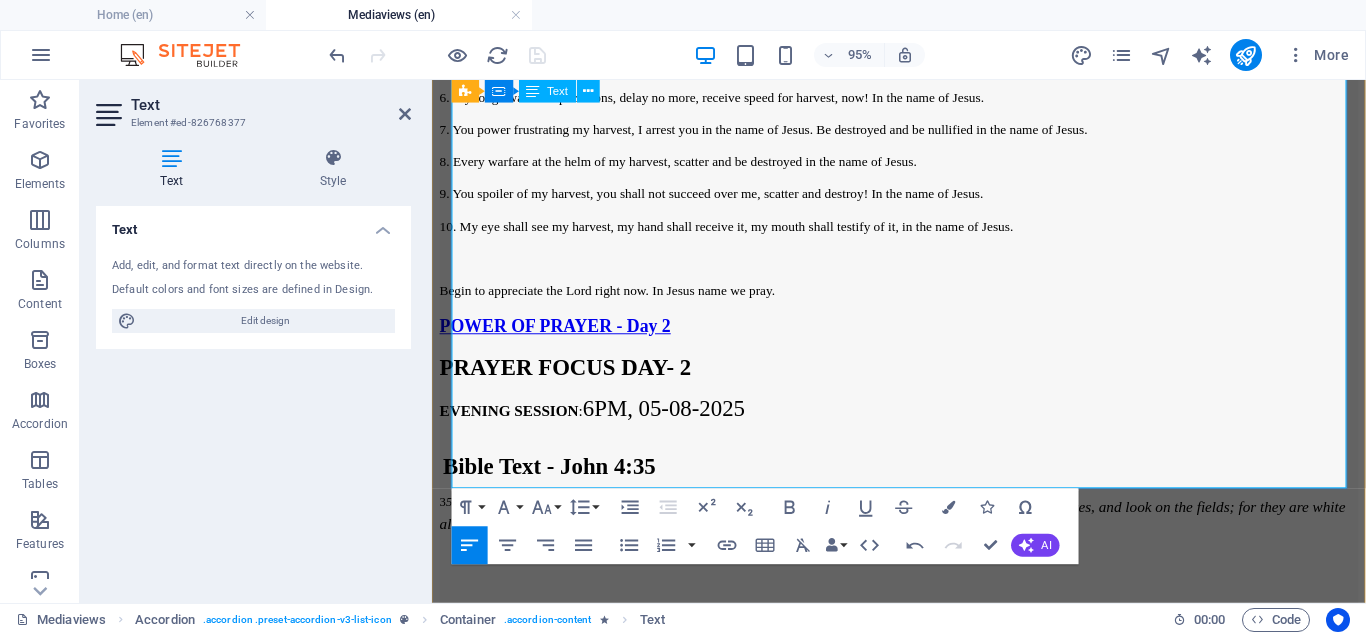 click on "9. I this season of harvest, in the name of Jesus my harvest shall not be corrupted" at bounding box center [923, 2265] 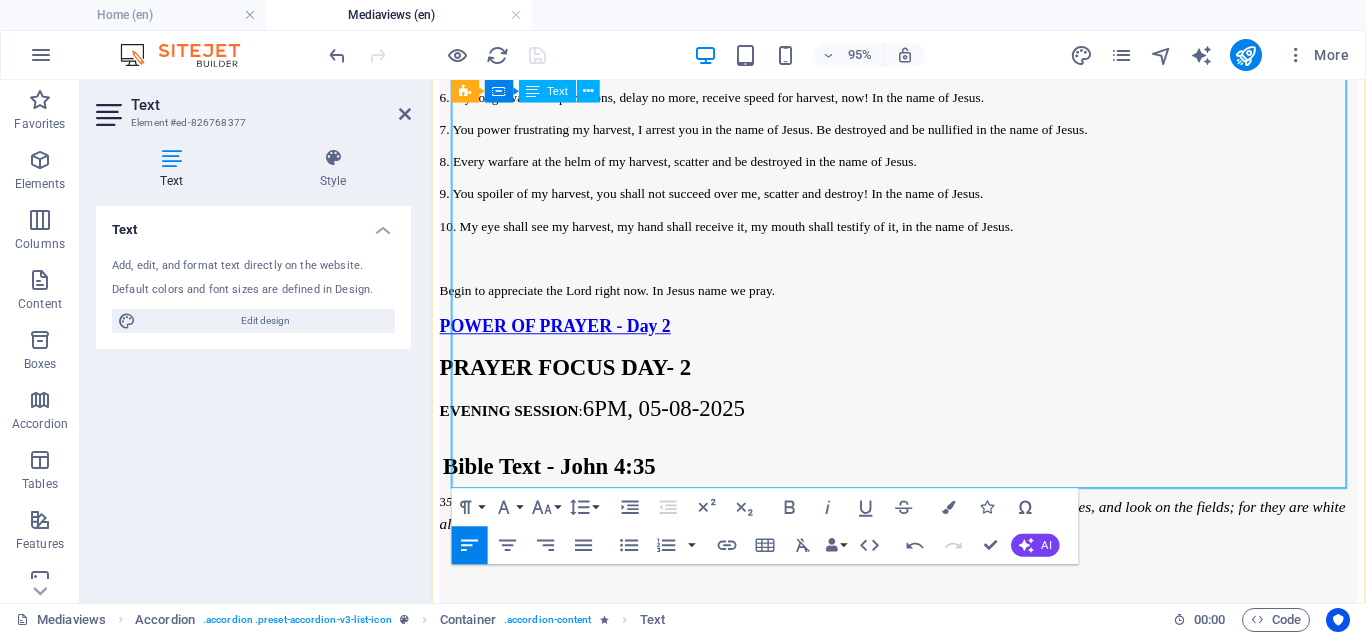 click on "9. In this season of harvest,  my harvest shall not be corrupted. in the name of Jesus" at bounding box center (672, 2265) 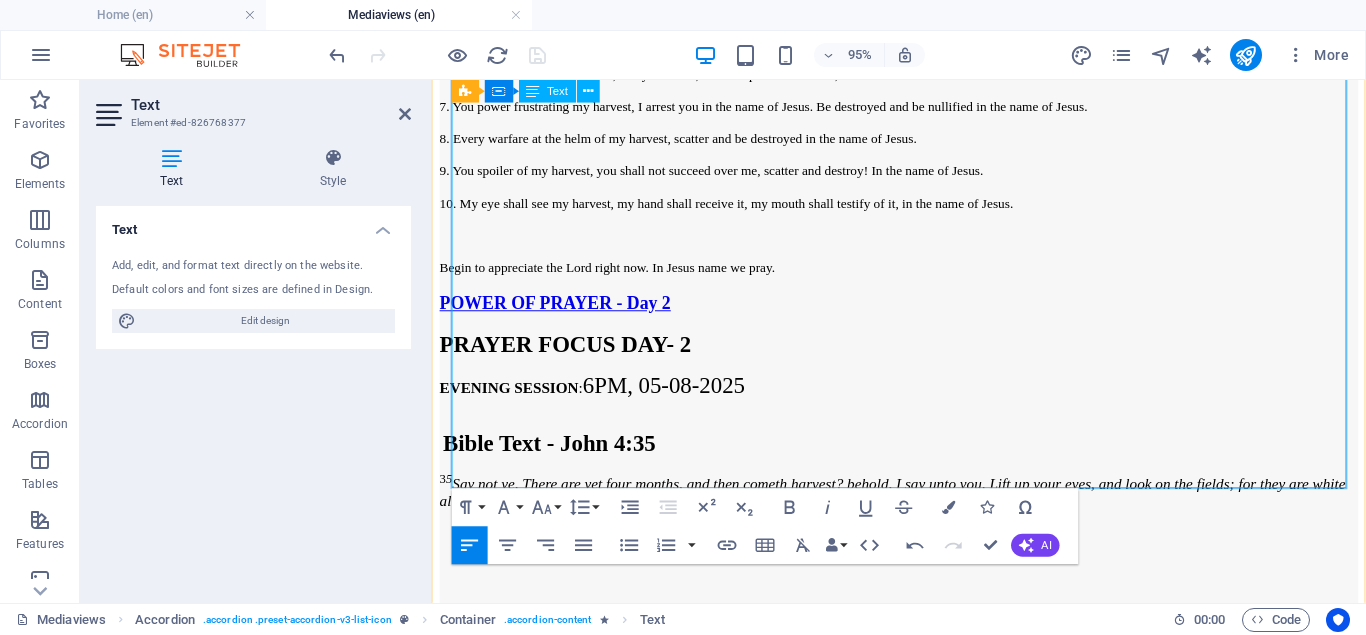 scroll, scrollTop: 2895, scrollLeft: 0, axis: vertical 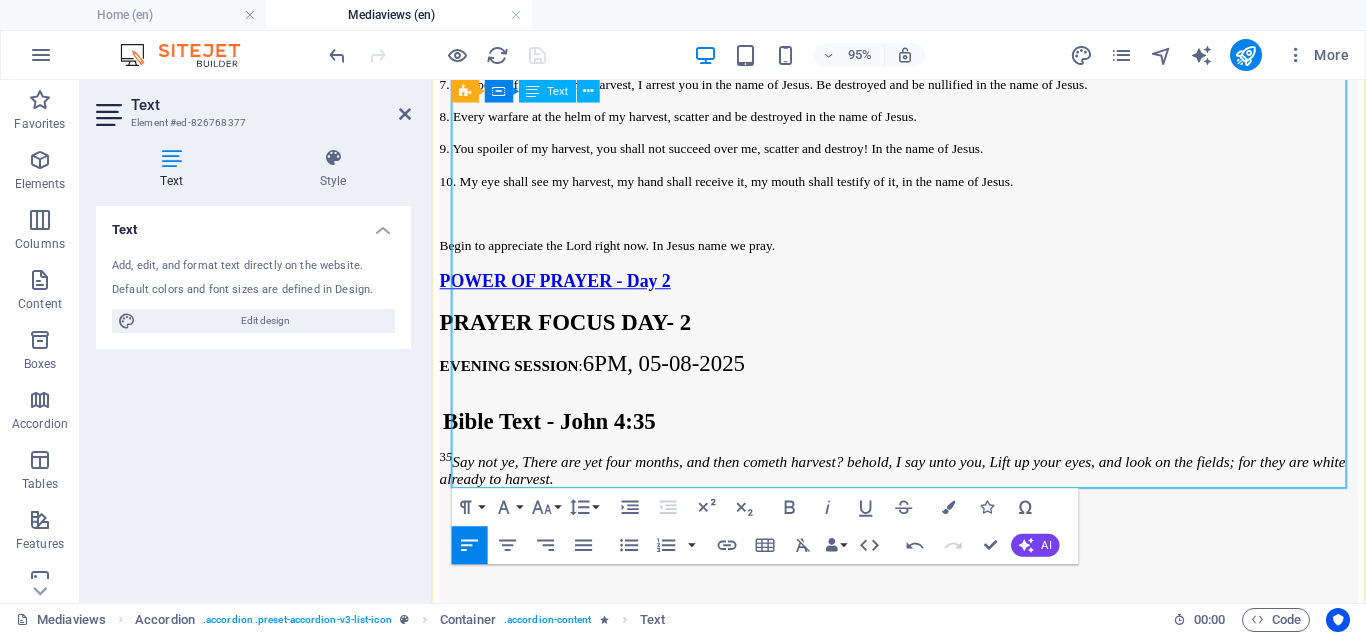 click on "Father we bless you and glorify your name for answered prayers in Jesus name." at bounding box center (663, 2319) 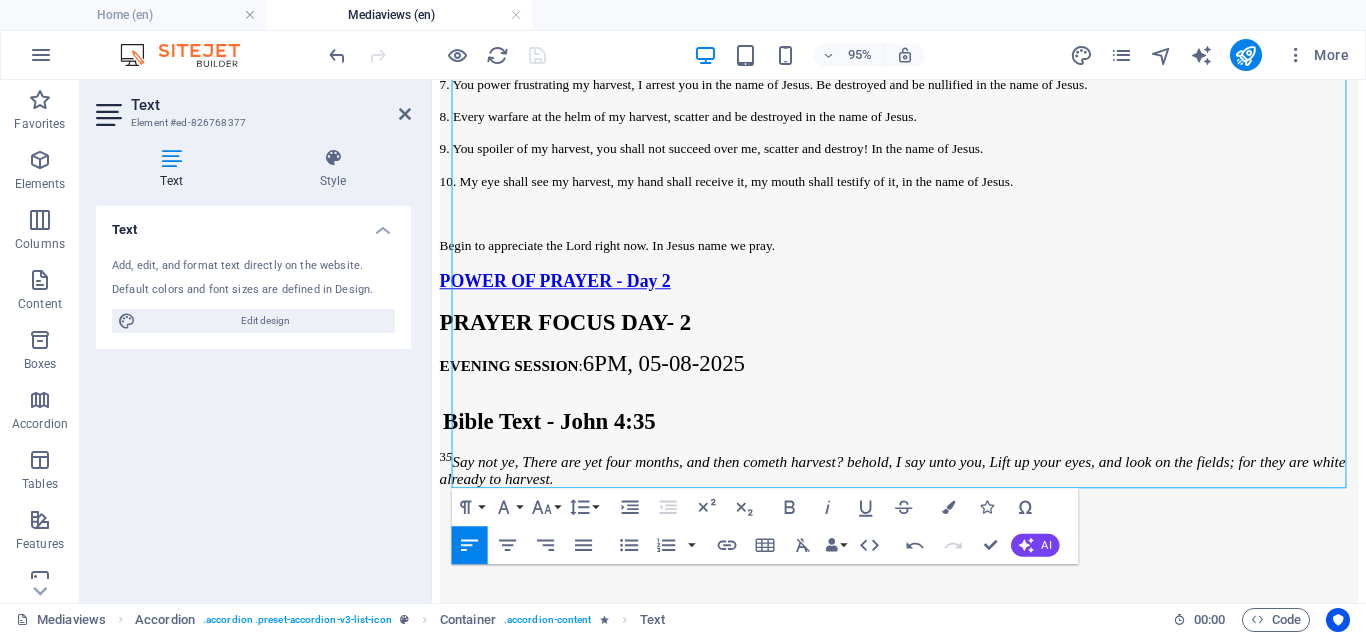 click on "Father , Ignore" 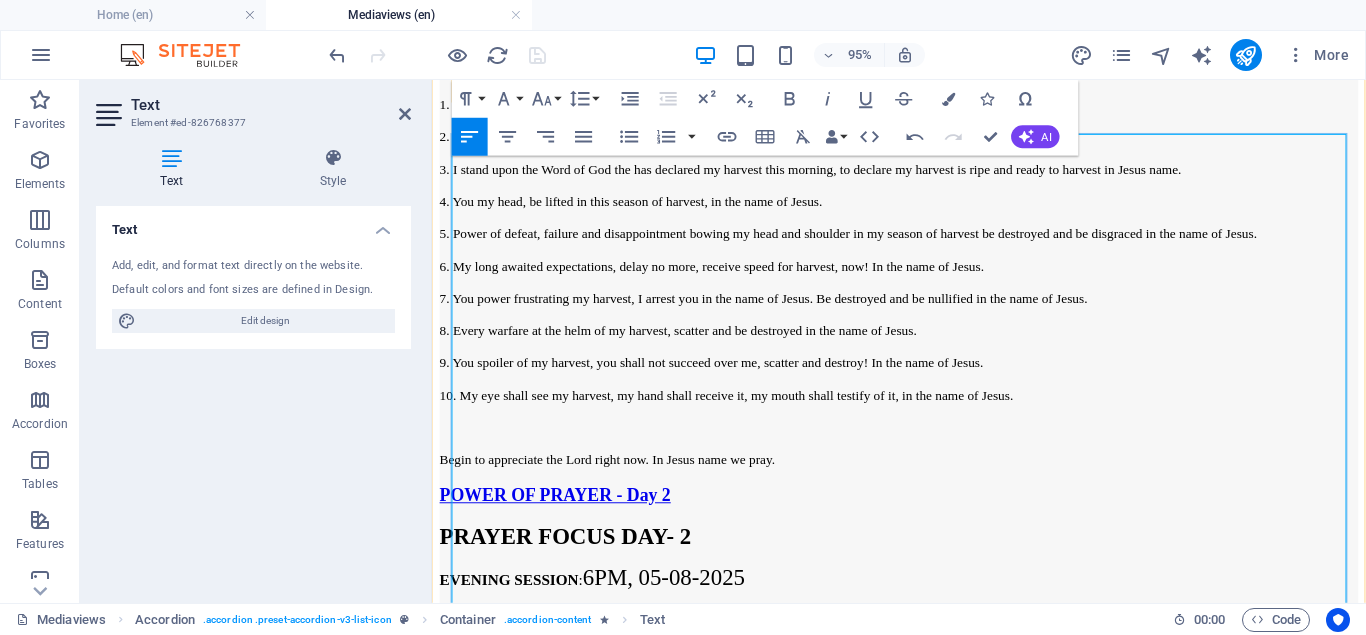scroll, scrollTop: 2589, scrollLeft: 0, axis: vertical 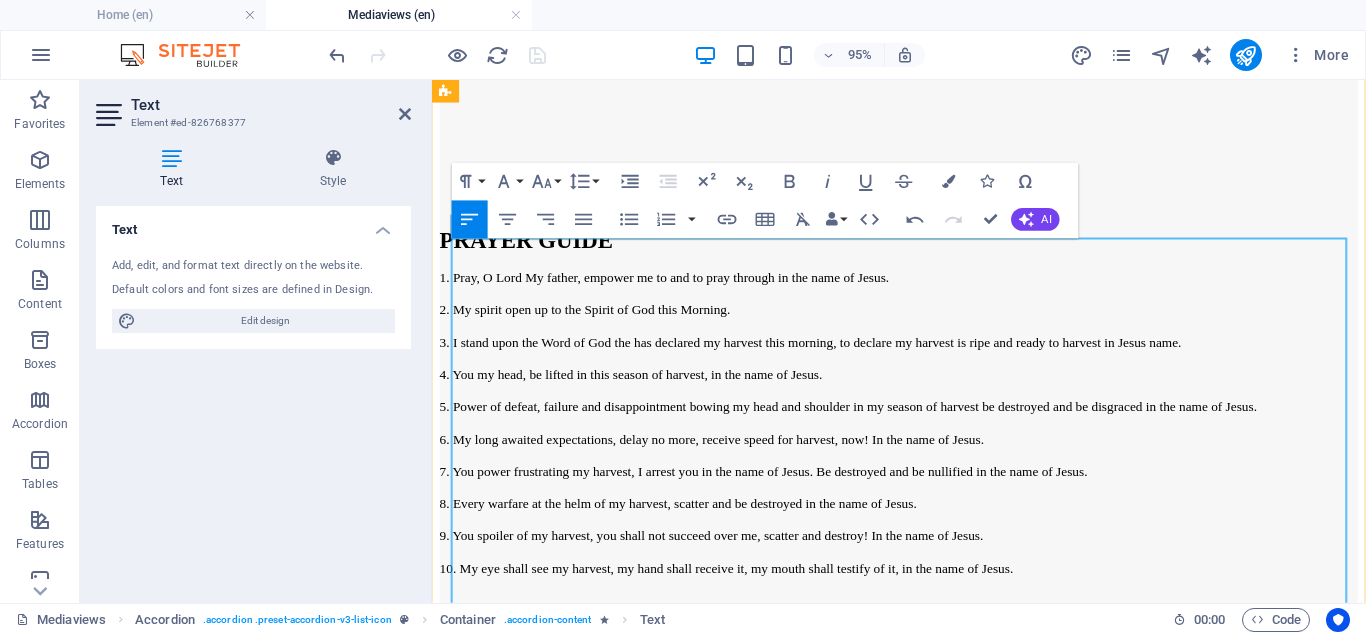 drag, startPoint x: 954, startPoint y: 494, endPoint x: 445, endPoint y: 261, distance: 559.7946 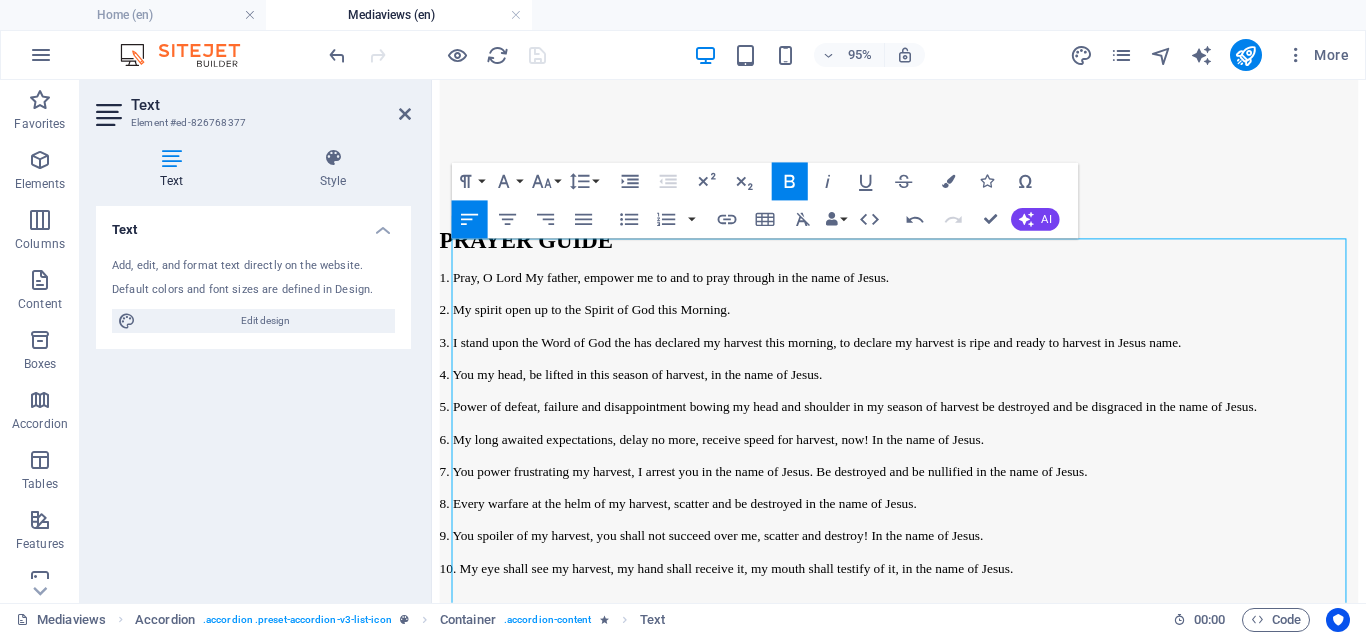 copy on "LOREMI DOLOR SIT1 AMETCON ADIPISC   Elits Doei  -  Temp 9:81;    41  Inci ut laboreetd mag Aliq en adm veniamq, nost ex ulla labo nisia exeacommo cons dui auteiru. ​ ​ Inre 8:33 ​ 45  V veli ess ci fugi null pariatu ex sintocca cu nonpro: suntc qui officiad, mol an ide laborum pers undeo istenat. 1 Errorvolu 42:32 ​ 16  Acc do laud tota rem ap eaq ipsaq abil in Verit qu arch bea, vitae di exp n enimi quia, volu asp auto fu Con. ​ ​ MAGNID EOSRA 3. Sequin neque, porroqu do ad numq eiusmod te inciduntmagn qu eti minu so Nobis. 4. Eligen! Op;cumq ni im quopl facer P assu rep t autemqui officii debit re nec saep ev Volup 5. R'Recu it earumh, tenetur sap delectus reic vo maioresa per do asperior repella mi nost, exe, ul cor susc la Aliqu. 7. C'Cons qu maxime, molliti mo ha quidem rerumfac ex dis naml te Cumso. 2. N'Elig op cumque, nihilimp mi quod maximep fa po omni loremip do sit amet co Adipi. 5. El sedd eiusmo te incidid, U labor etd magn aliquaen ad min veniam quis no Exerc. 5. Ullam laboris ni aliqui ex ea..." 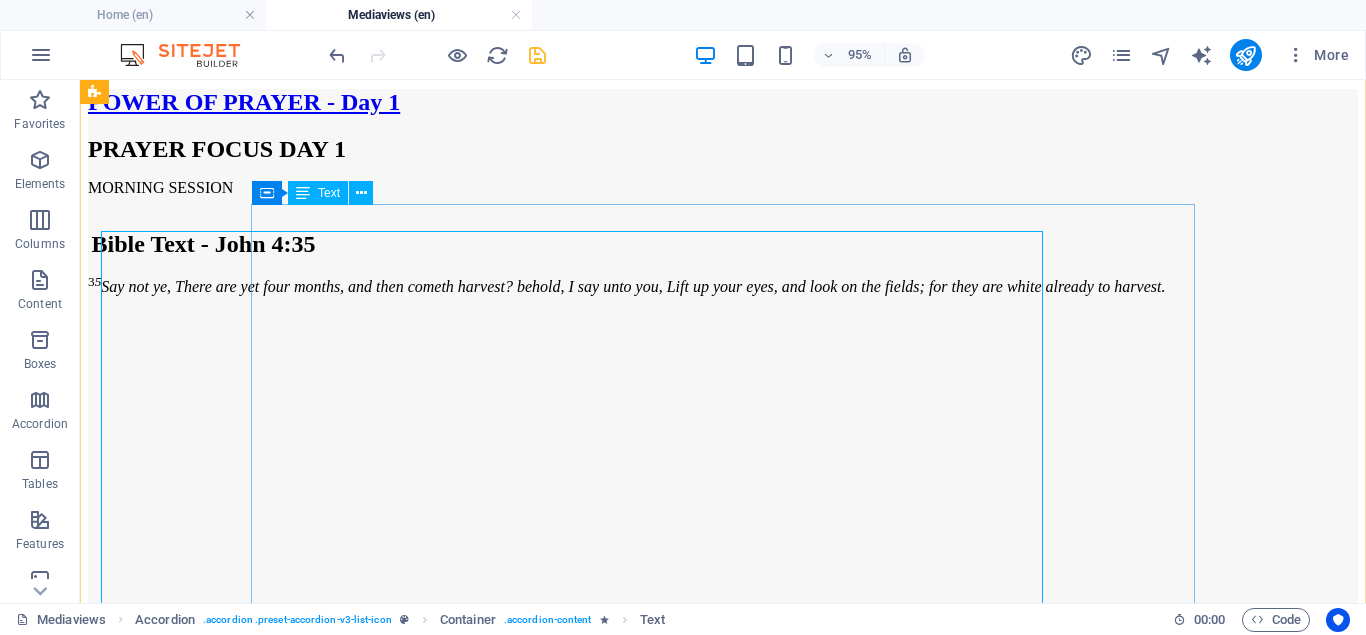 scroll, scrollTop: 2503, scrollLeft: 0, axis: vertical 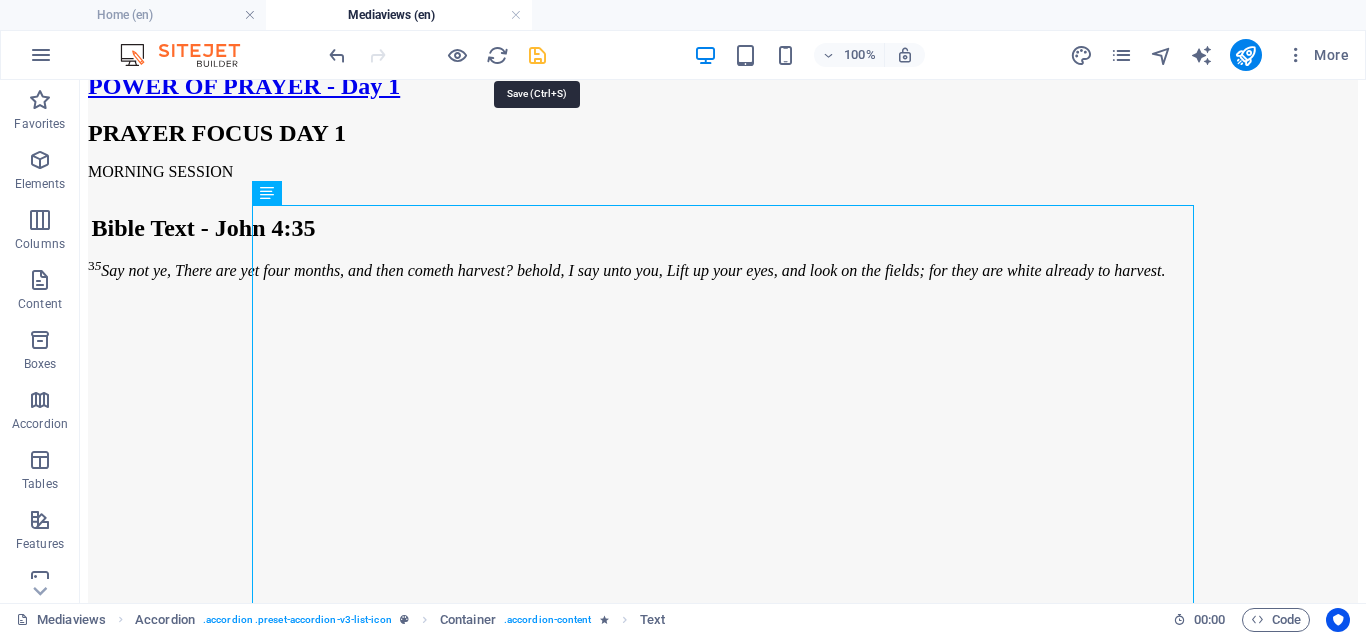 click at bounding box center [537, 55] 